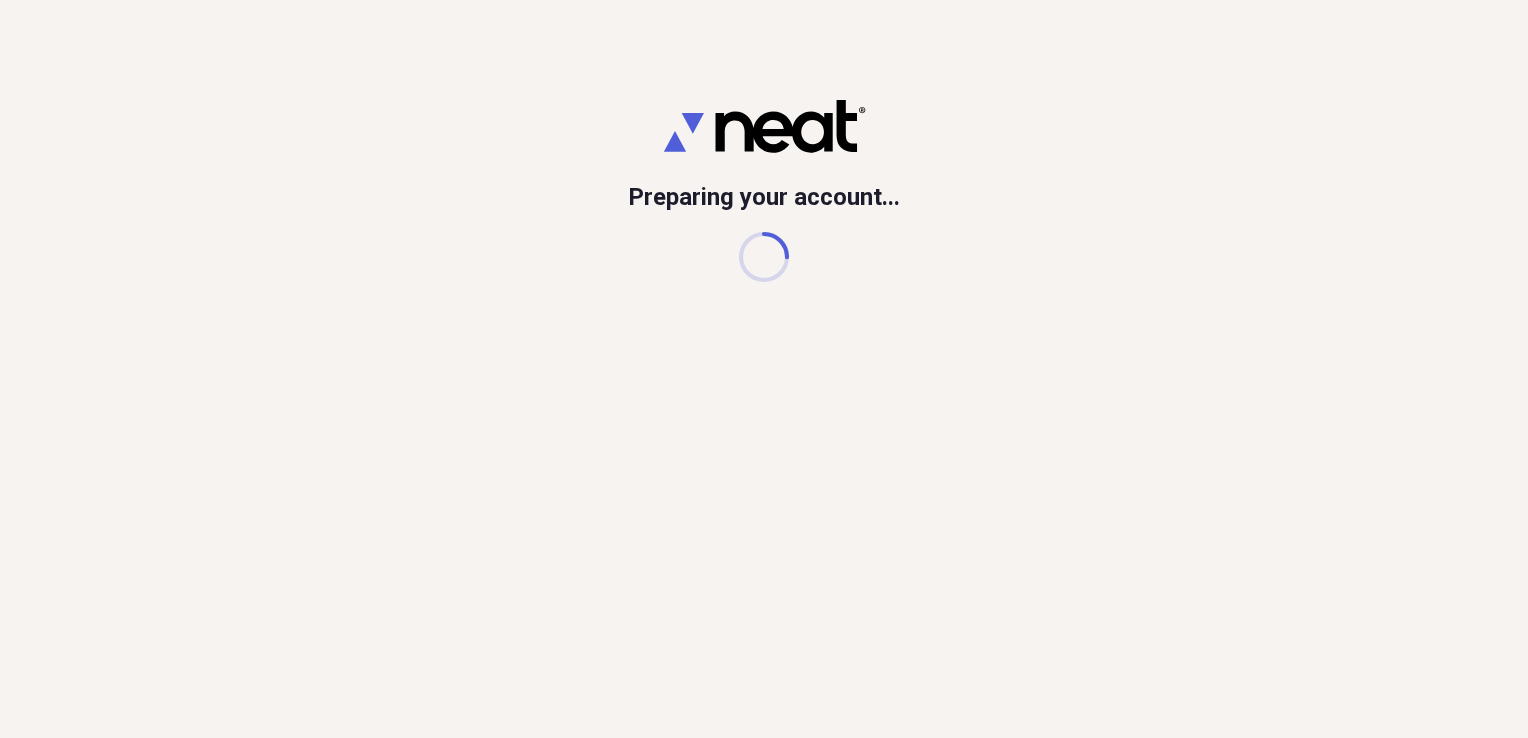 scroll, scrollTop: 0, scrollLeft: 0, axis: both 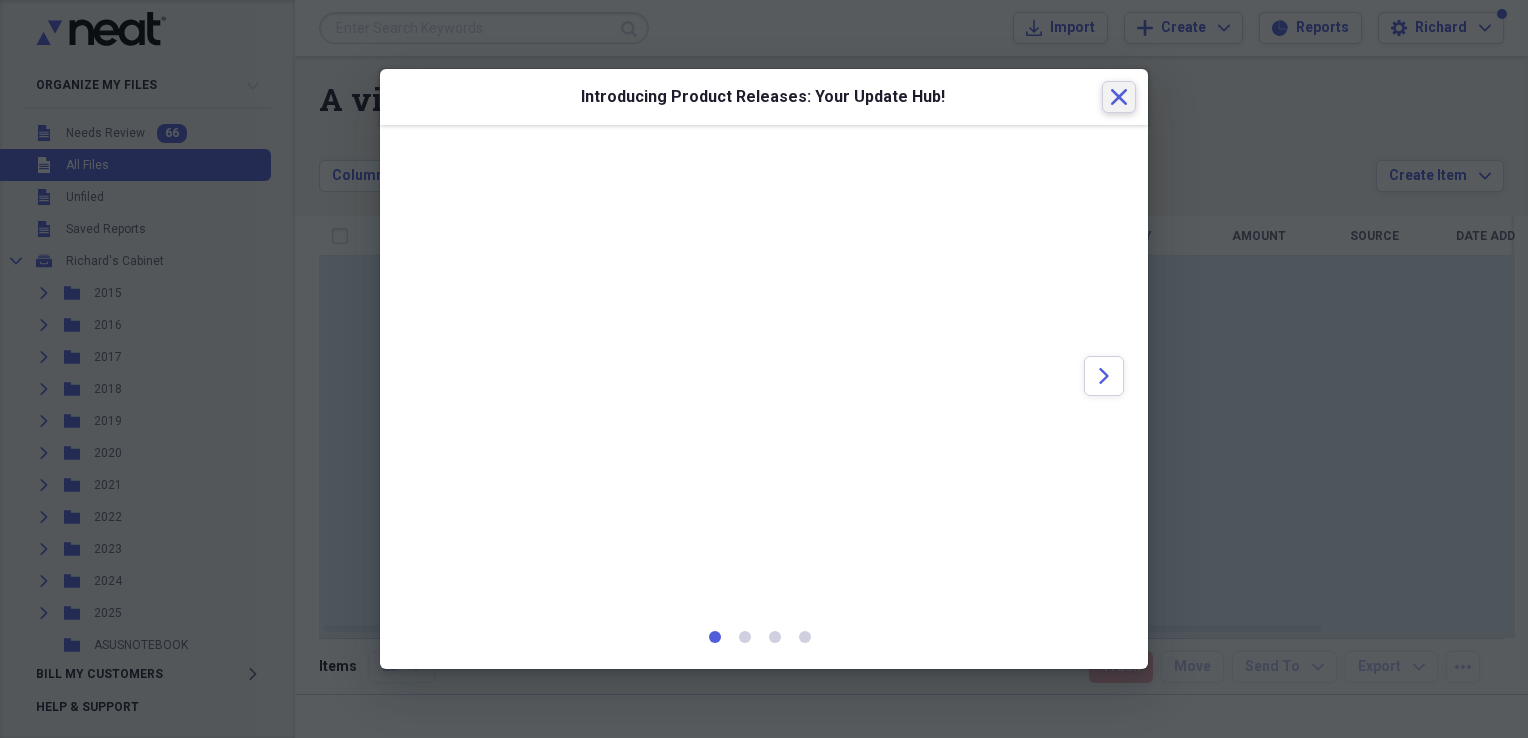 click 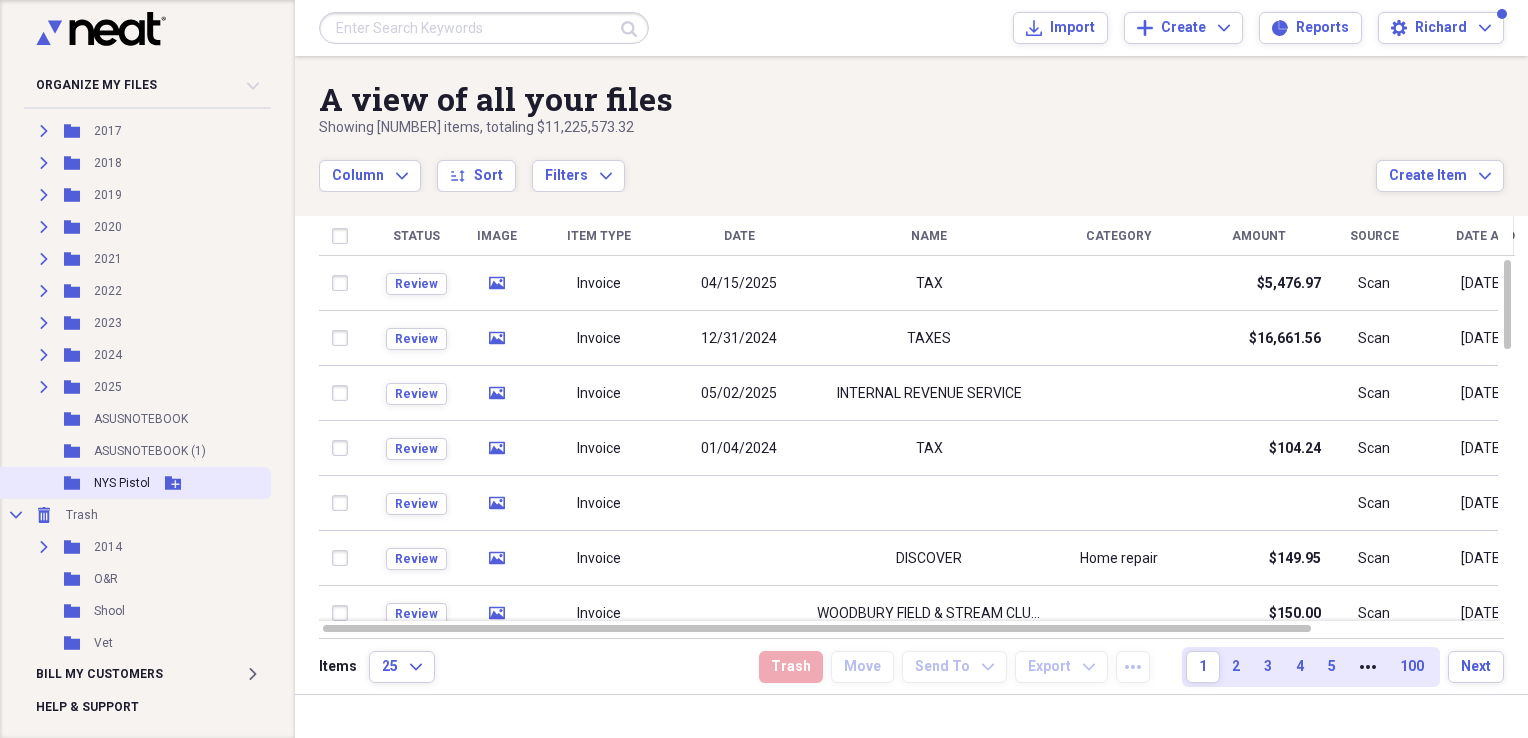scroll, scrollTop: 240, scrollLeft: 0, axis: vertical 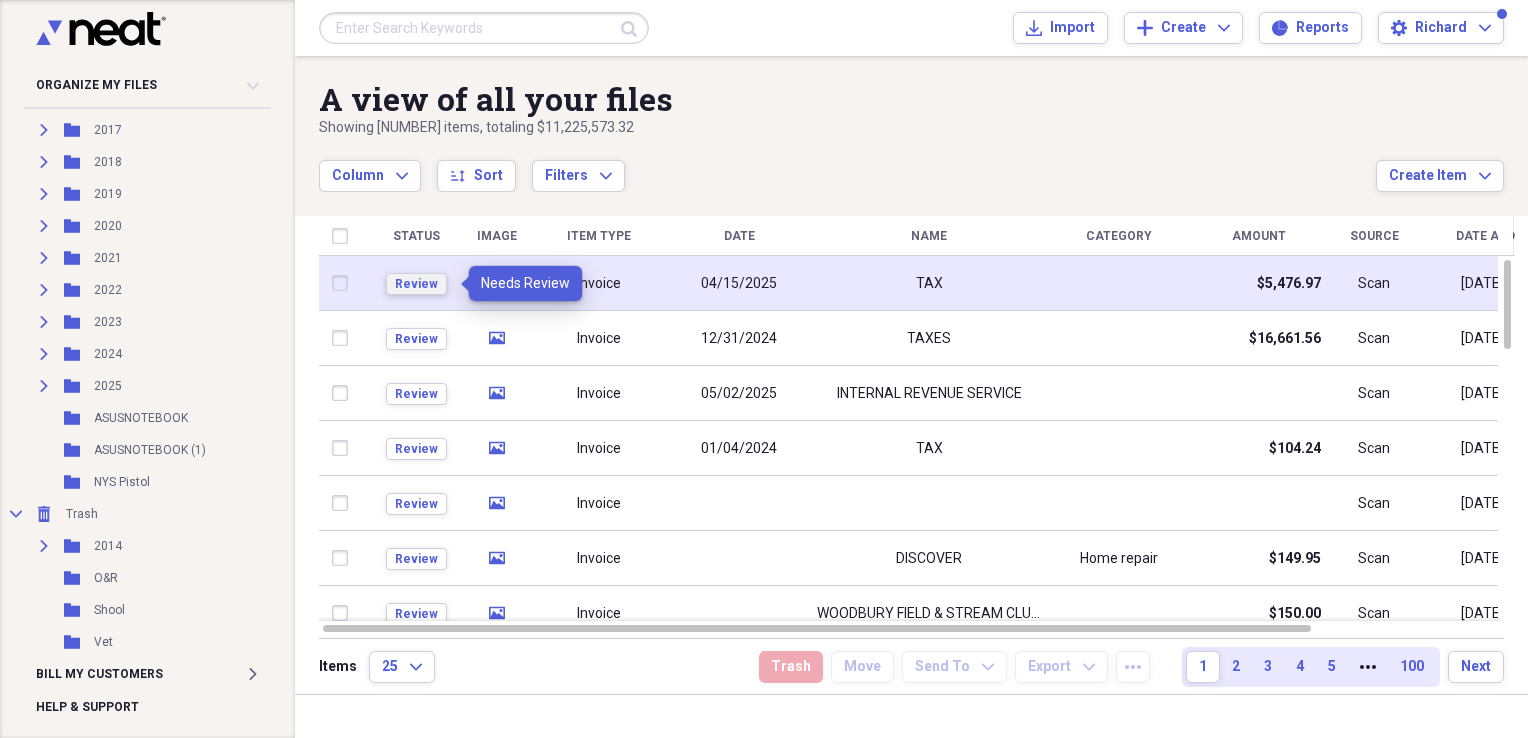 click on "Review" at bounding box center (416, 284) 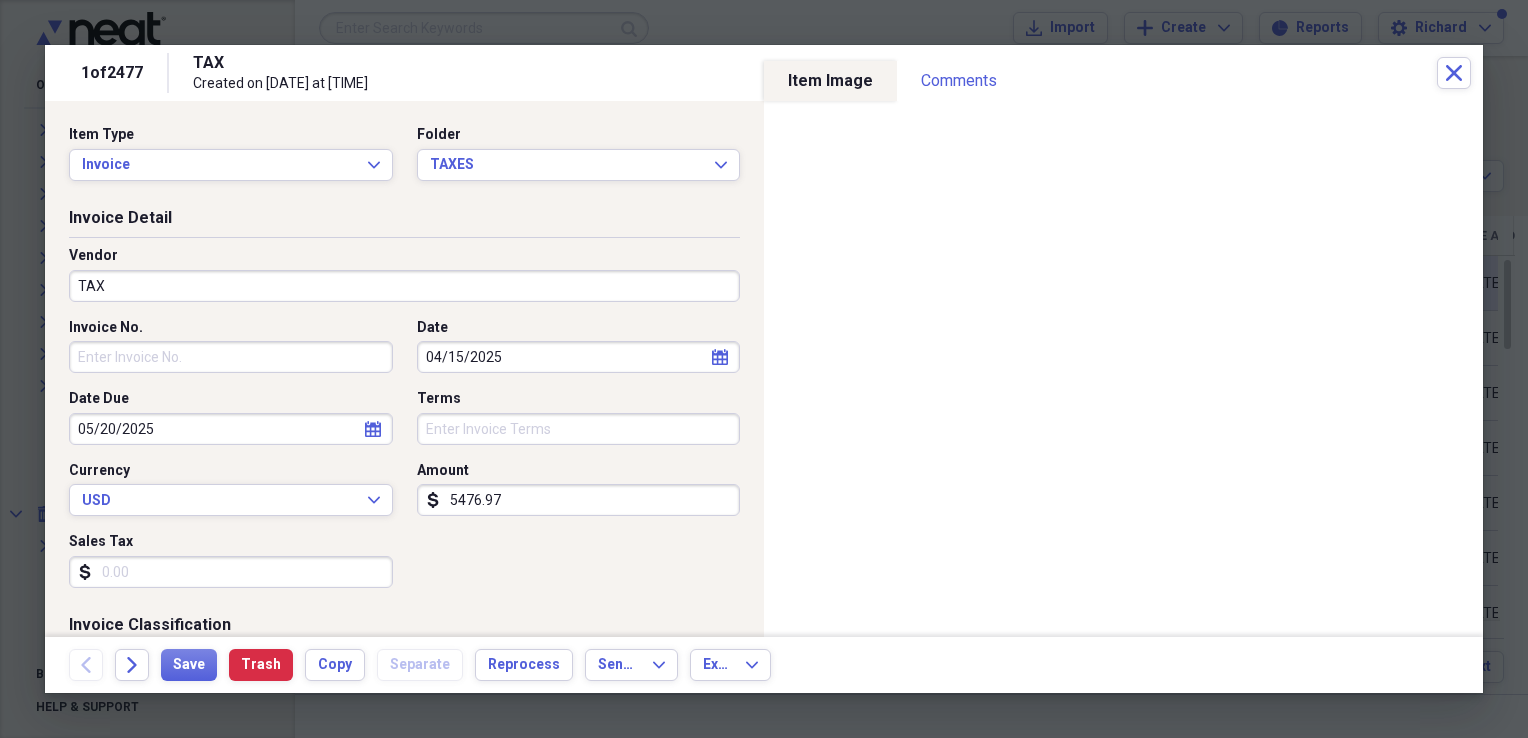 scroll, scrollTop: 224, scrollLeft: 0, axis: vertical 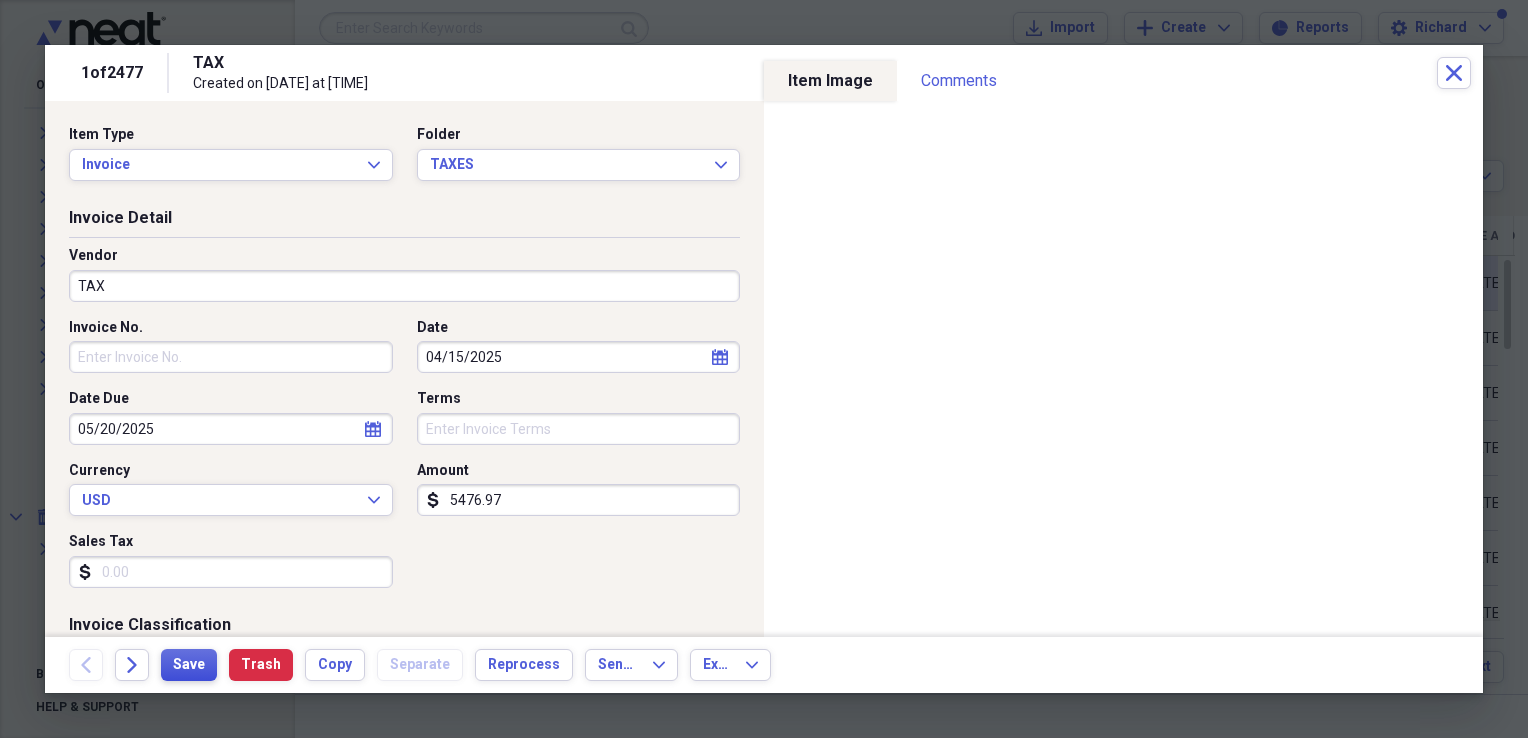 click on "Save" at bounding box center (189, 665) 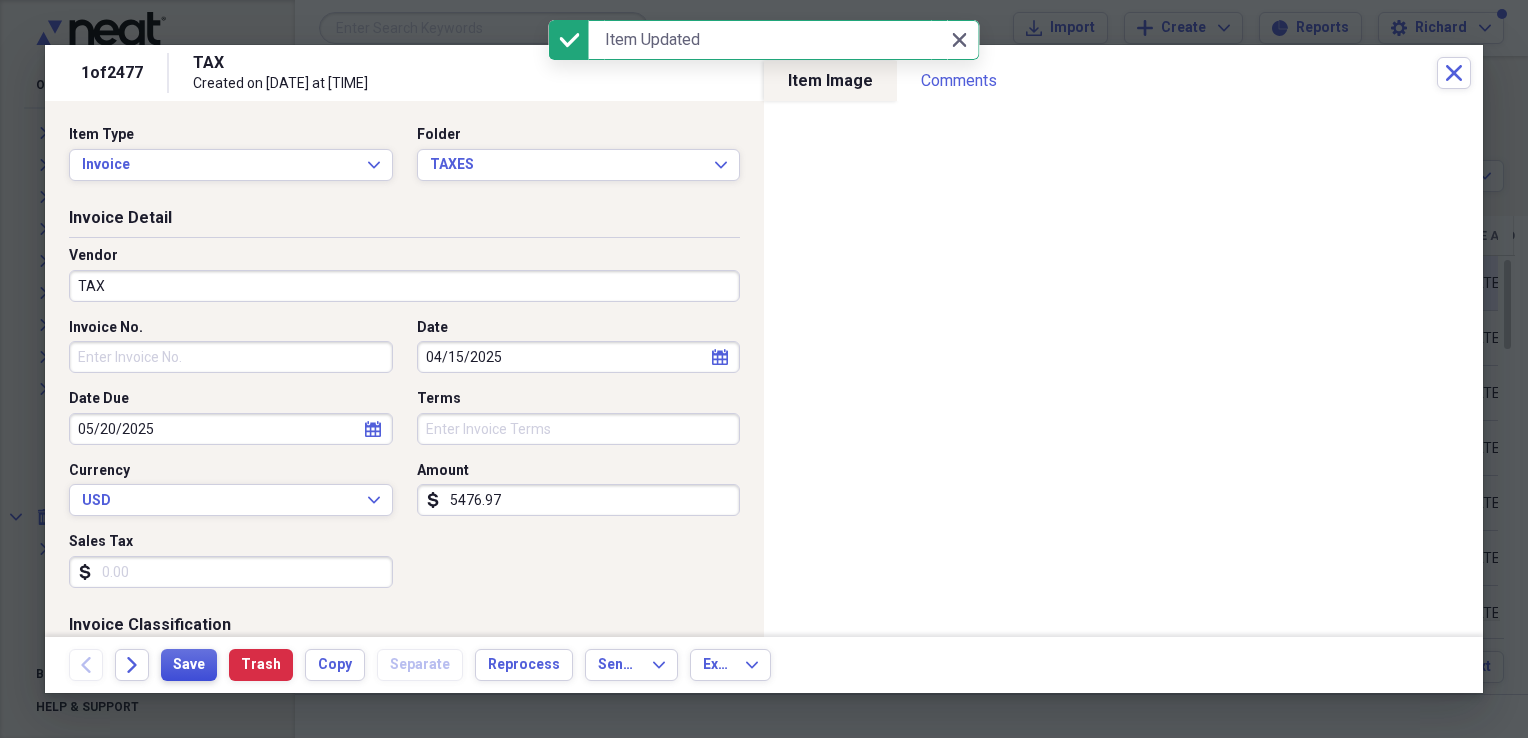 click on "Save" at bounding box center [189, 665] 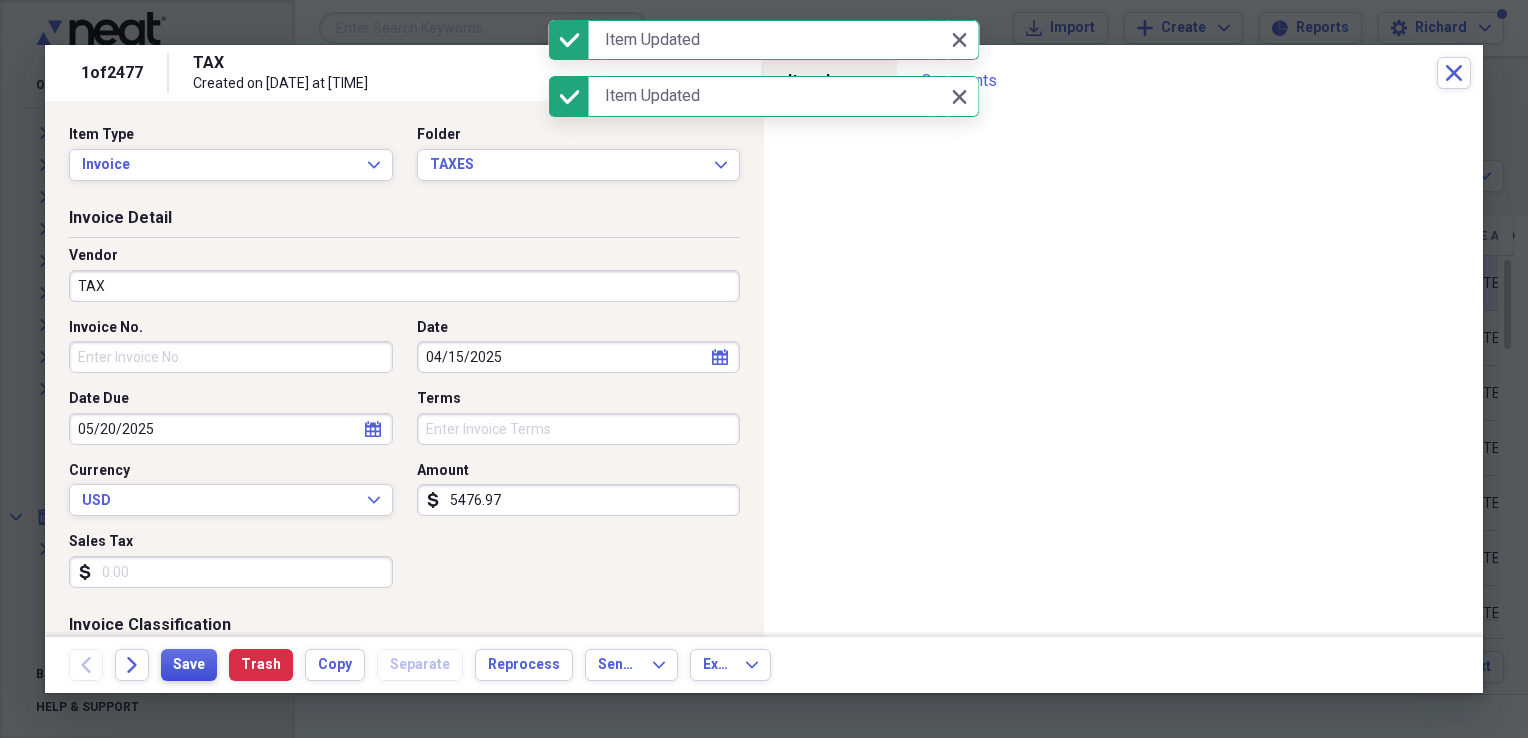 click on "Save" at bounding box center [189, 665] 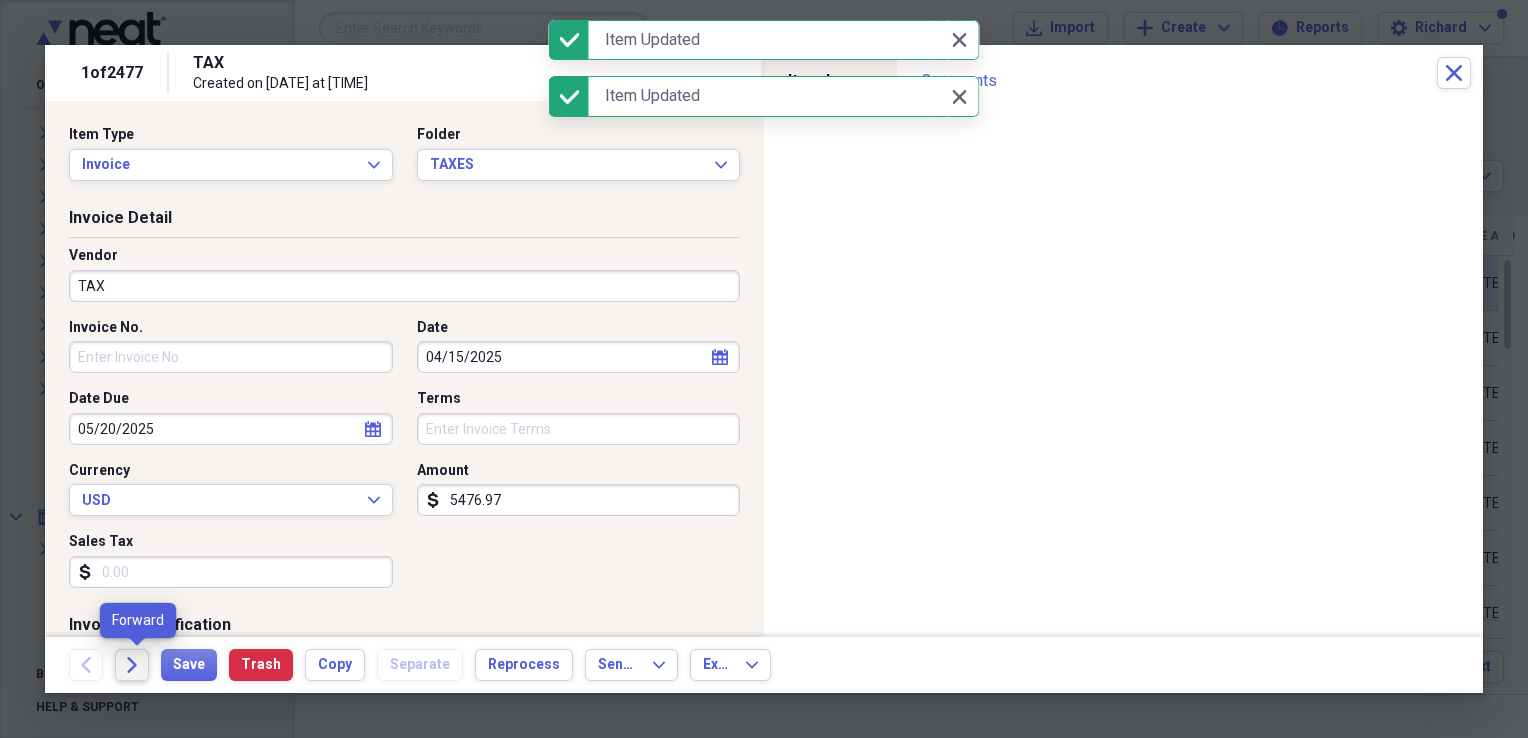 click on "Forward" at bounding box center (132, 665) 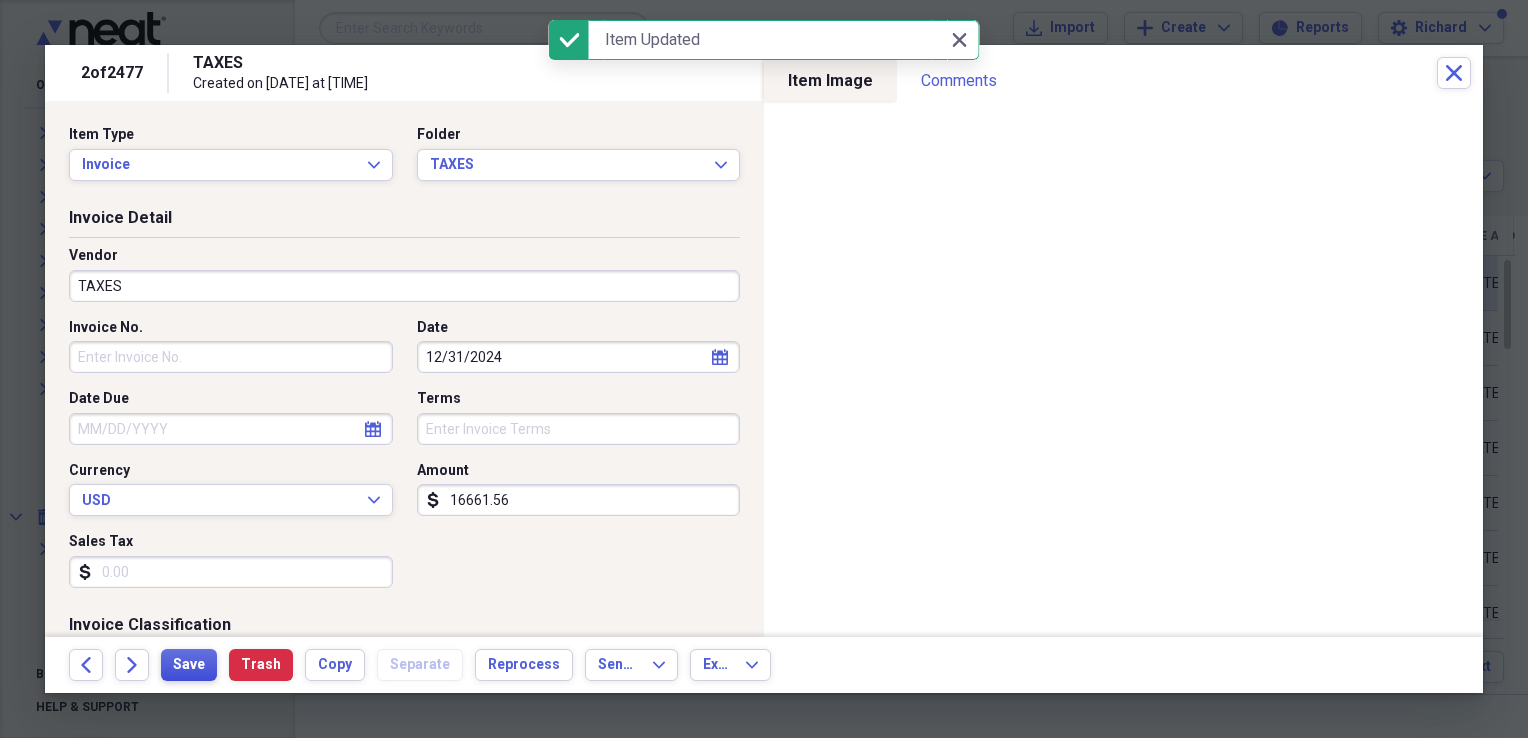click on "Save" at bounding box center (189, 665) 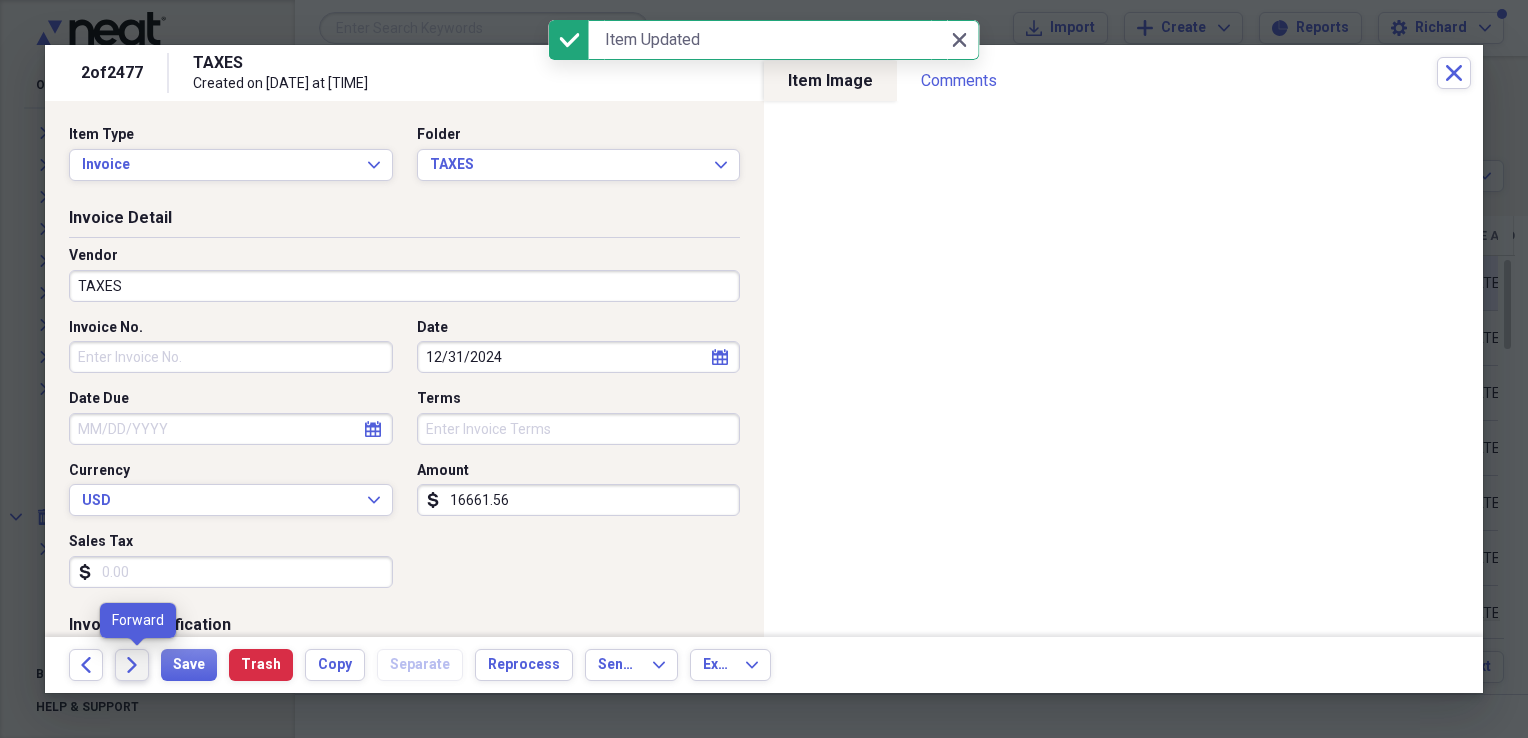 click on "Forward" 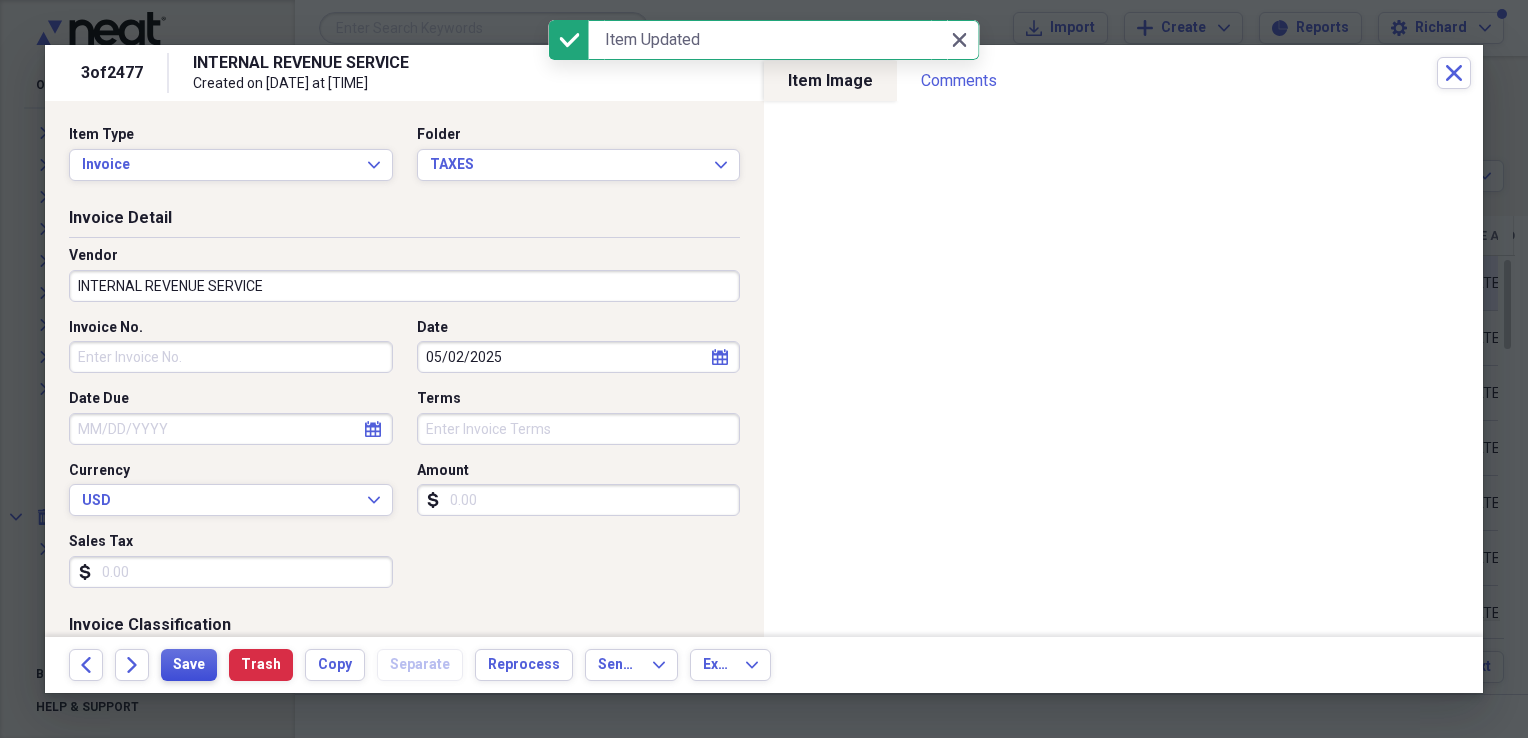 click on "Save" at bounding box center [189, 665] 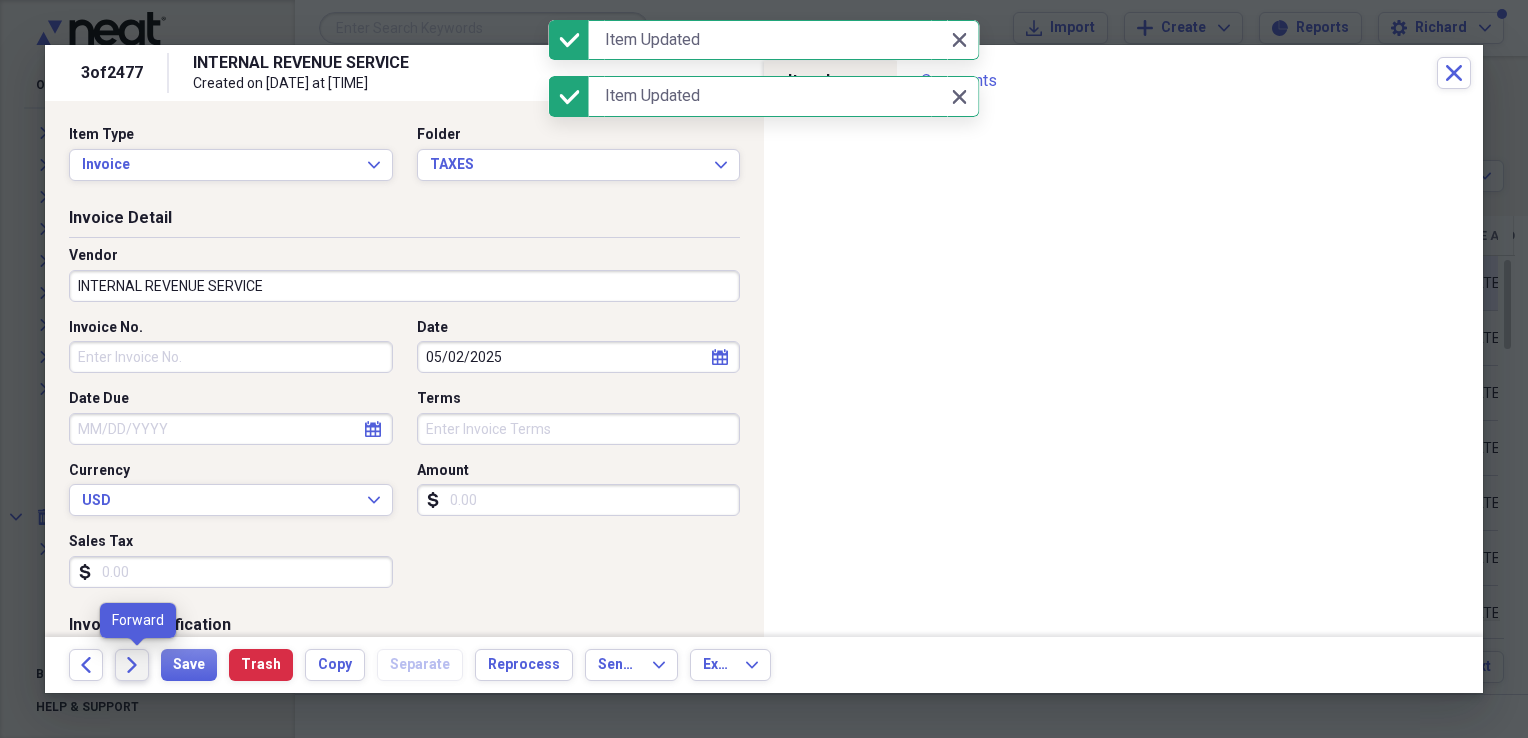 click on "Forward" at bounding box center [132, 665] 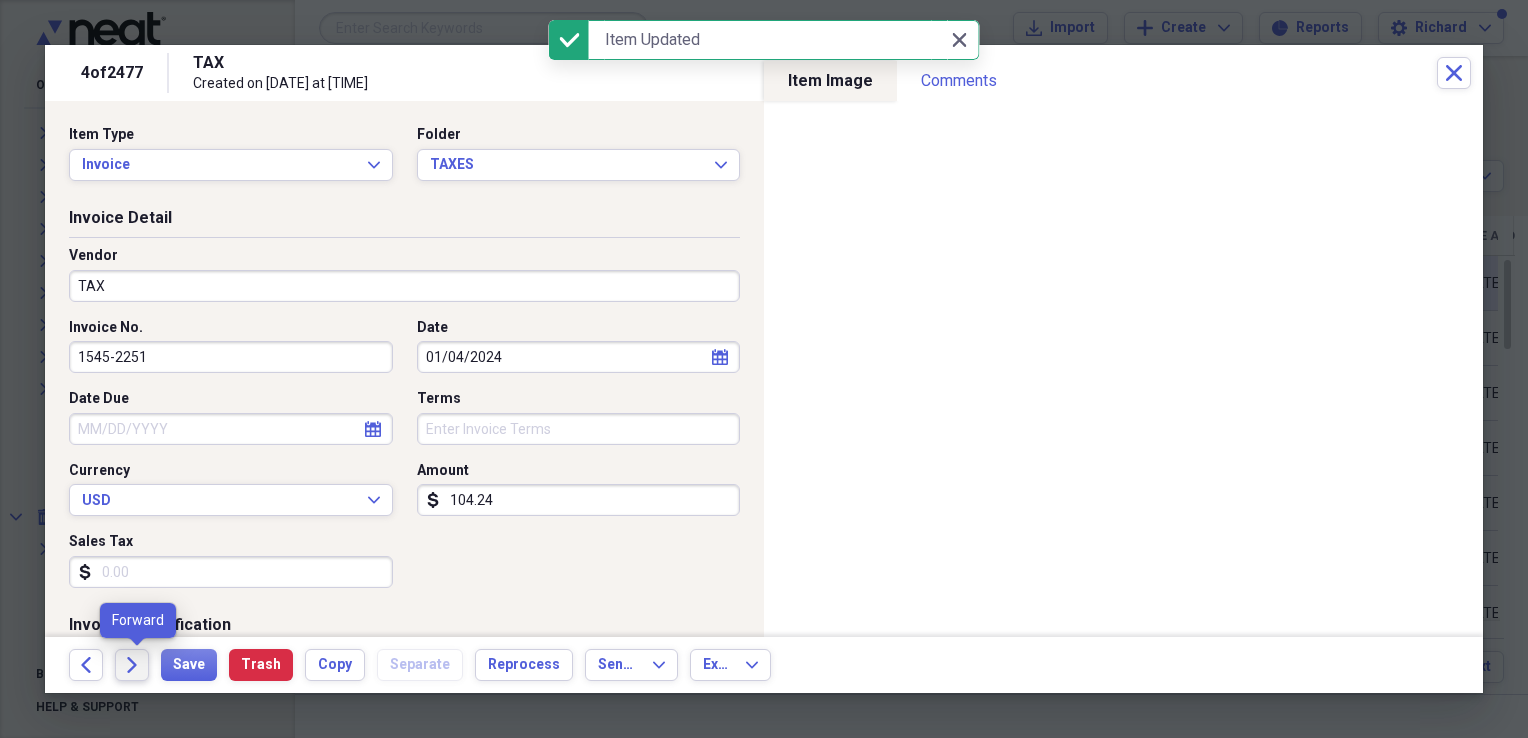 click on "Forward" at bounding box center (132, 665) 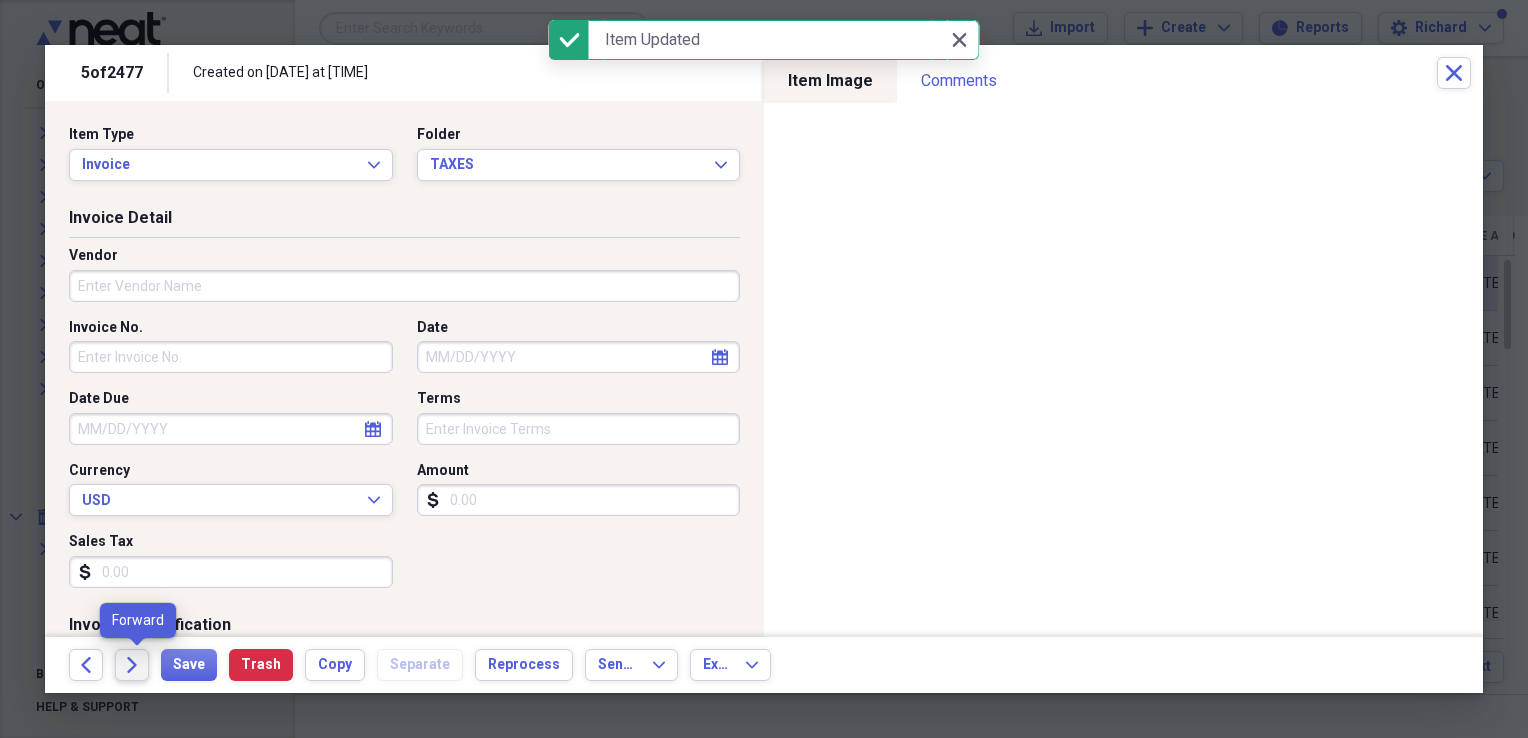 click on "Forward" at bounding box center (132, 665) 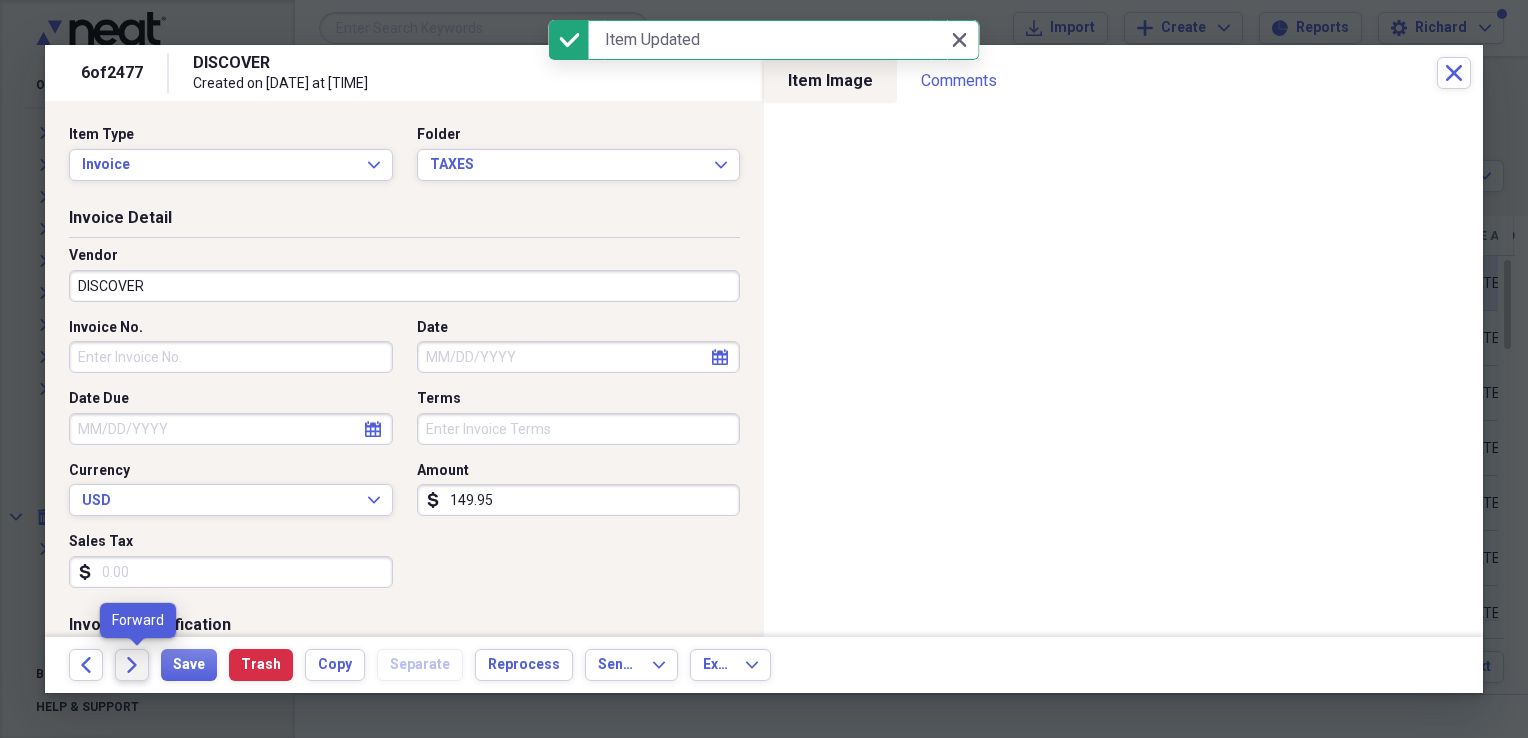 click on "Forward" at bounding box center [132, 665] 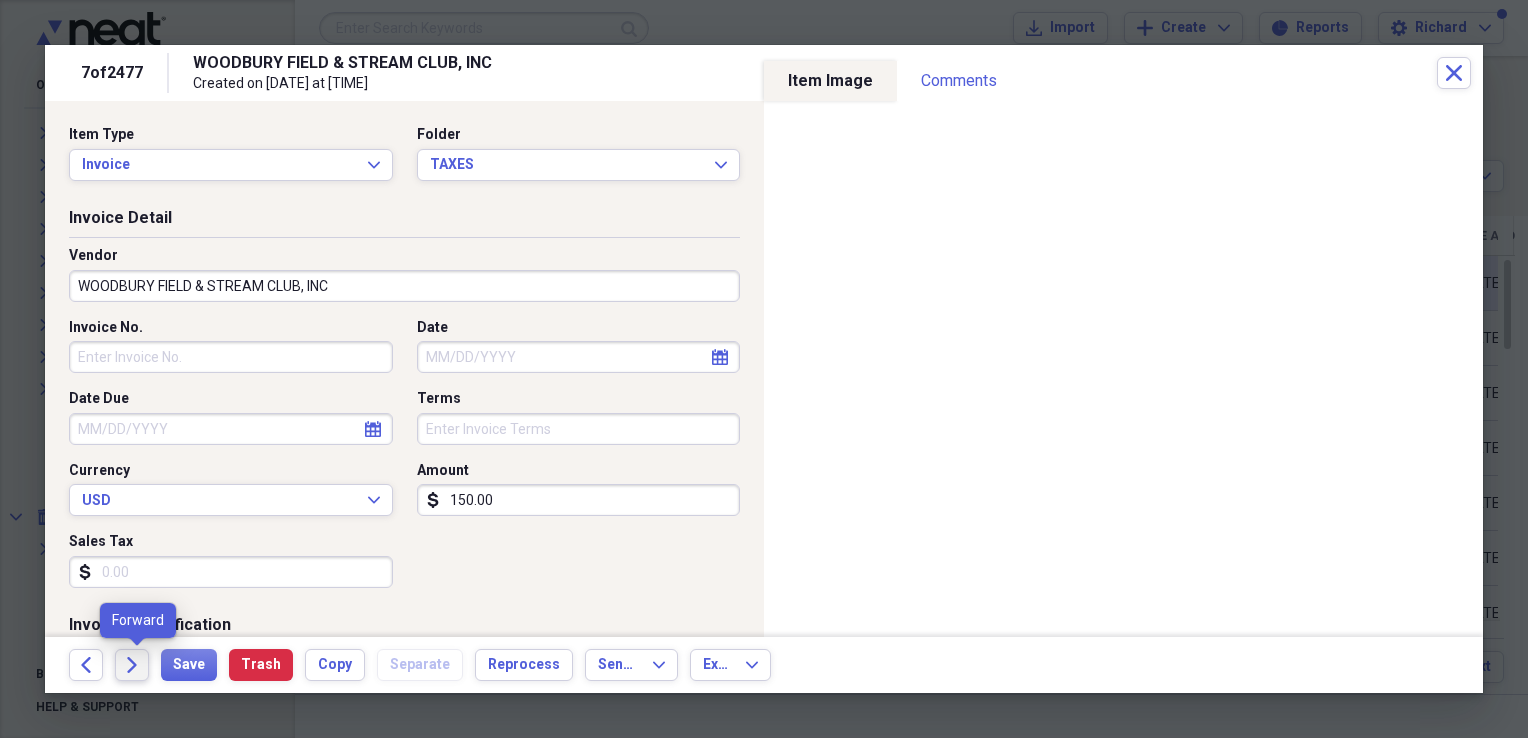 click on "Forward" at bounding box center (132, 665) 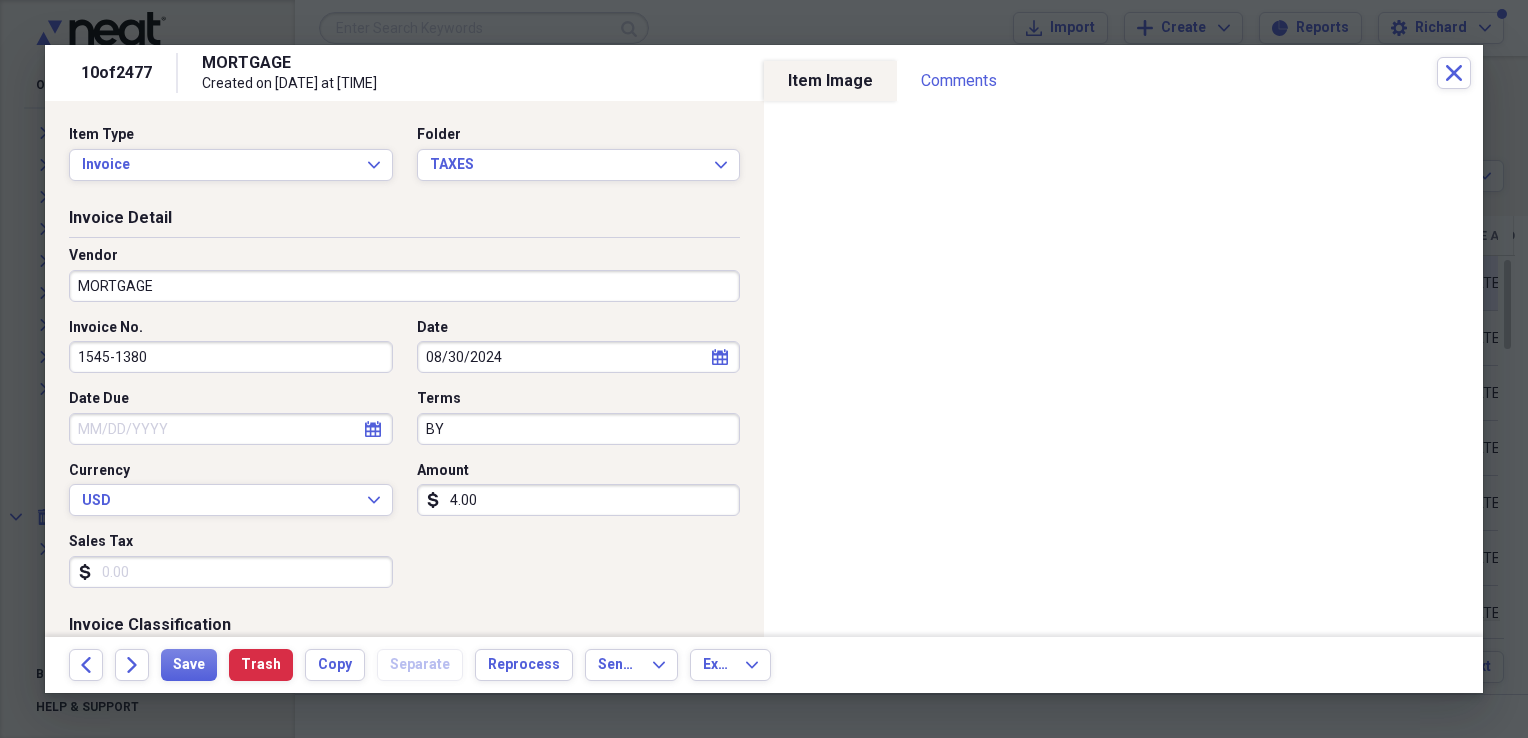 click on "Forward" at bounding box center [132, 665] 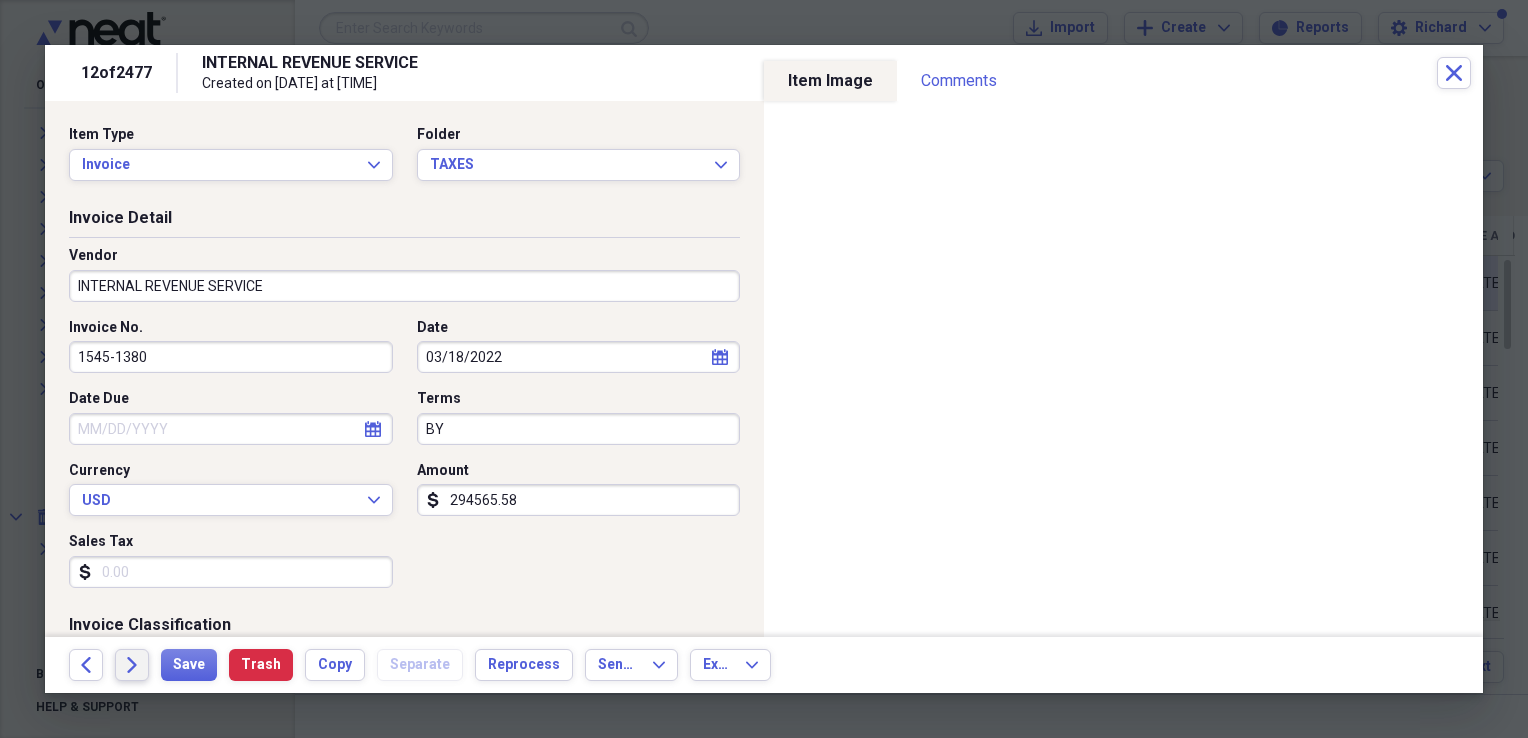 click on "Forward" at bounding box center (132, 665) 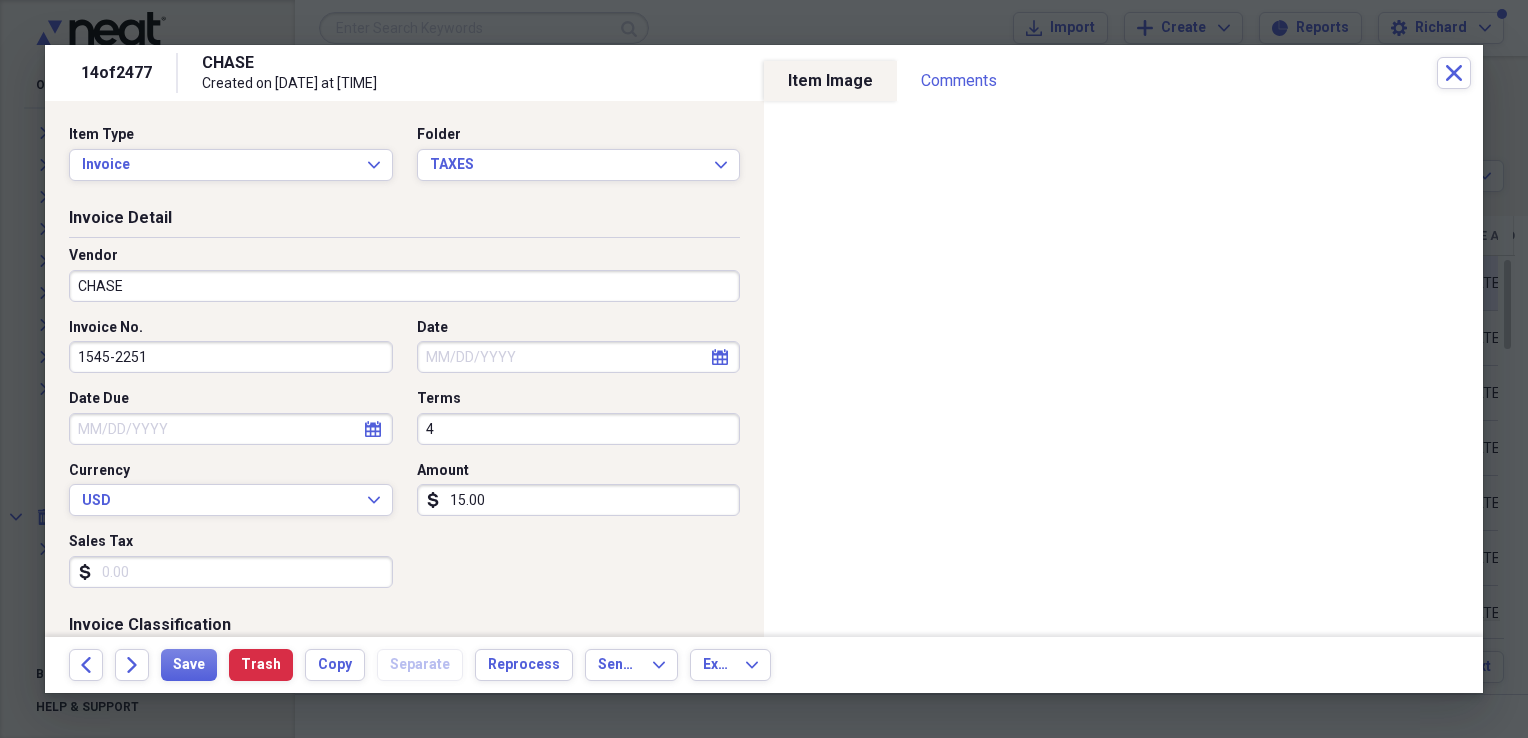 click on "Forward" at bounding box center (132, 665) 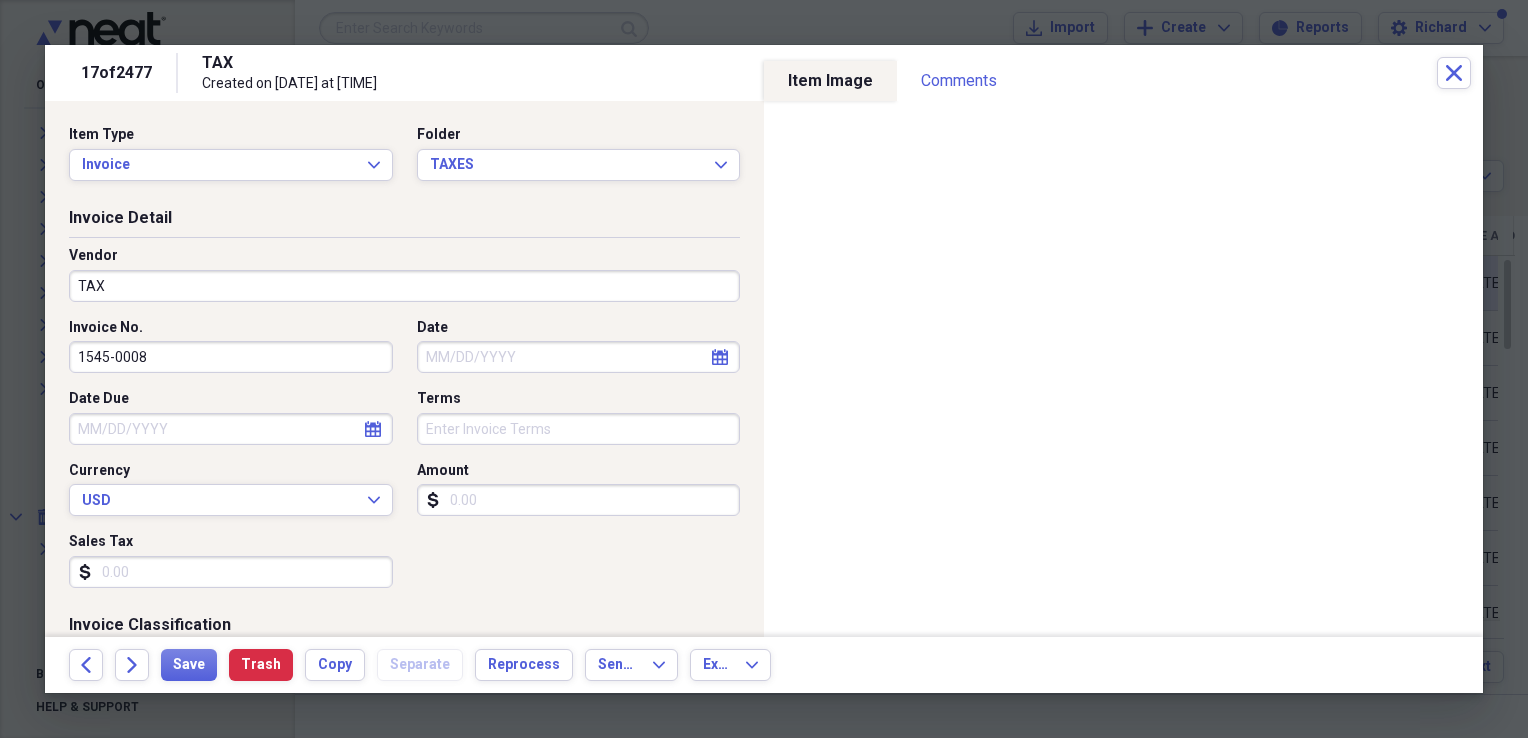 click on "Forward" at bounding box center (132, 665) 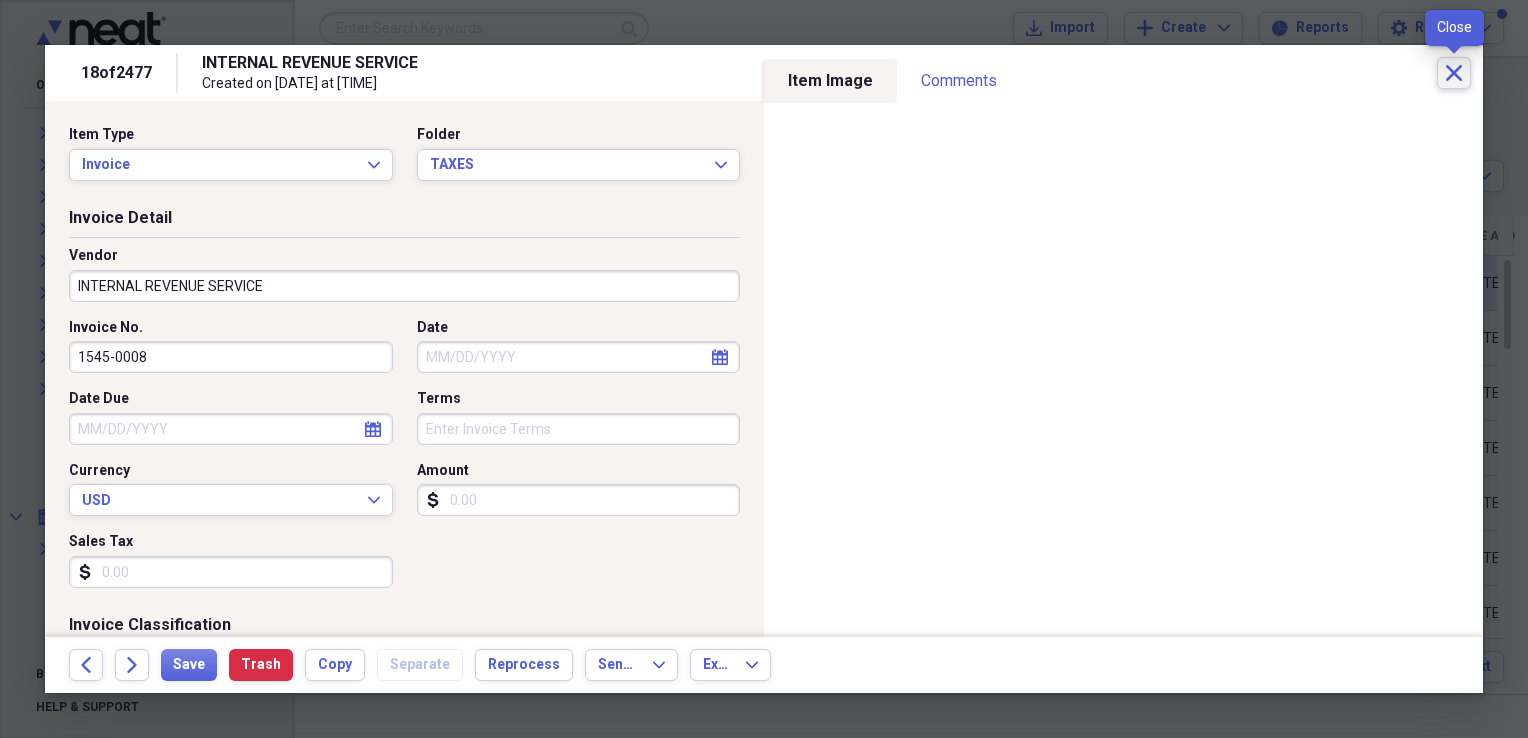 click on "Close" 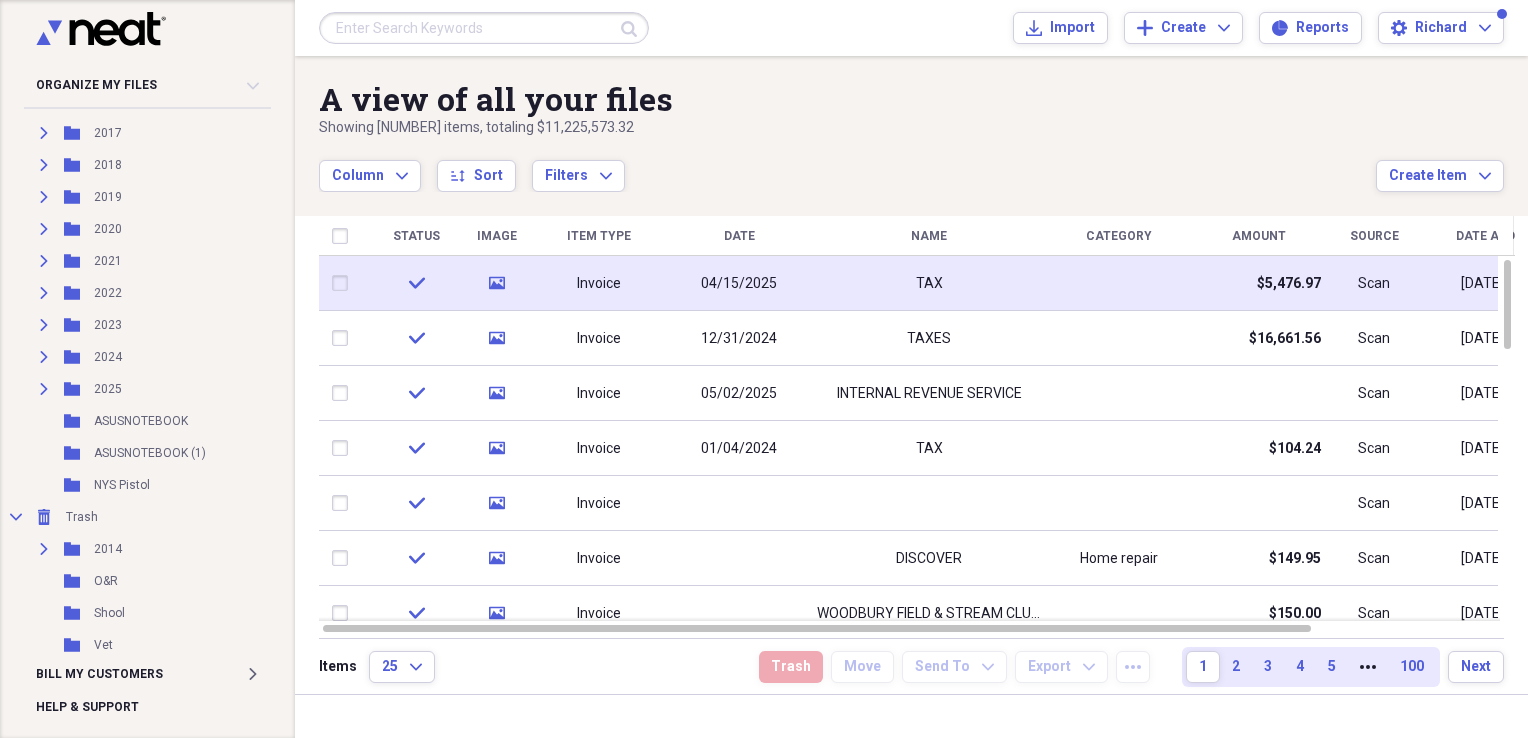 click on "check" at bounding box center [416, 283] 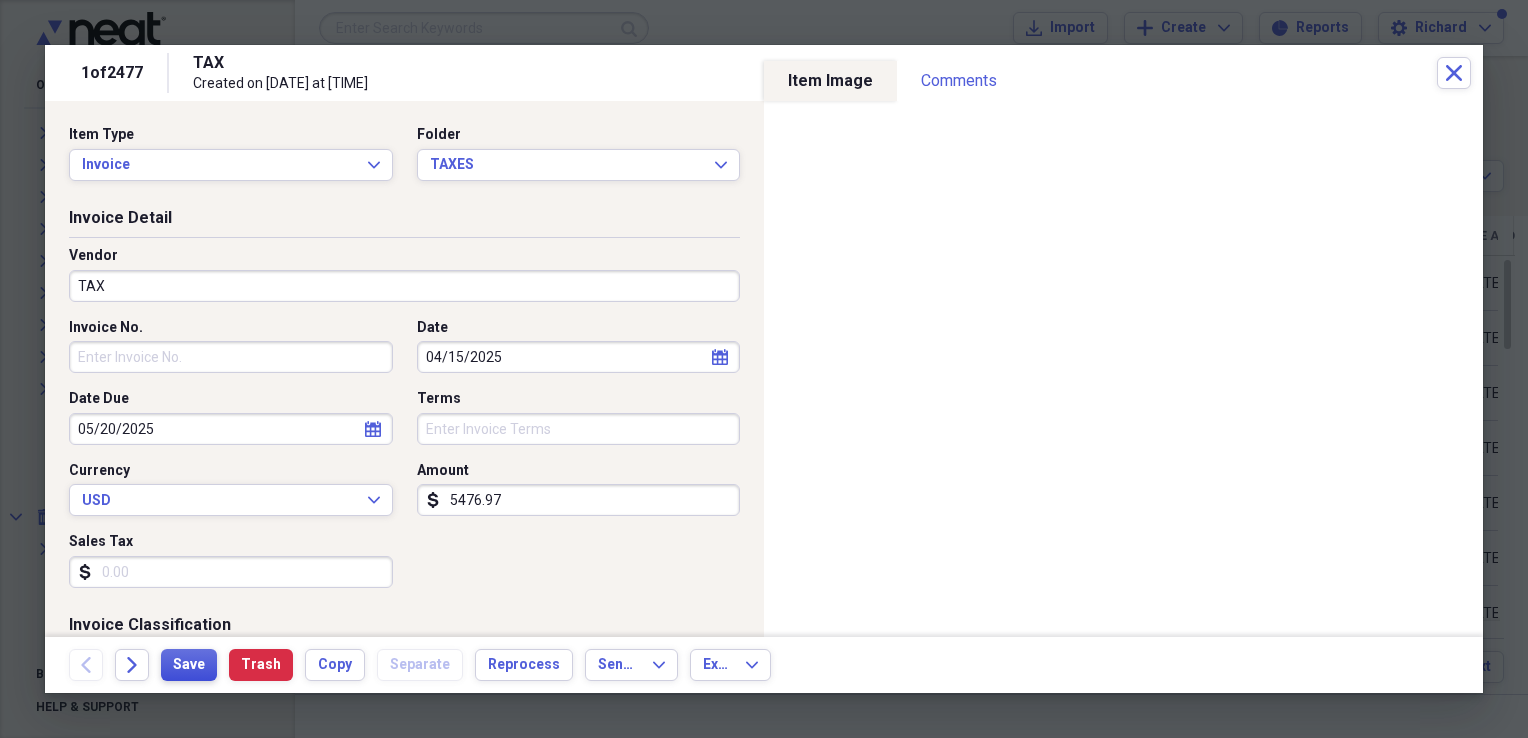 click on "Save" at bounding box center (189, 665) 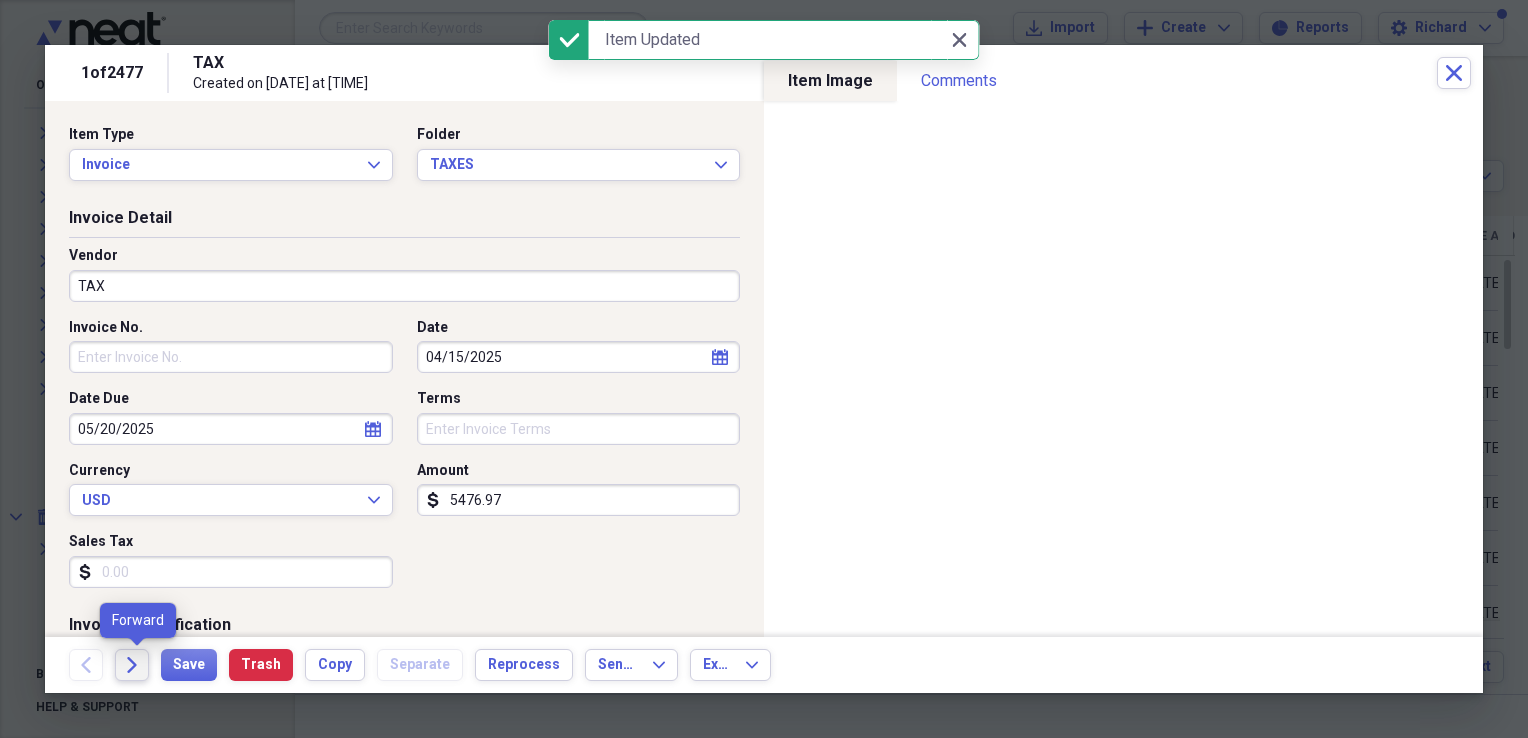 click on "Forward" 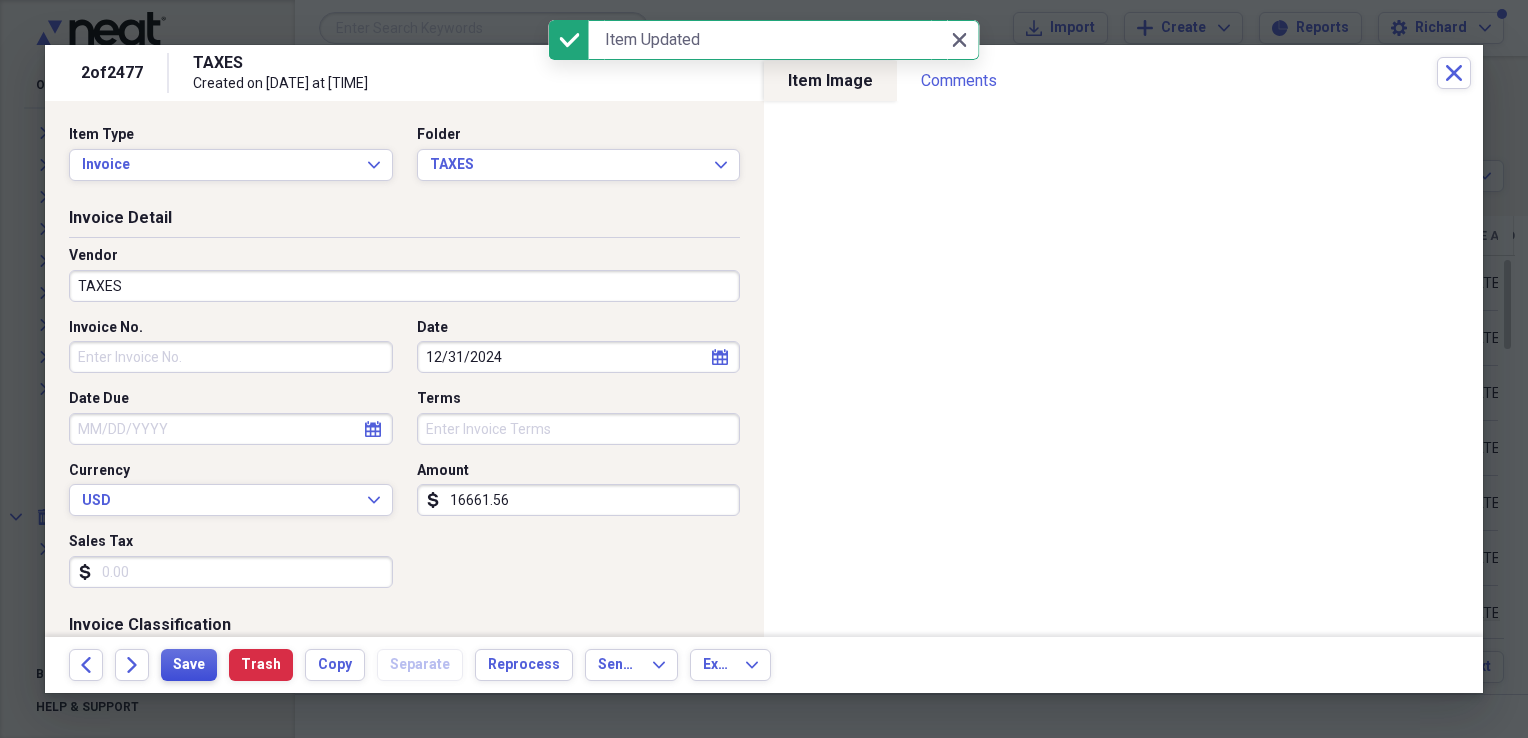 click on "Save" at bounding box center [189, 665] 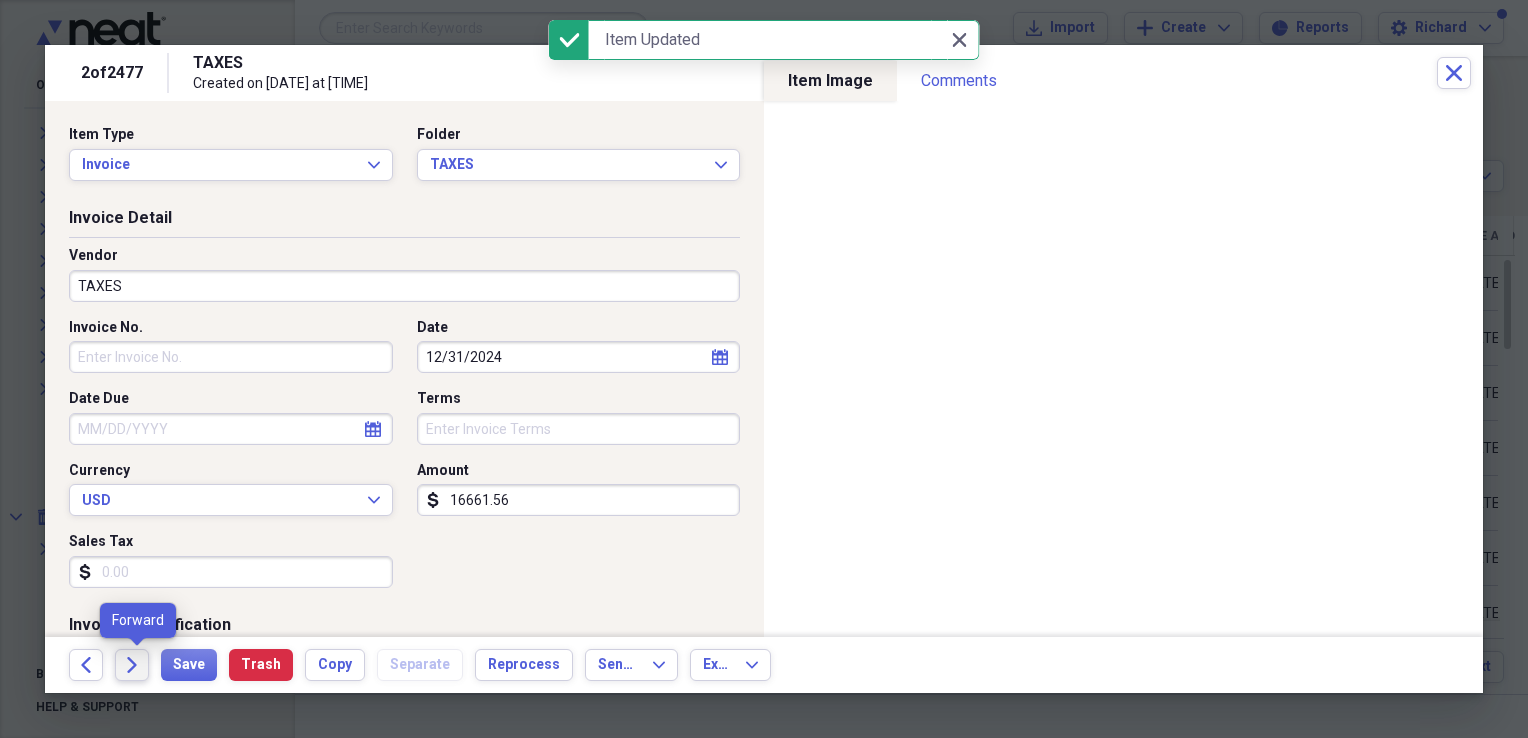 click on "Forward" at bounding box center [132, 665] 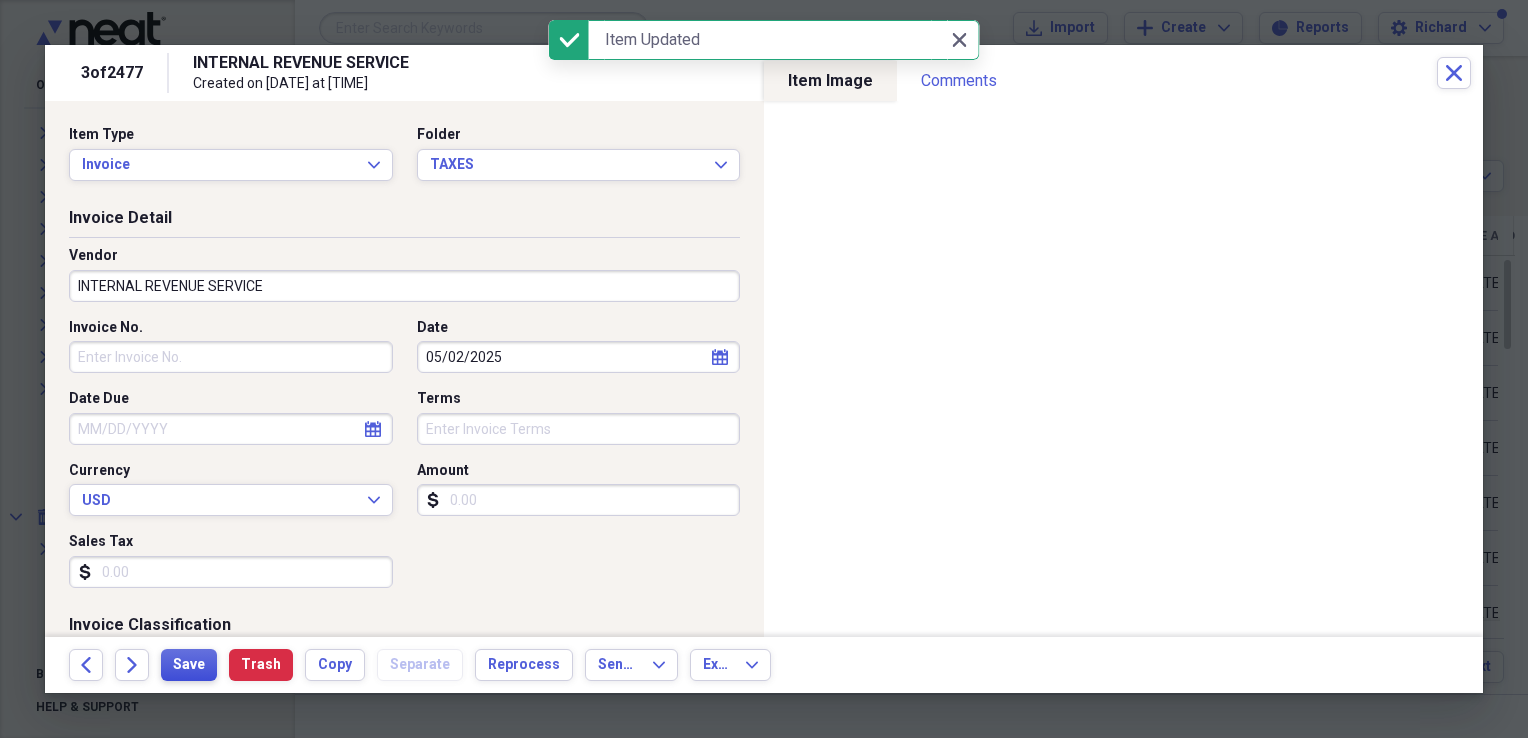 click on "Save" at bounding box center [189, 665] 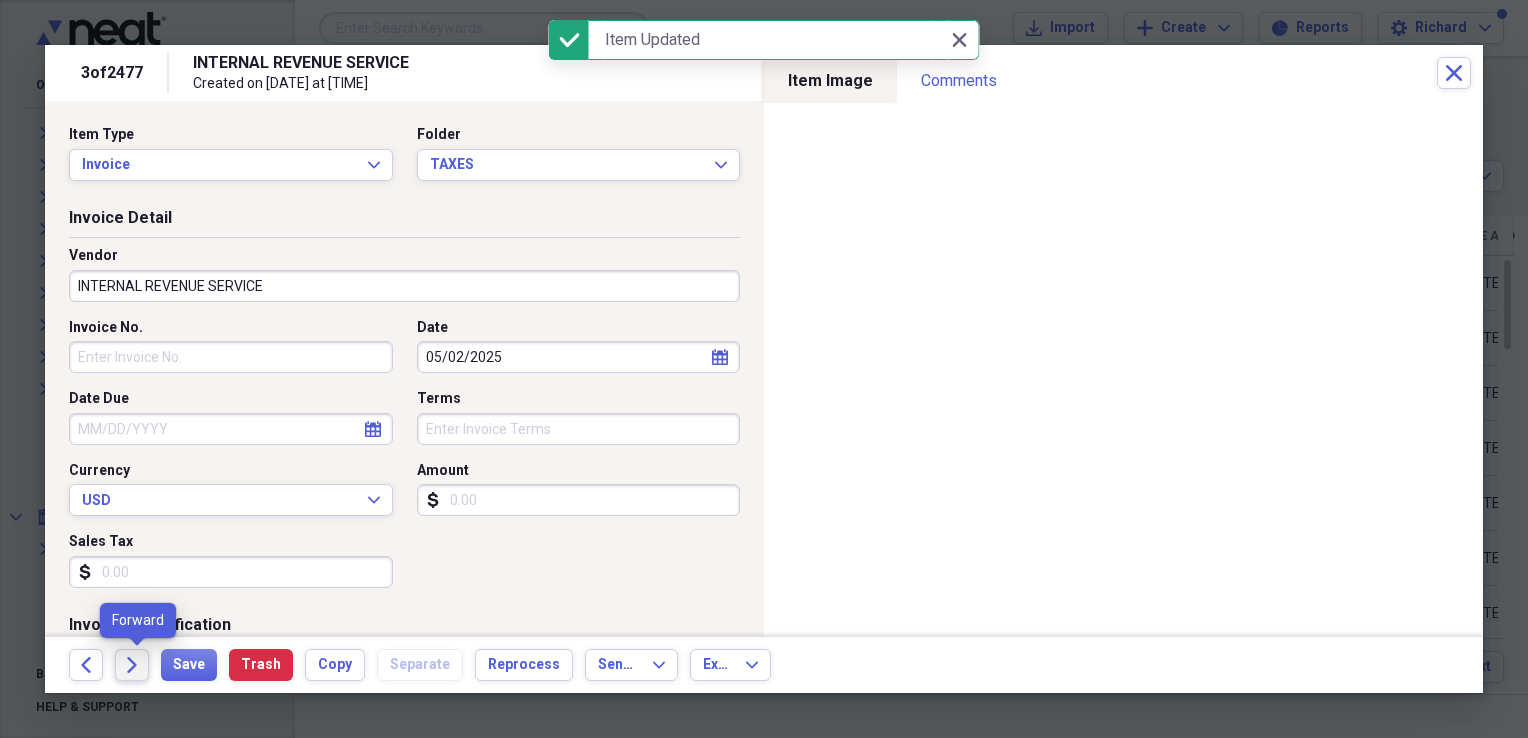 click on "Forward" 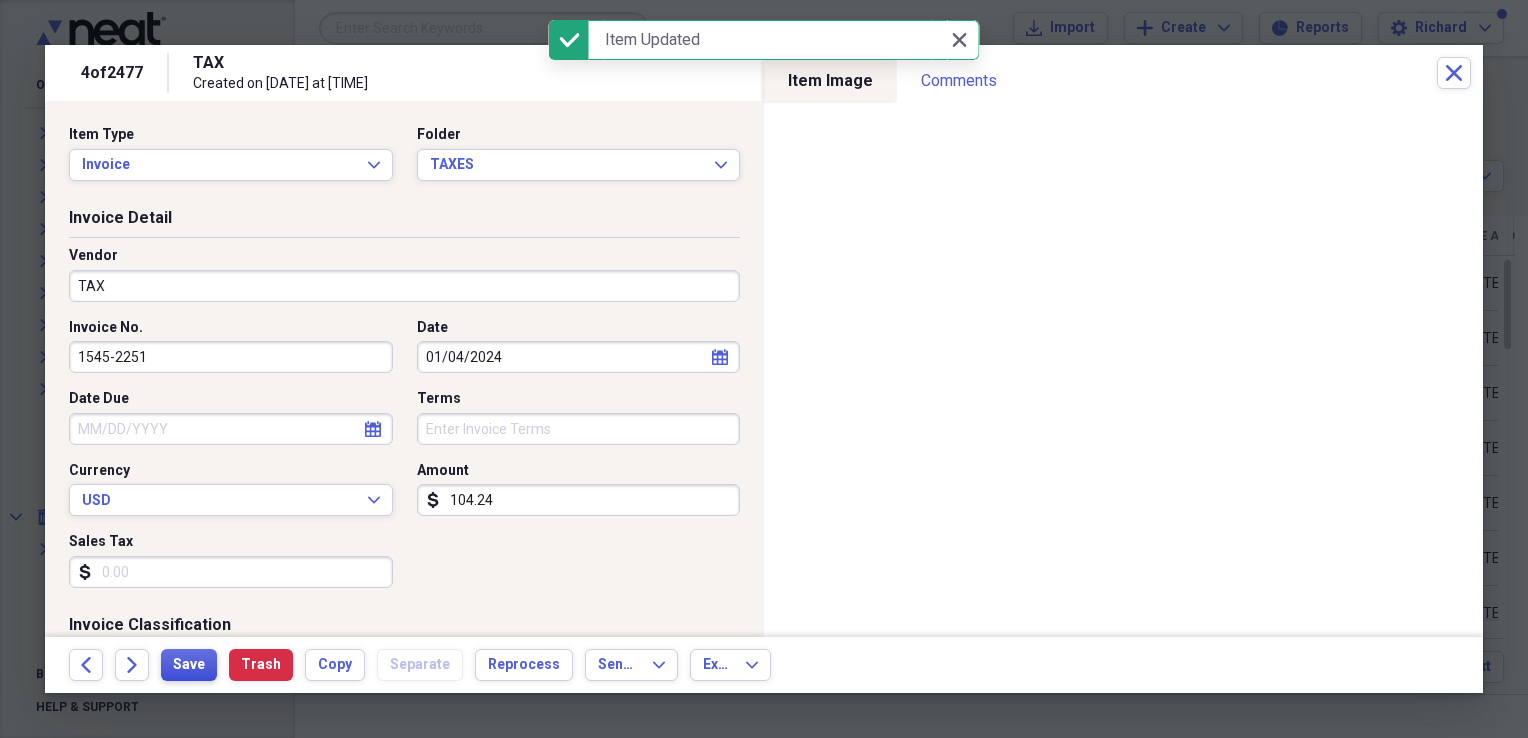 click on "Save" at bounding box center [189, 665] 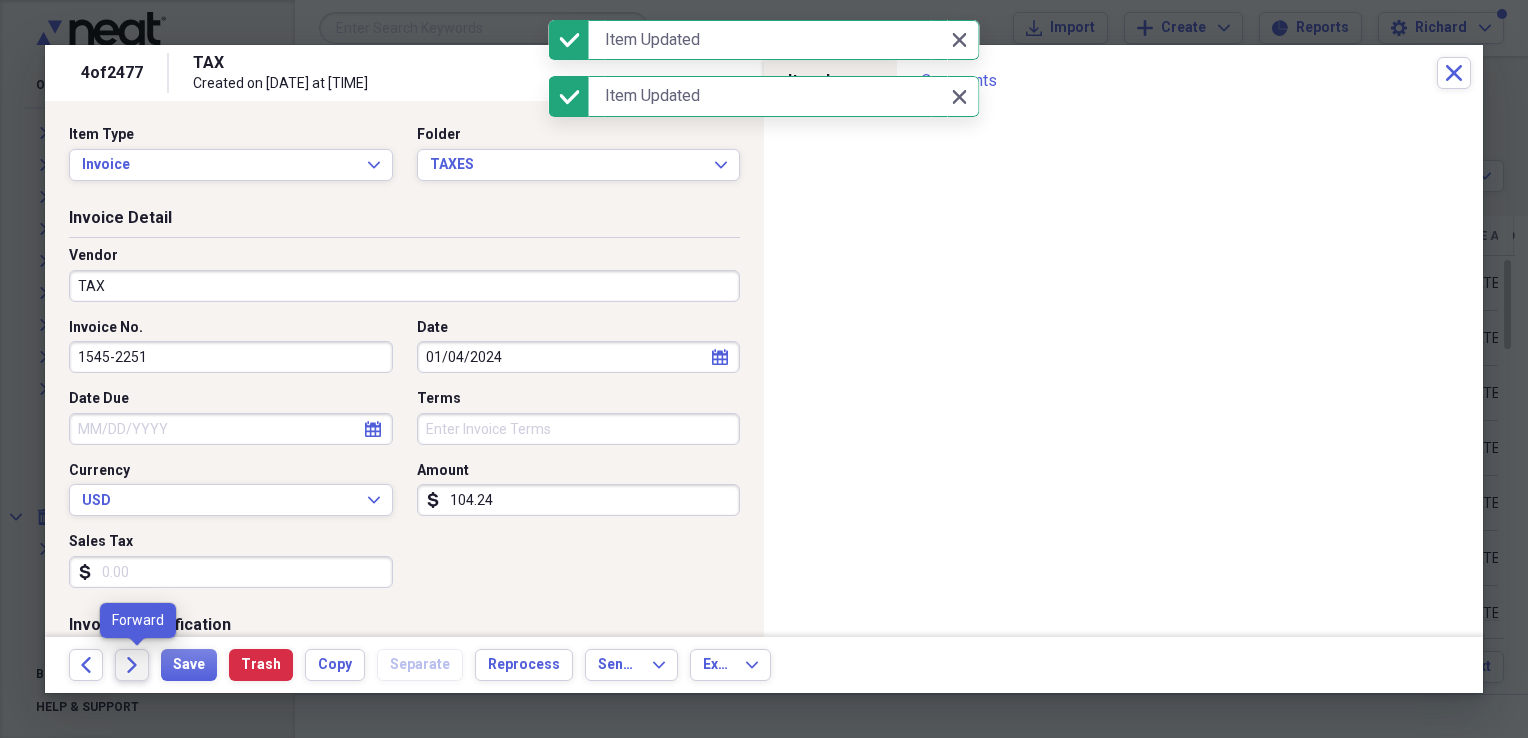click on "Forward" 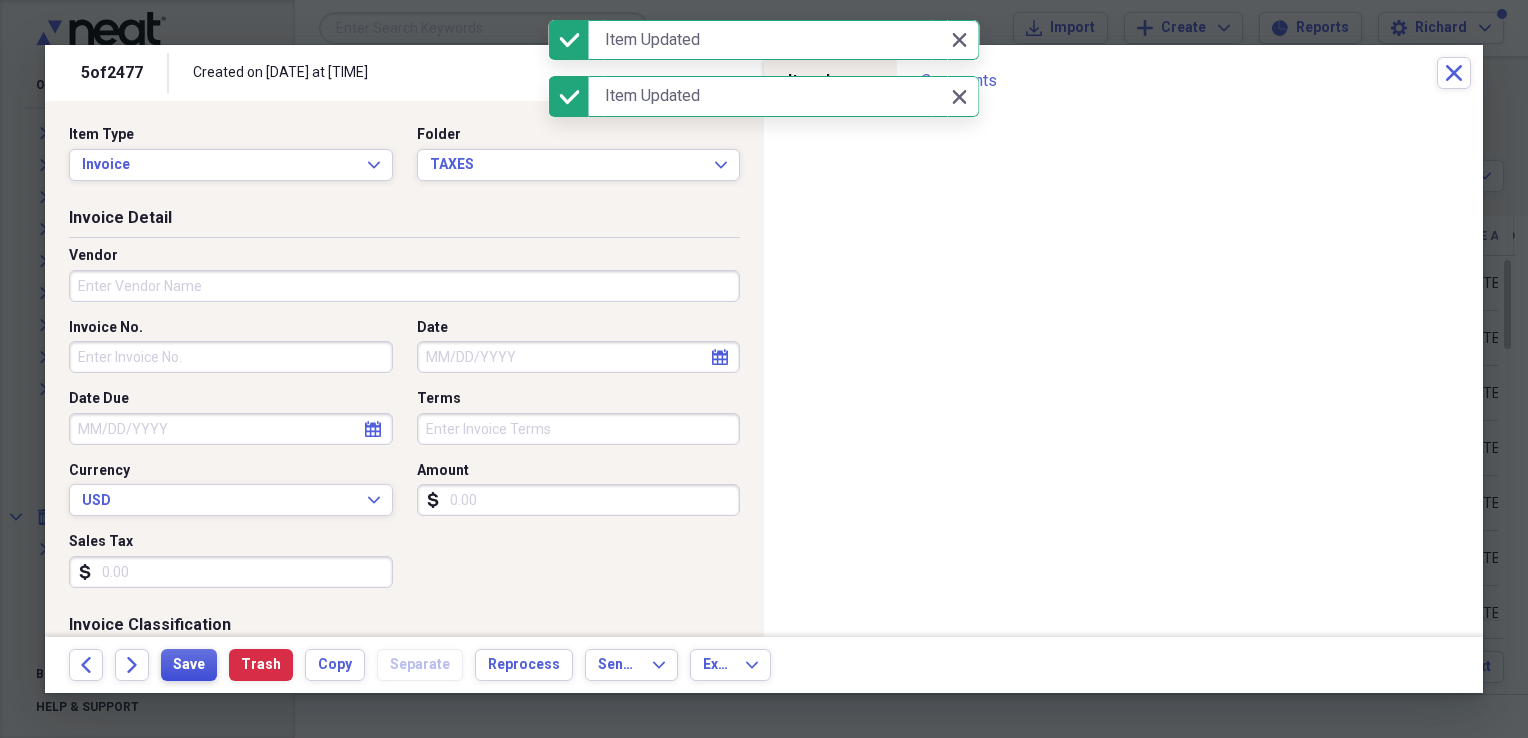 click on "Save" at bounding box center (189, 665) 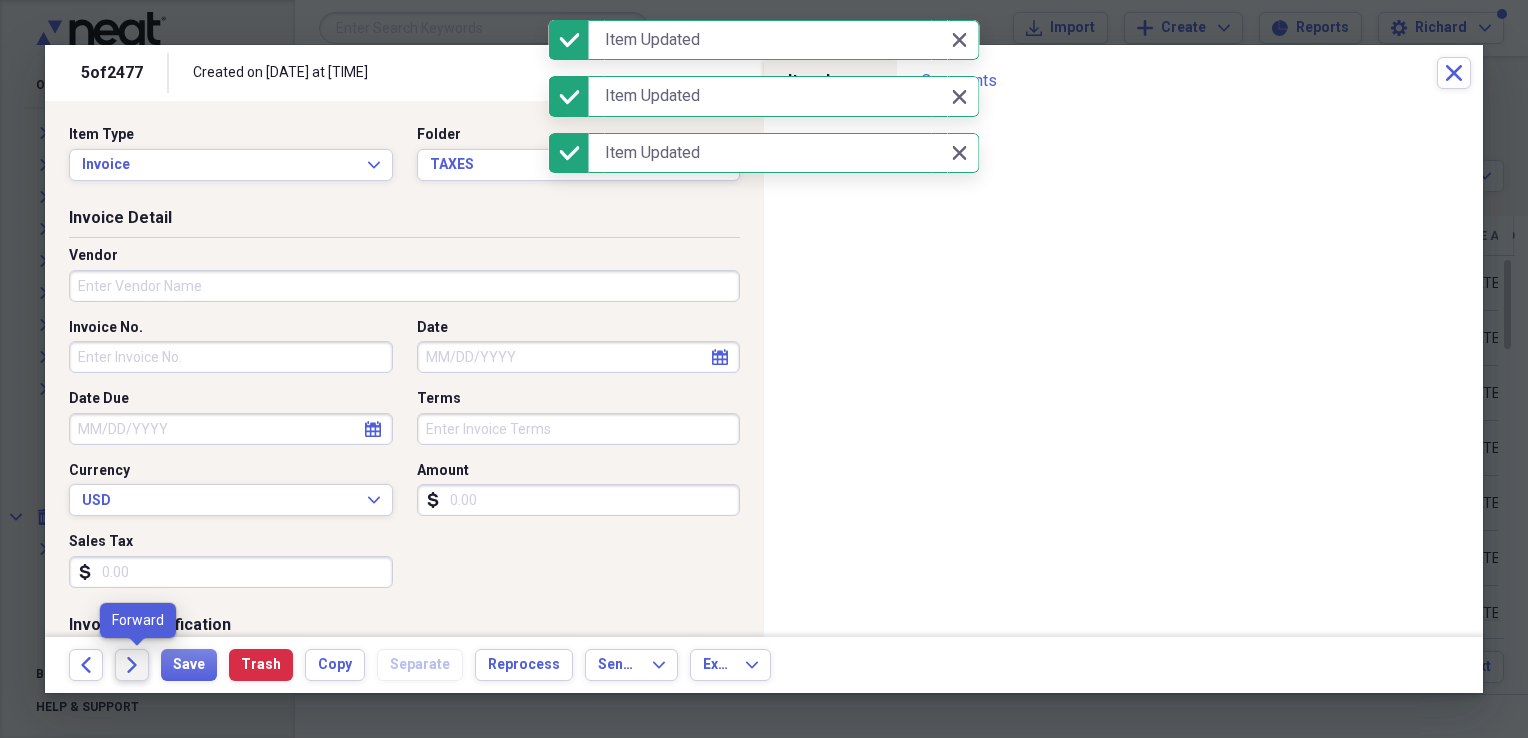 click on "Forward" 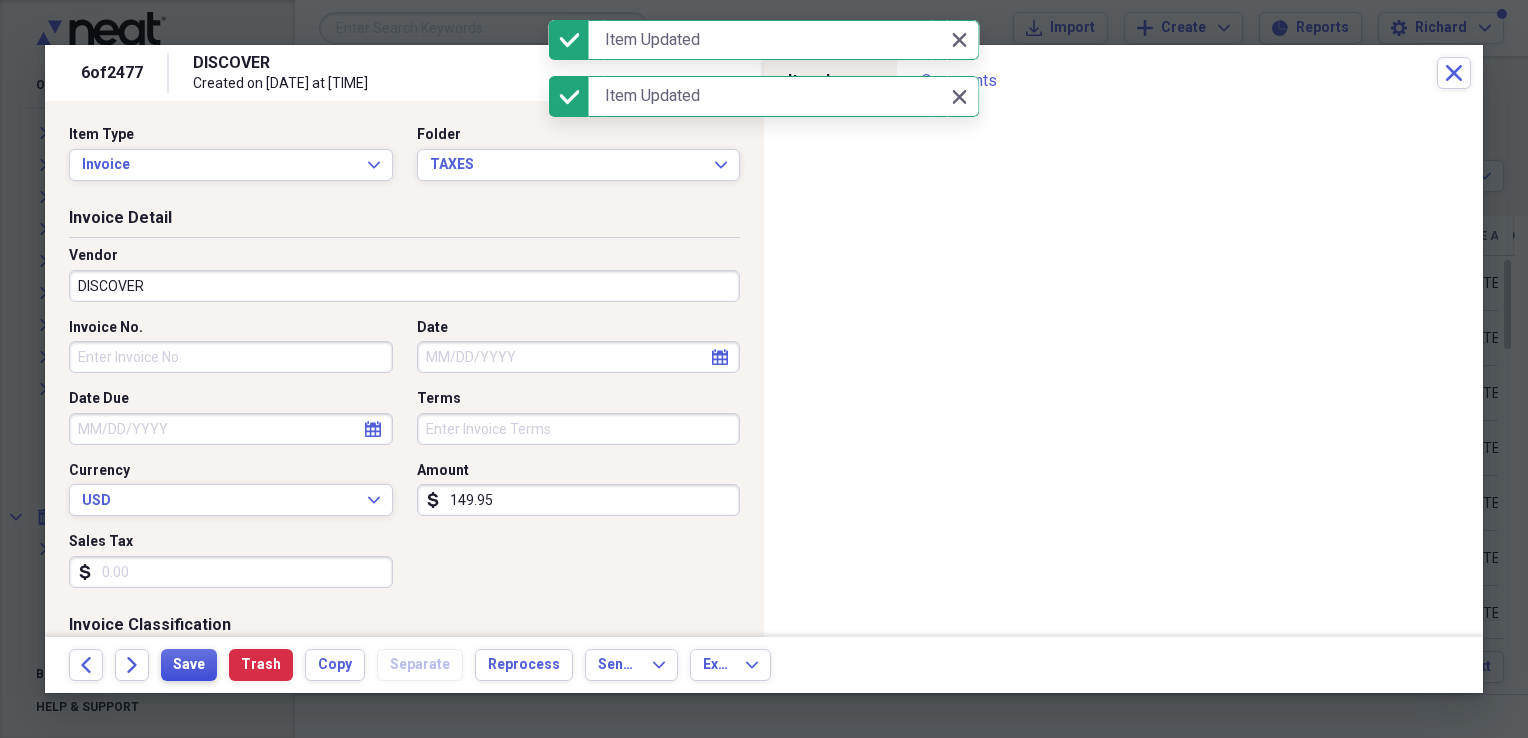 click on "Save" at bounding box center (189, 665) 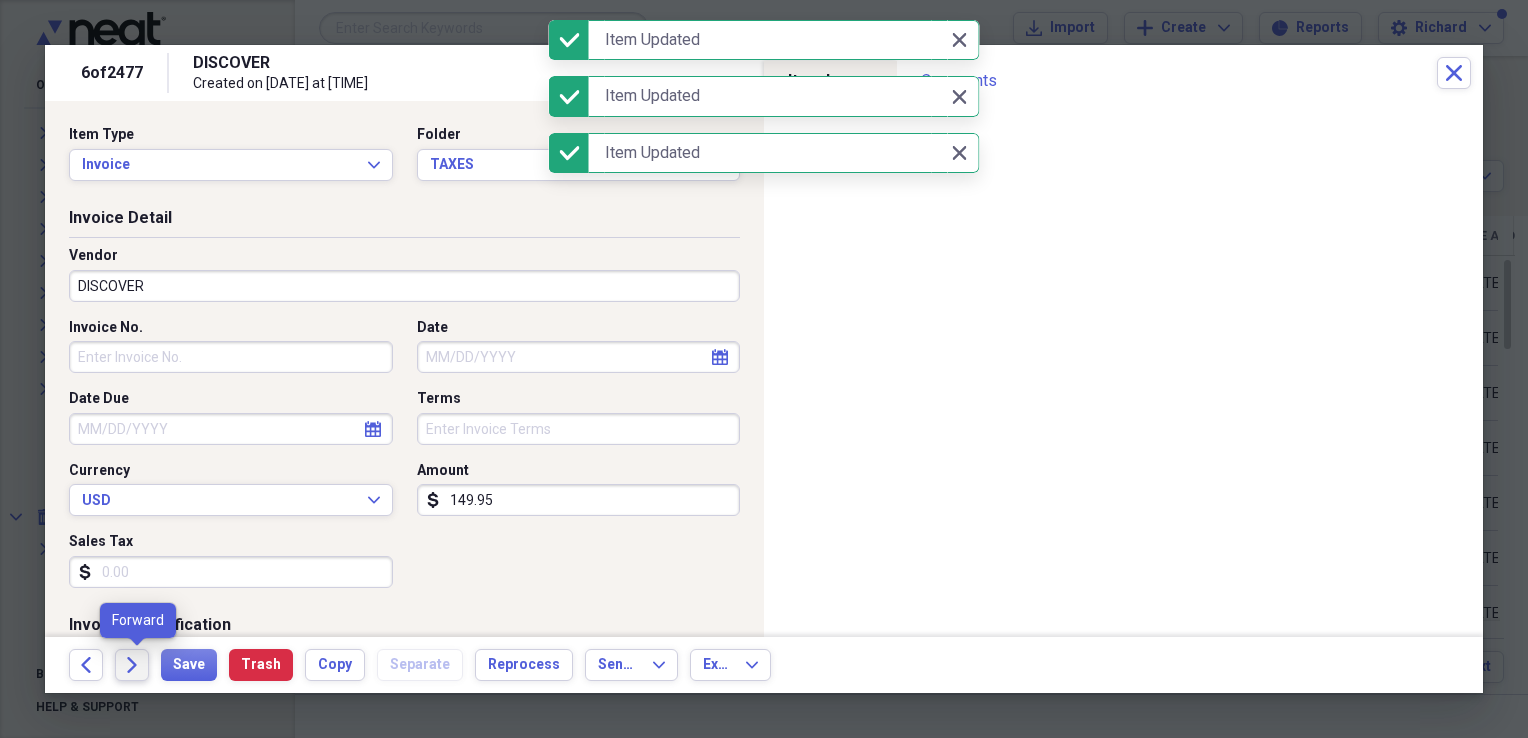 click 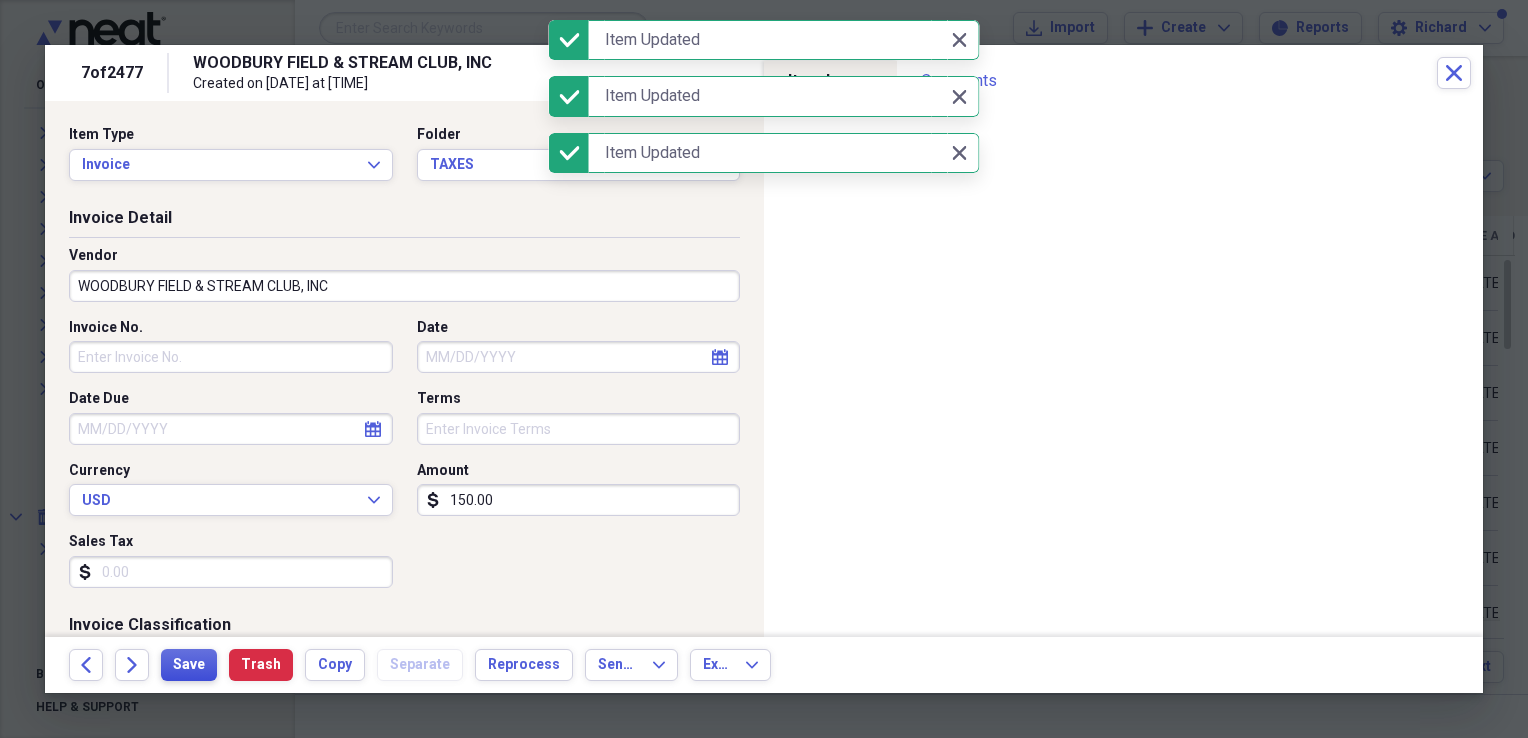 click on "Save" at bounding box center (189, 665) 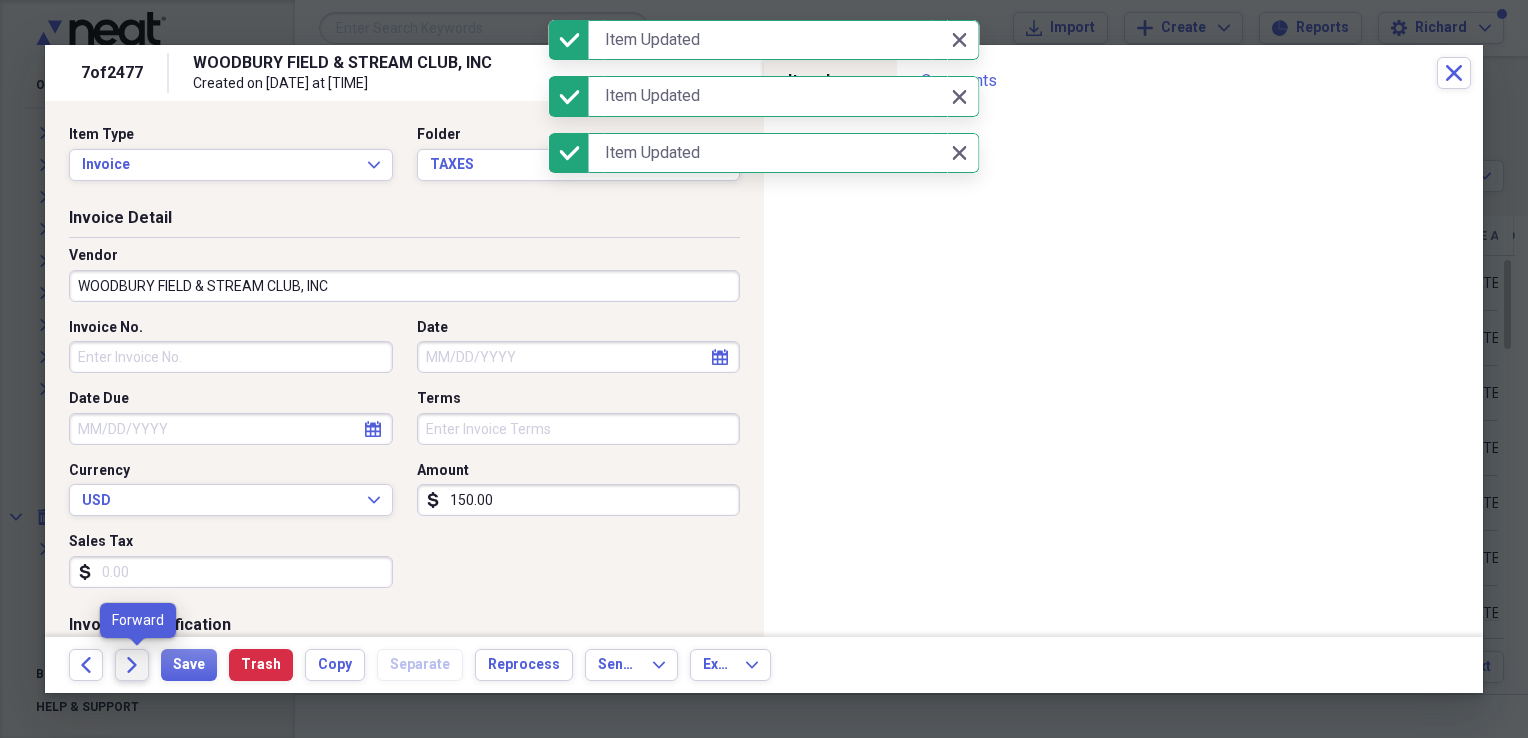 click on "Forward" at bounding box center (132, 665) 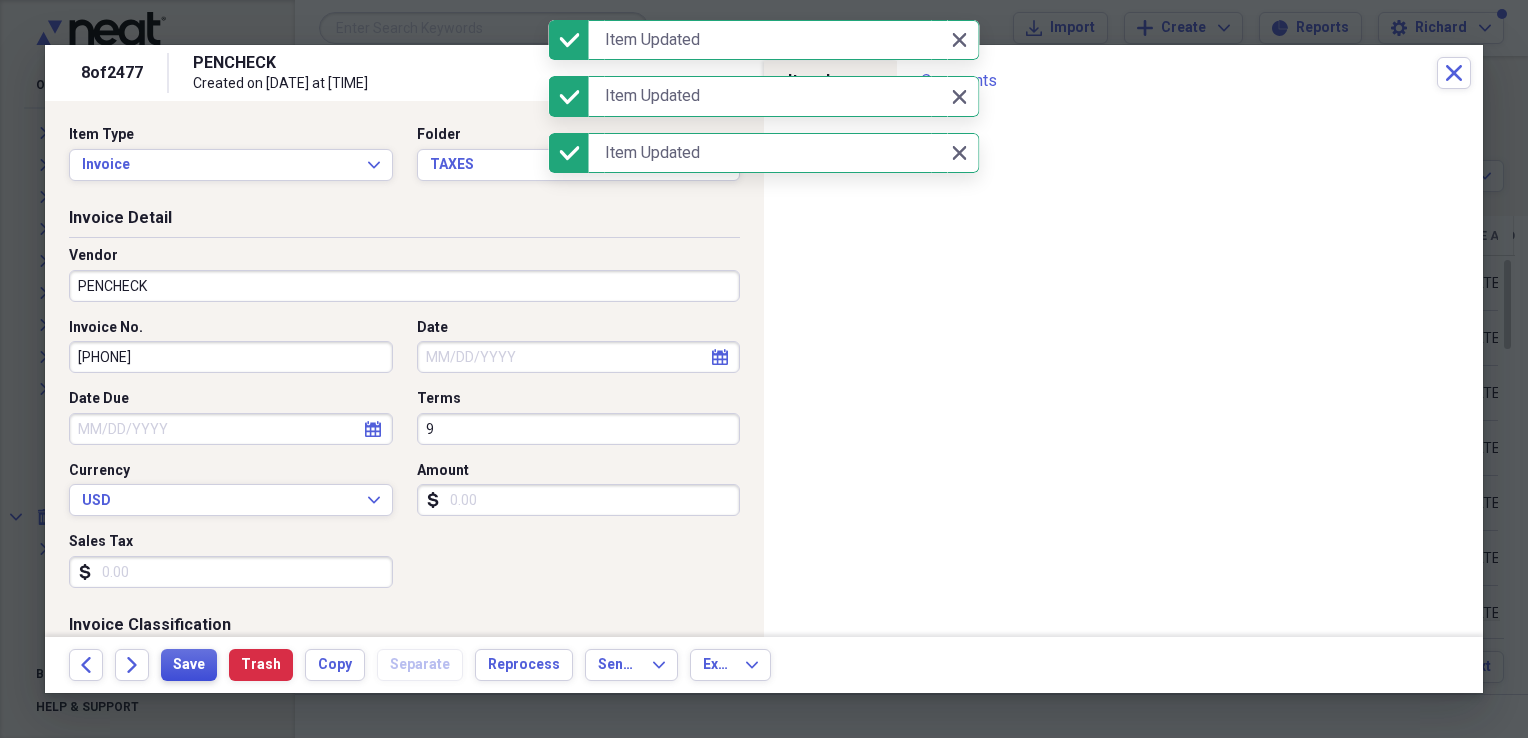 click on "Save" at bounding box center [189, 665] 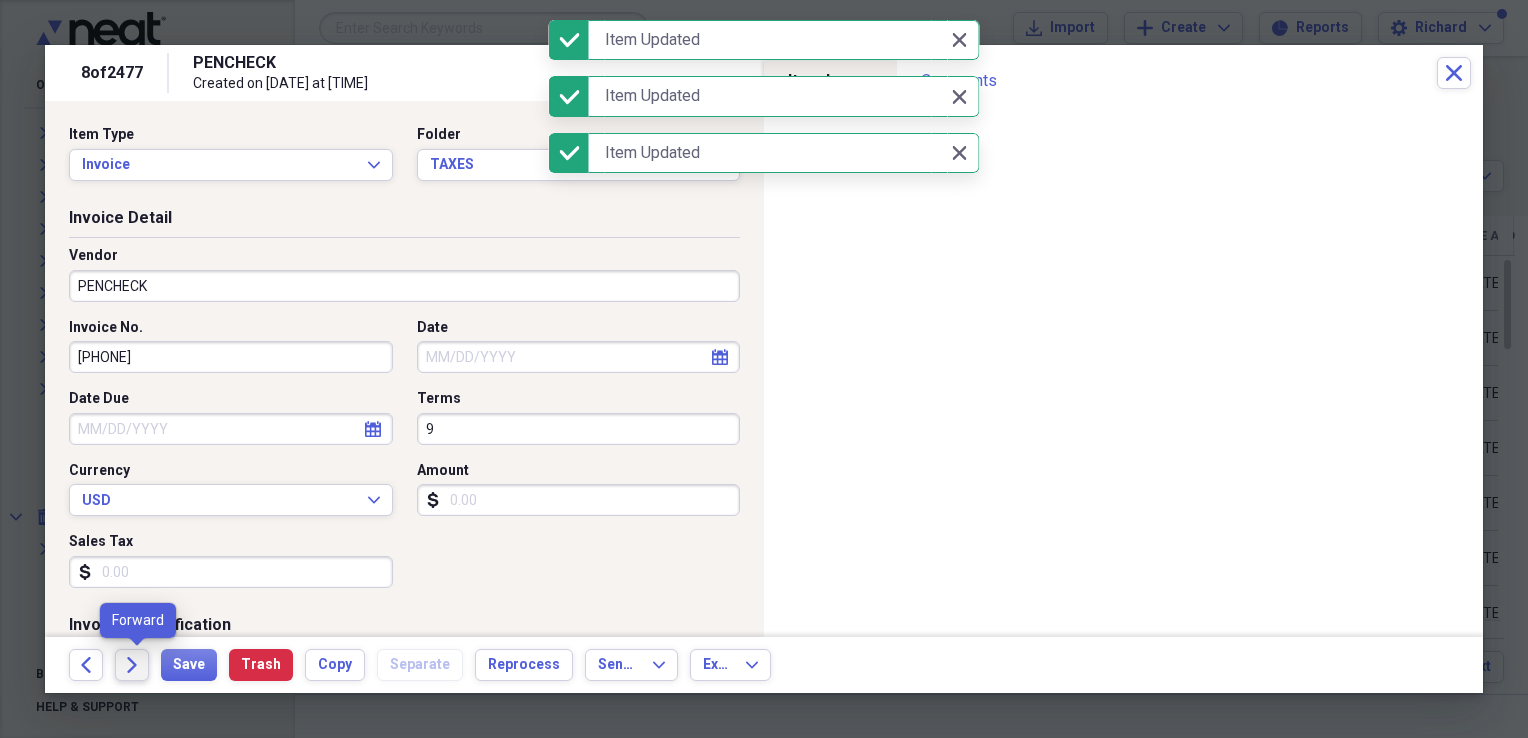 click on "Forward" 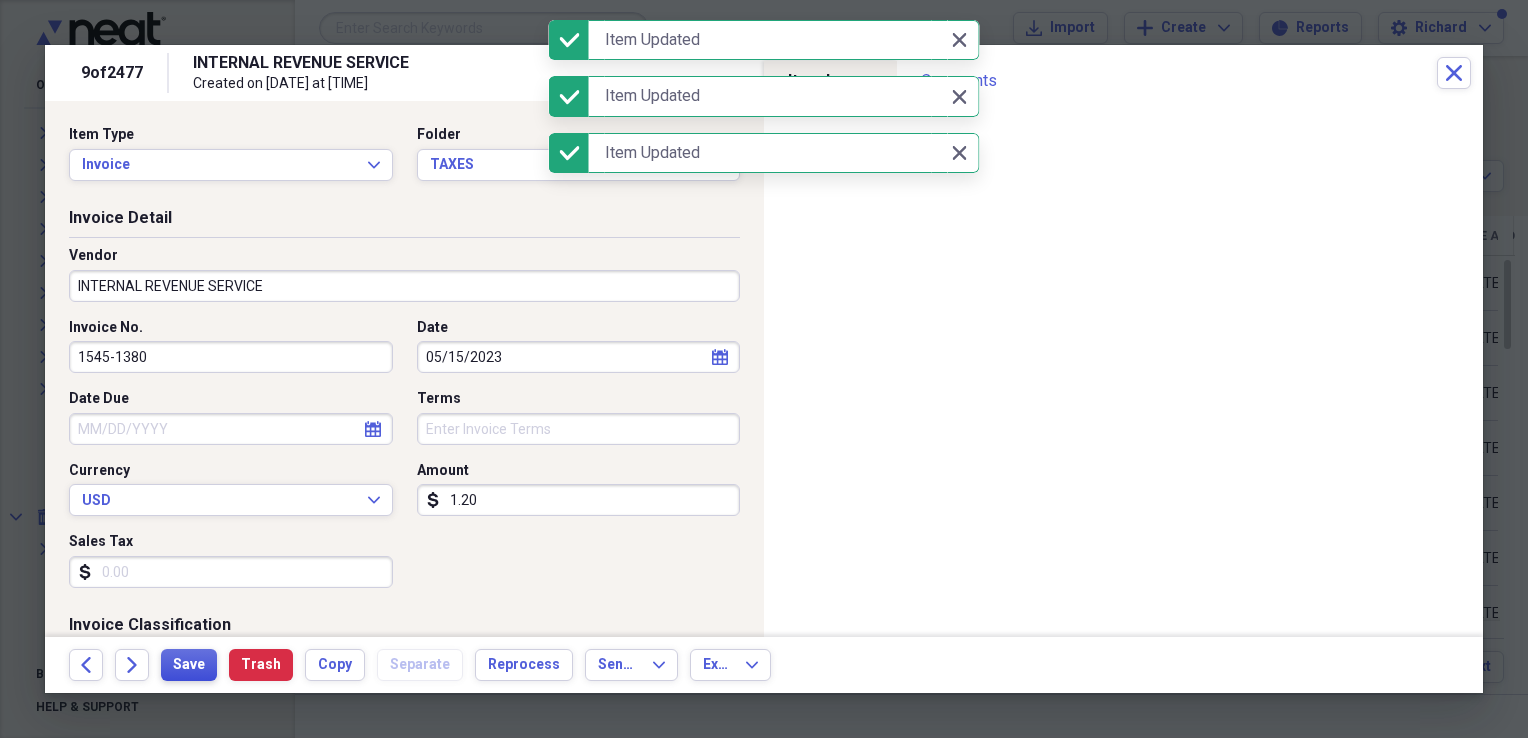 click on "Save" at bounding box center (189, 665) 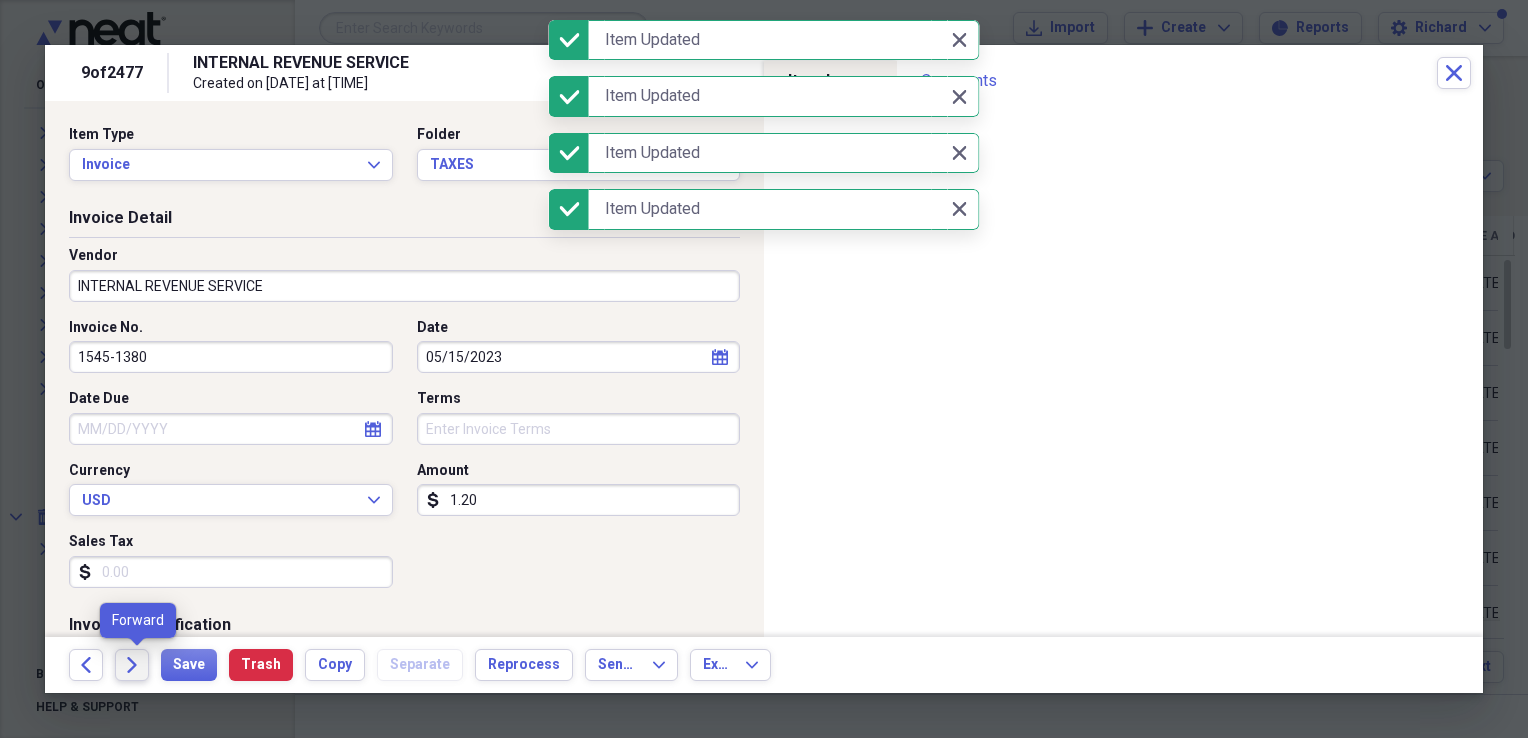 click on "Forward" 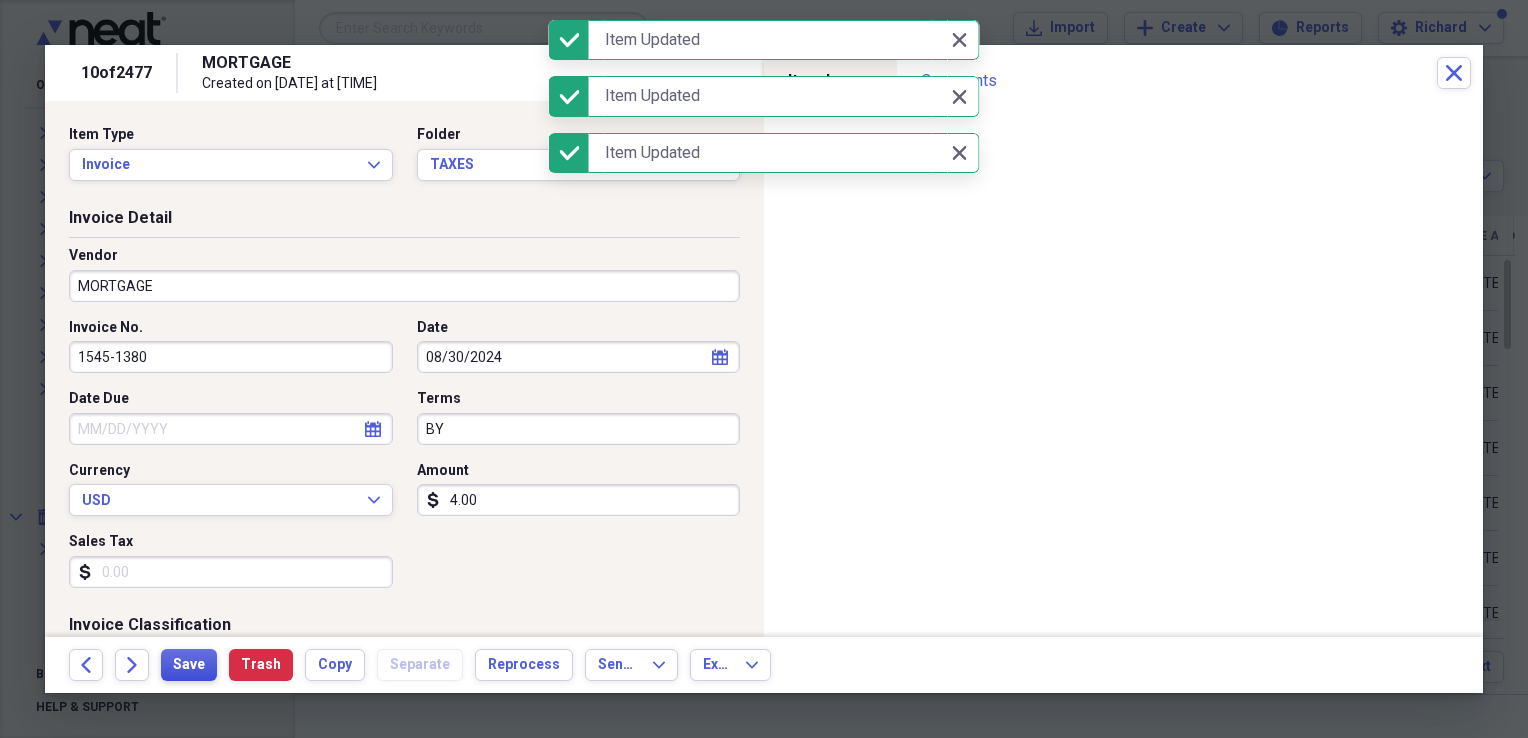 click on "Save" at bounding box center [189, 665] 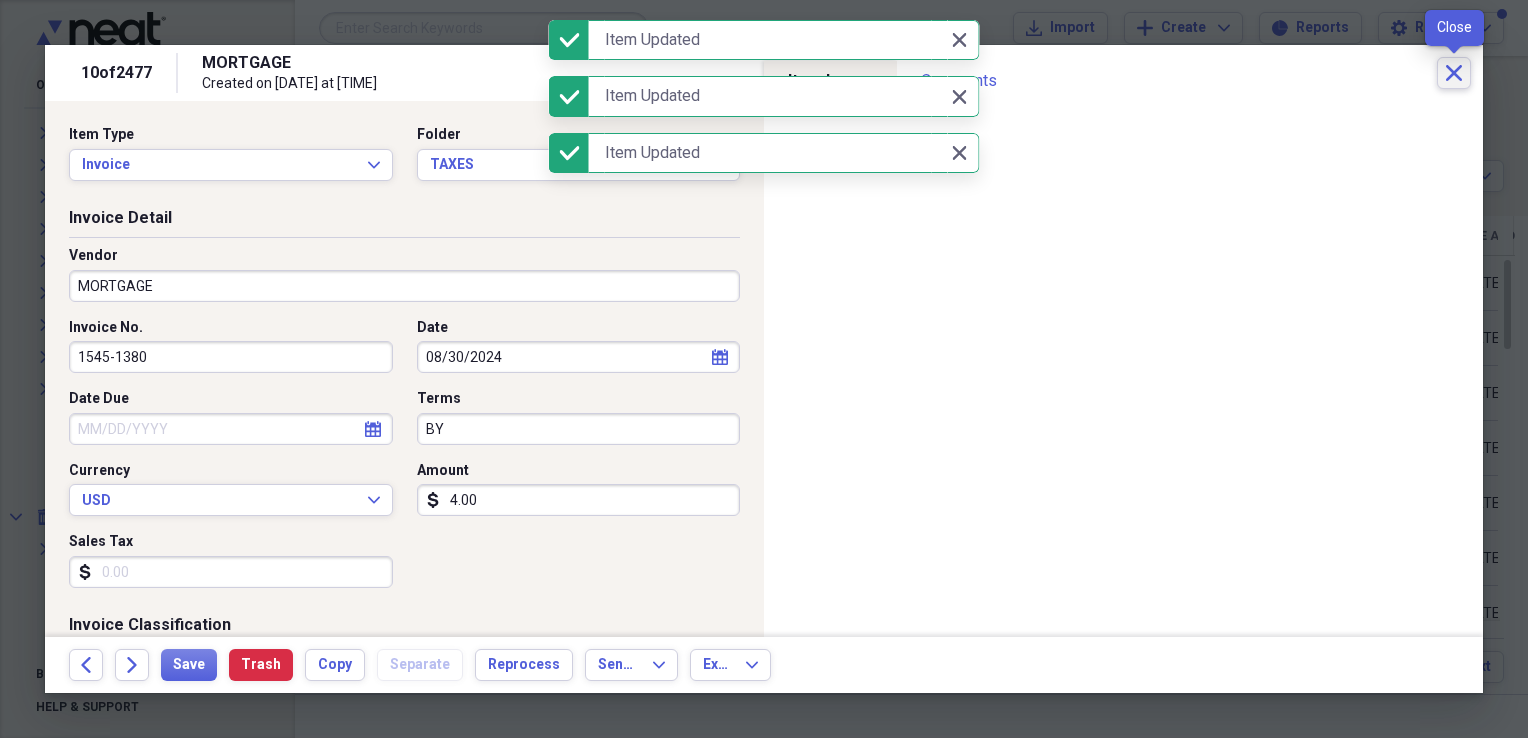 click on "Close" at bounding box center [1454, 73] 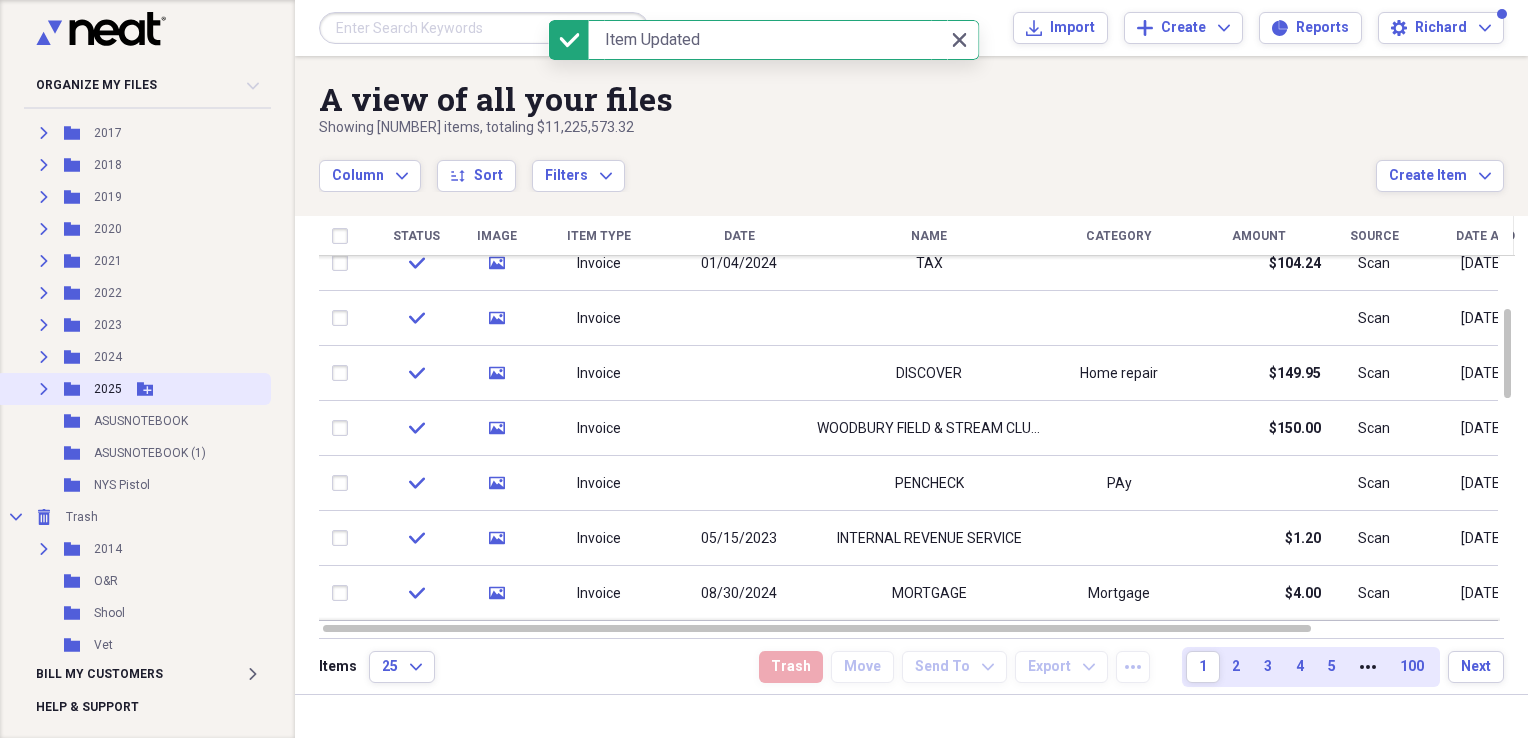 click on "Expand Folder 2025 Add Folder" at bounding box center (133, 389) 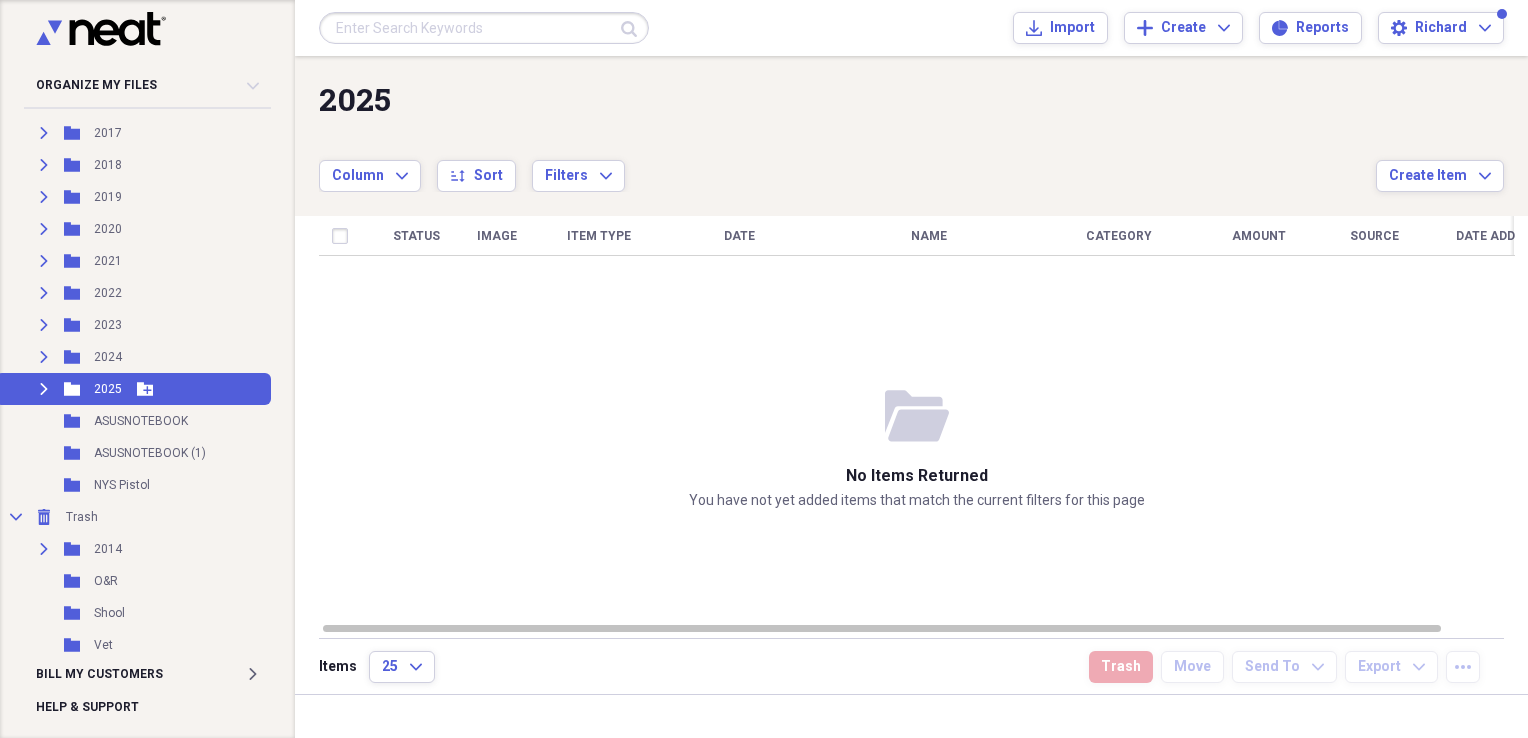 click on "Expand" 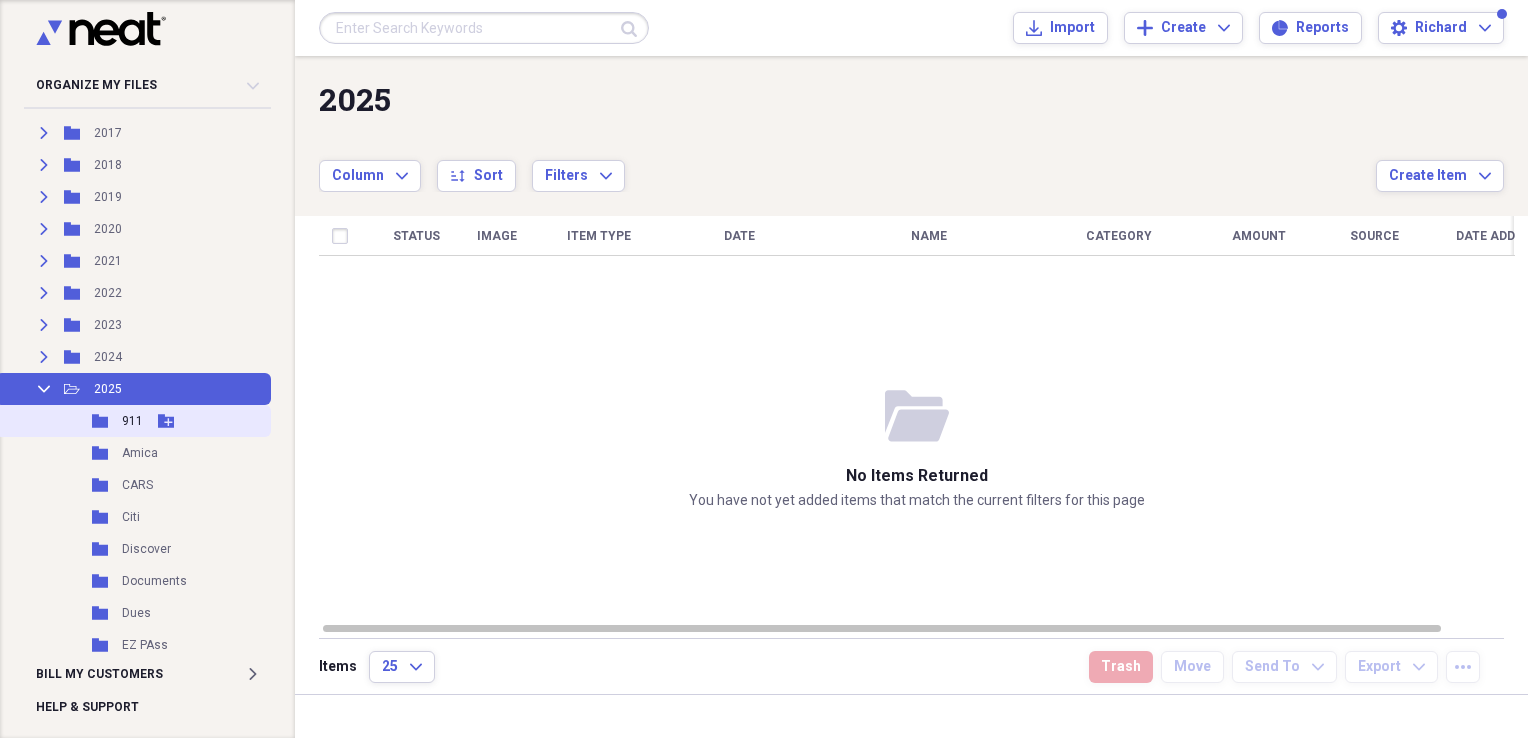 click 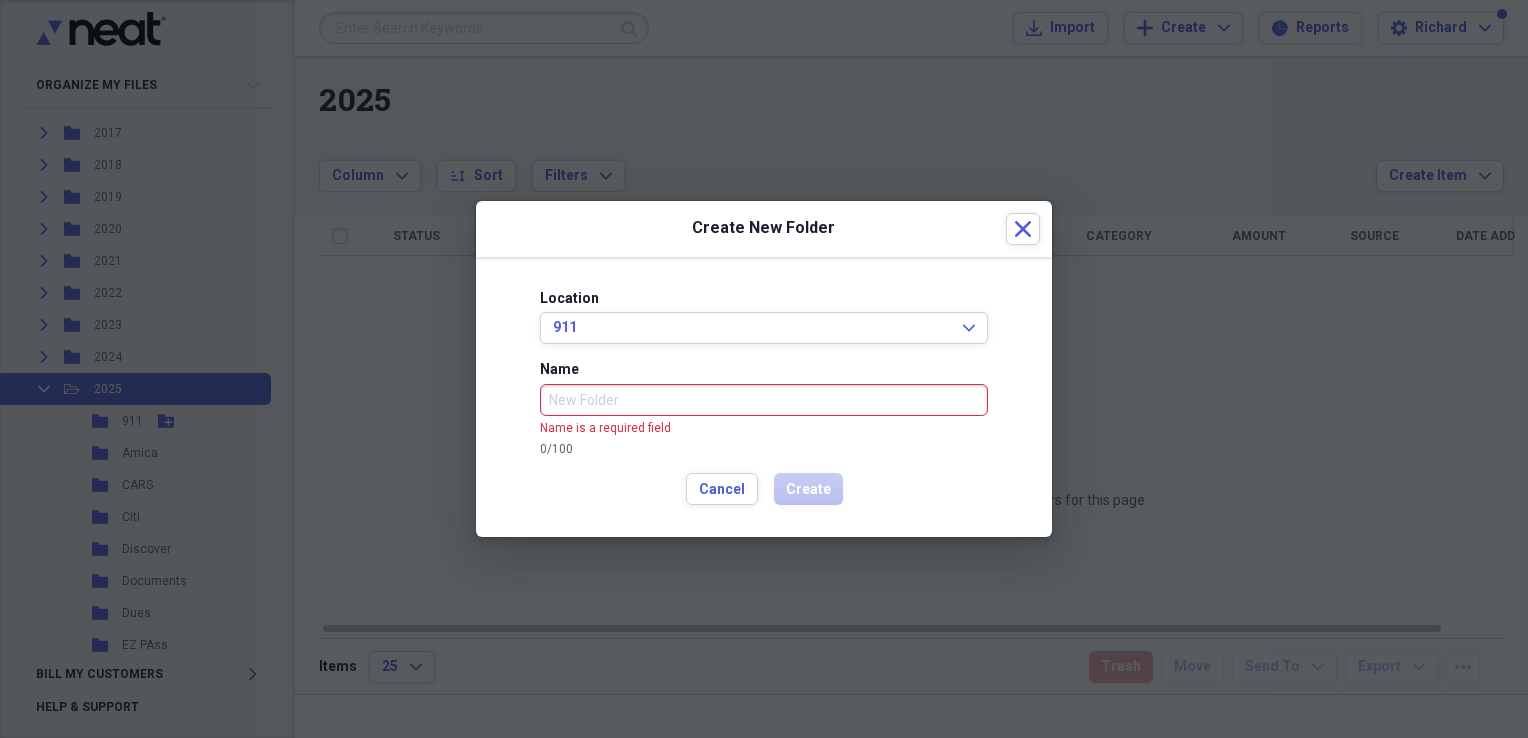 click at bounding box center [764, 369] 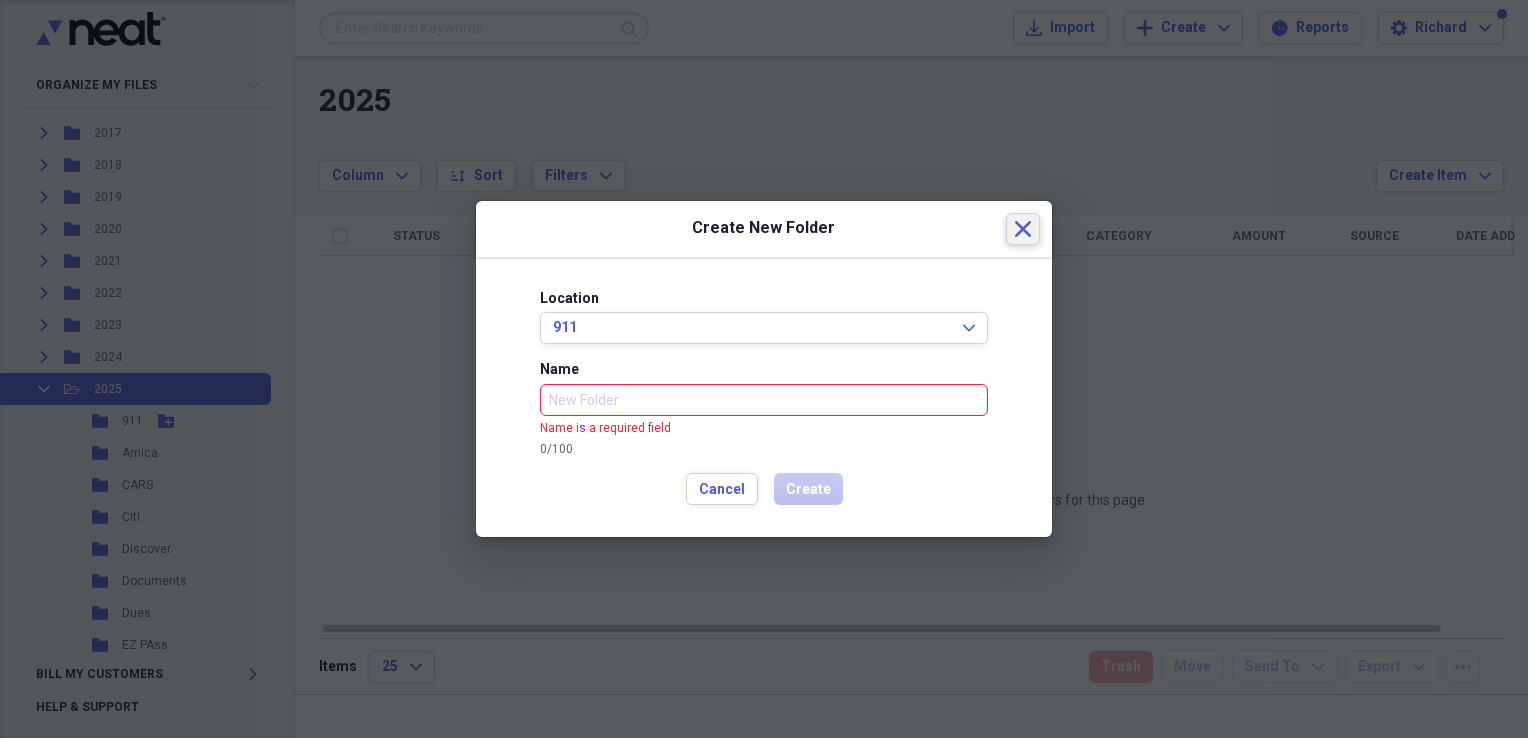 drag, startPoint x: 1020, startPoint y: 226, endPoint x: 1008, endPoint y: 226, distance: 12 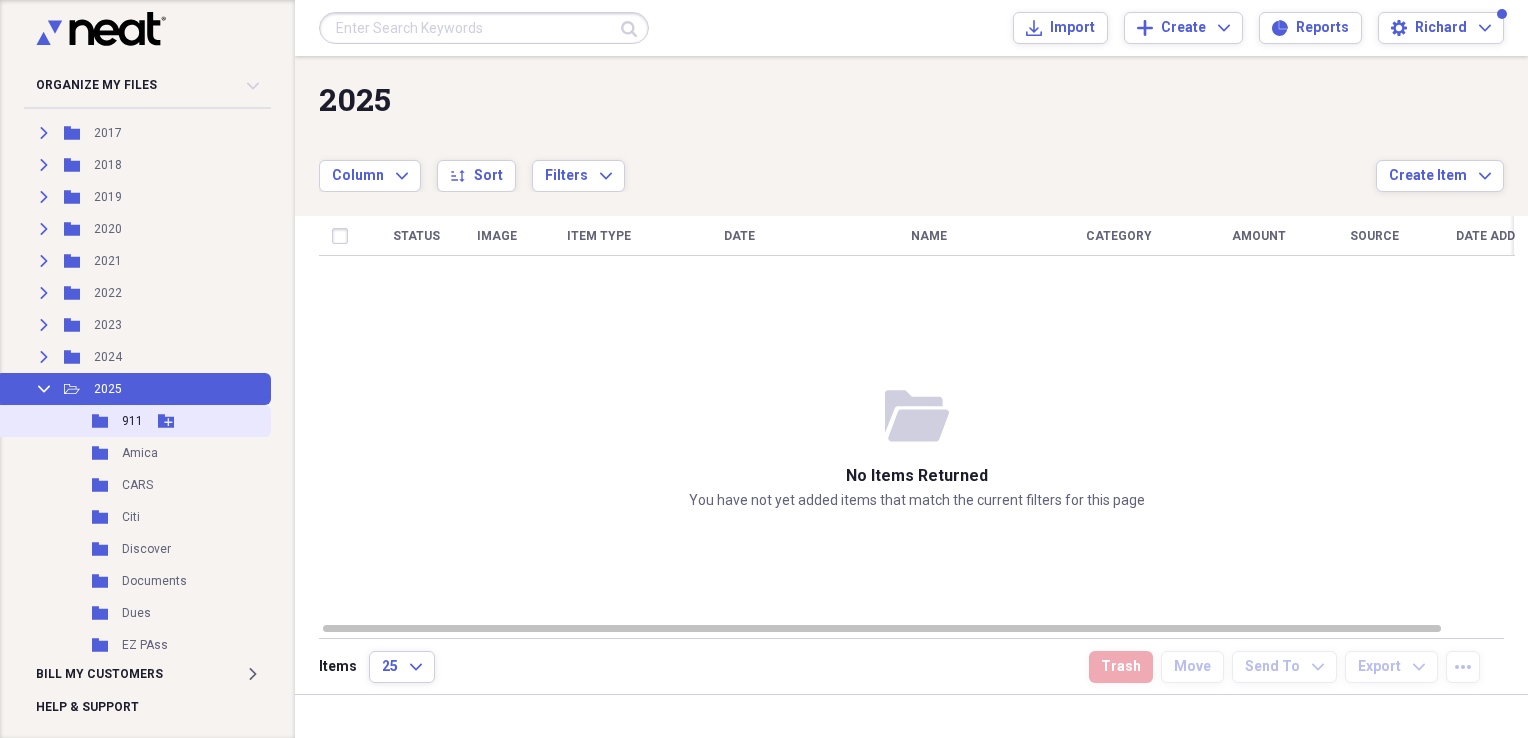click on "911" at bounding box center (132, 421) 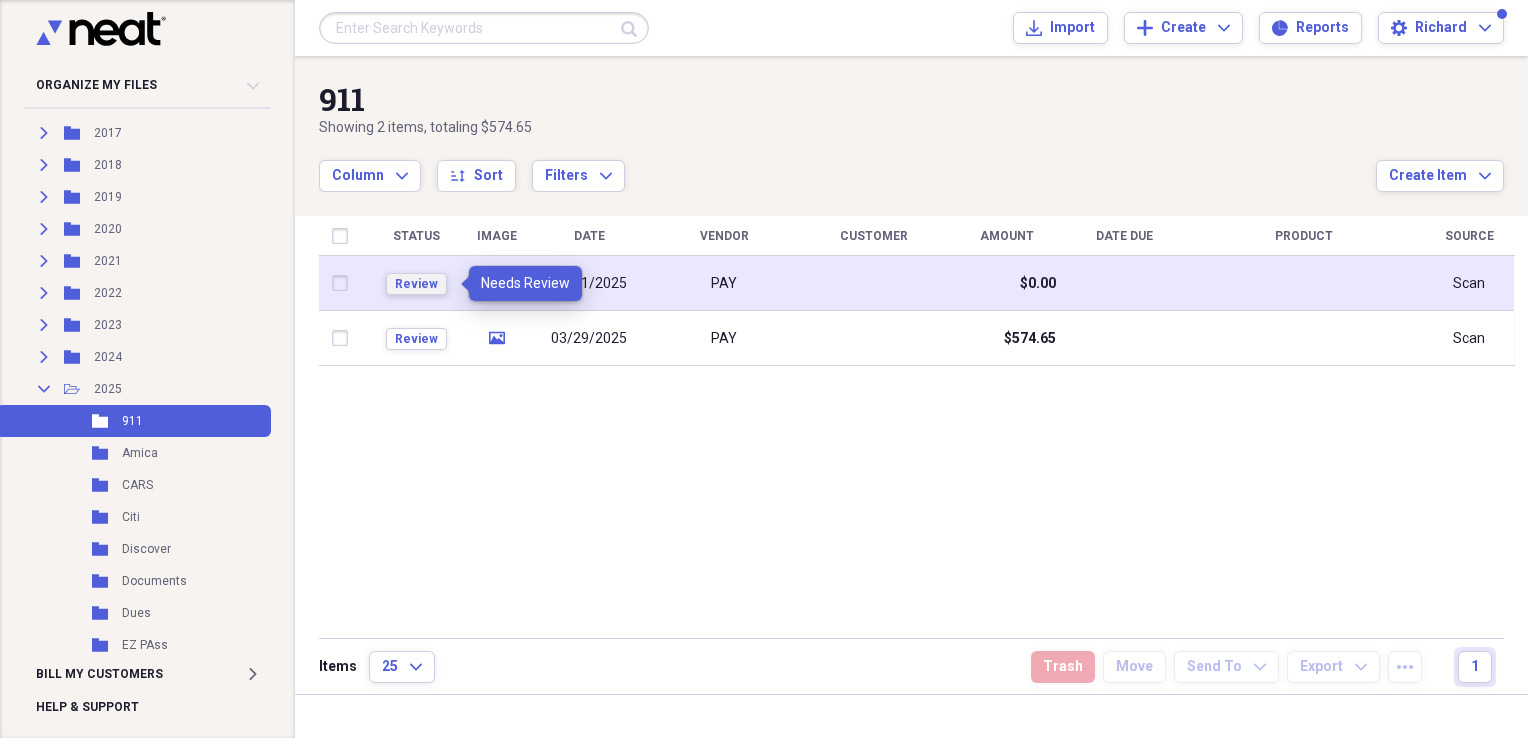 click on "Review" at bounding box center (416, 284) 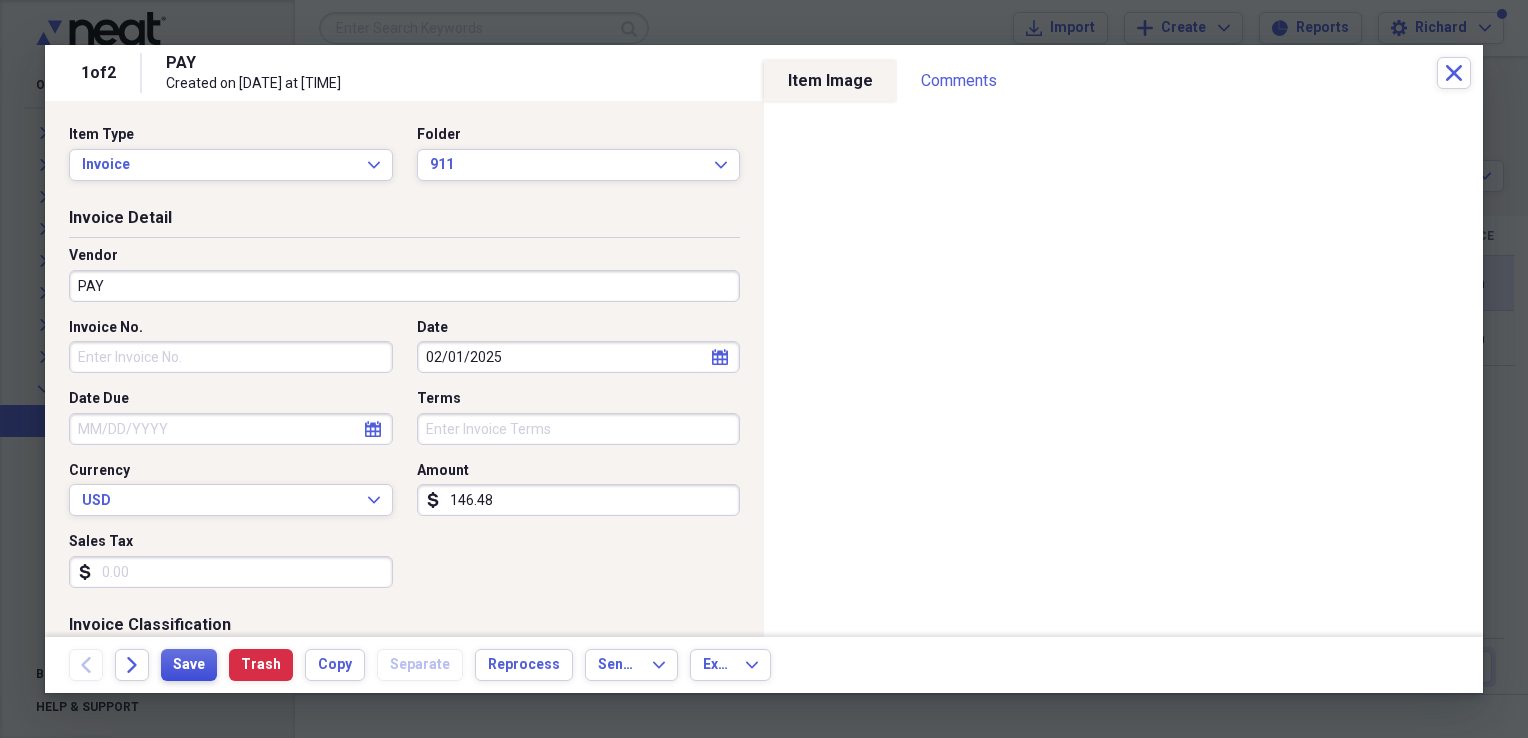 type on "146.48" 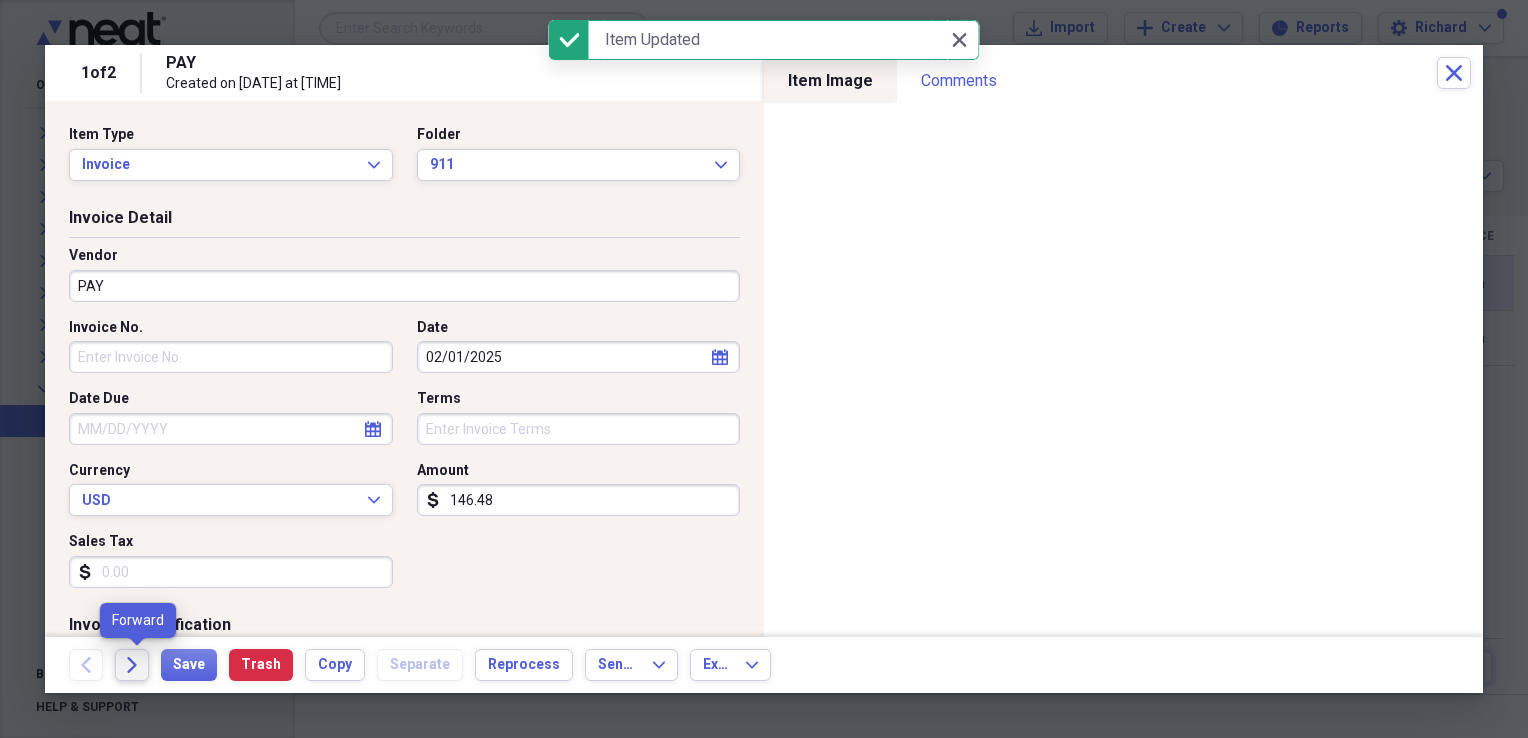 click on "Forward" at bounding box center (132, 665) 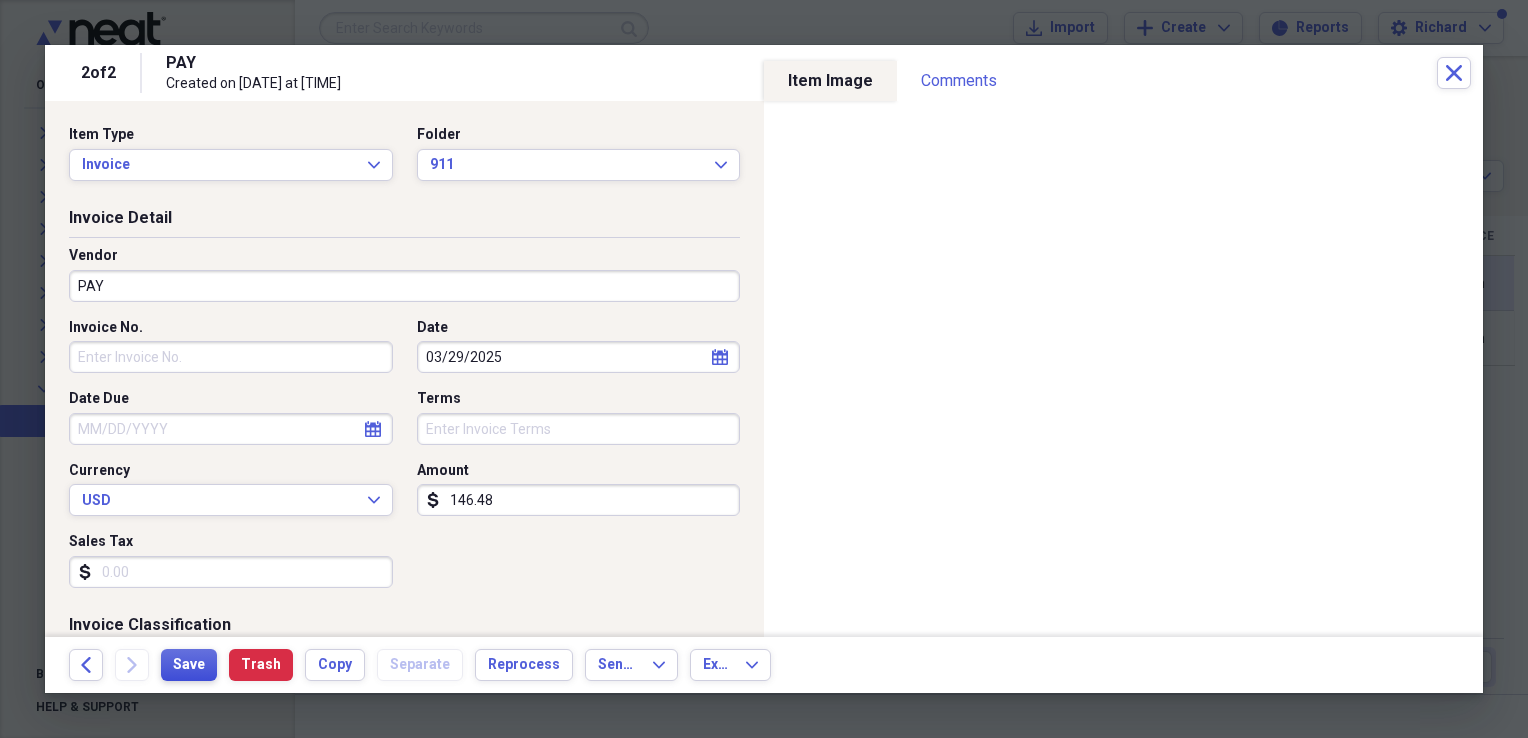 type on "146.48" 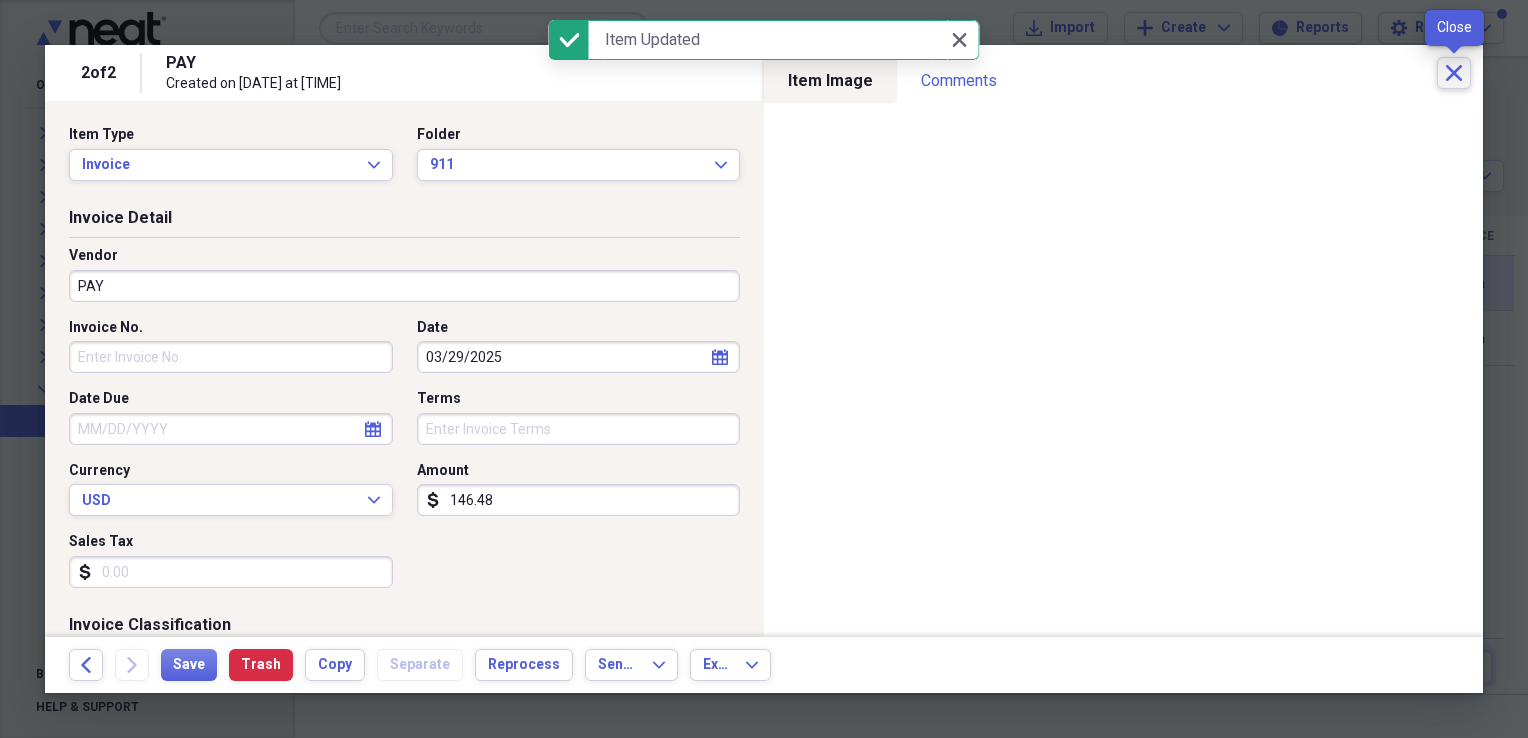 click on "Close" at bounding box center [1454, 73] 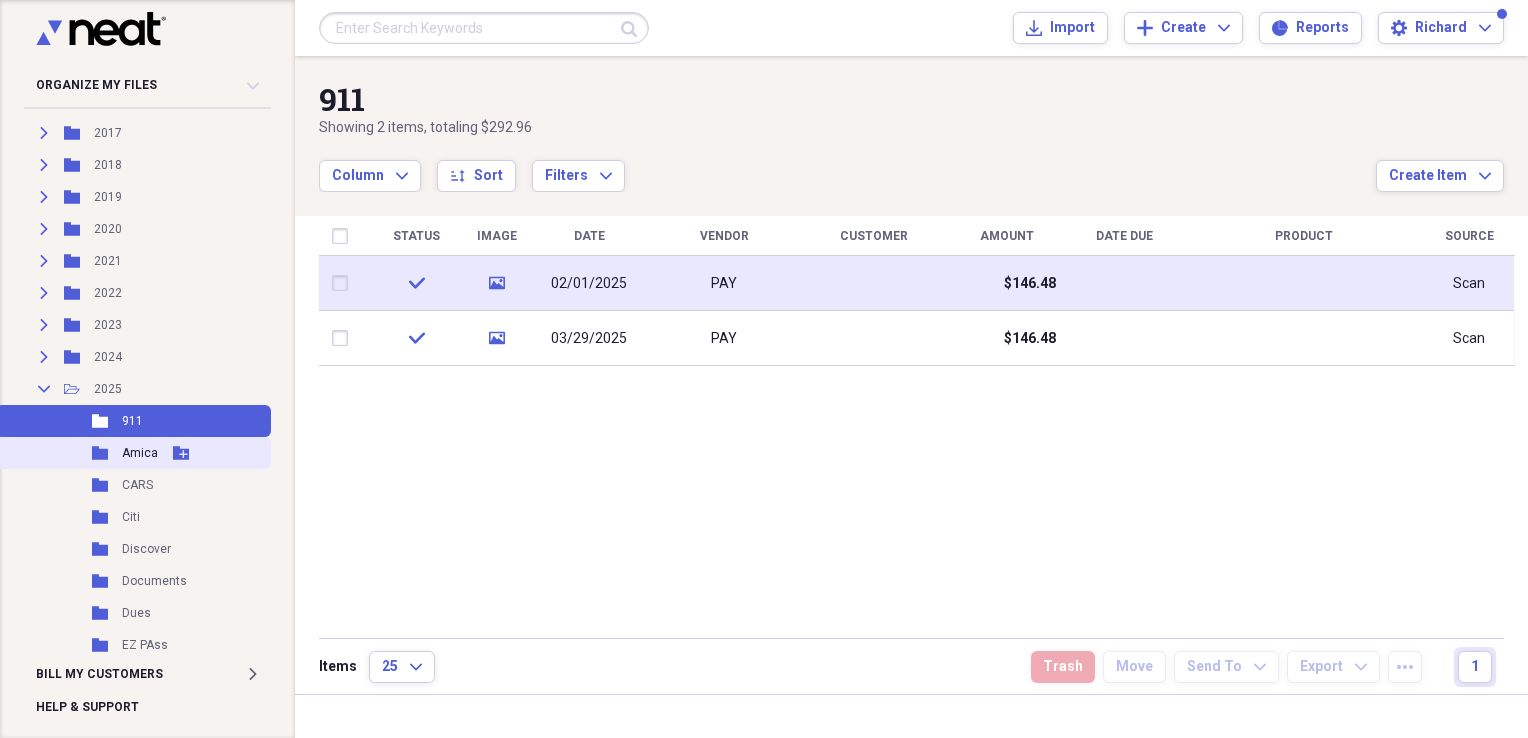 click on "Amica" at bounding box center (140, 453) 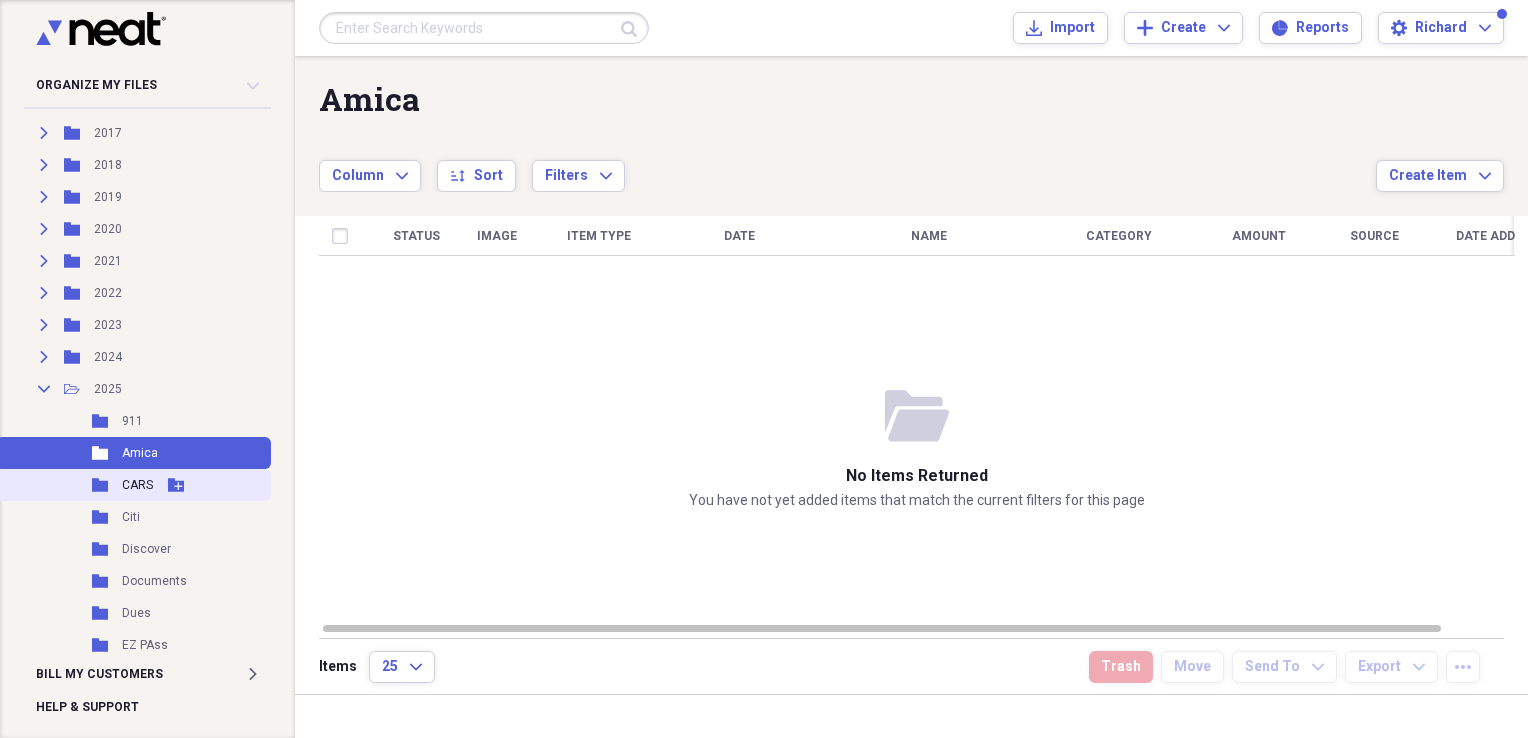 click on "CARS" at bounding box center [137, 485] 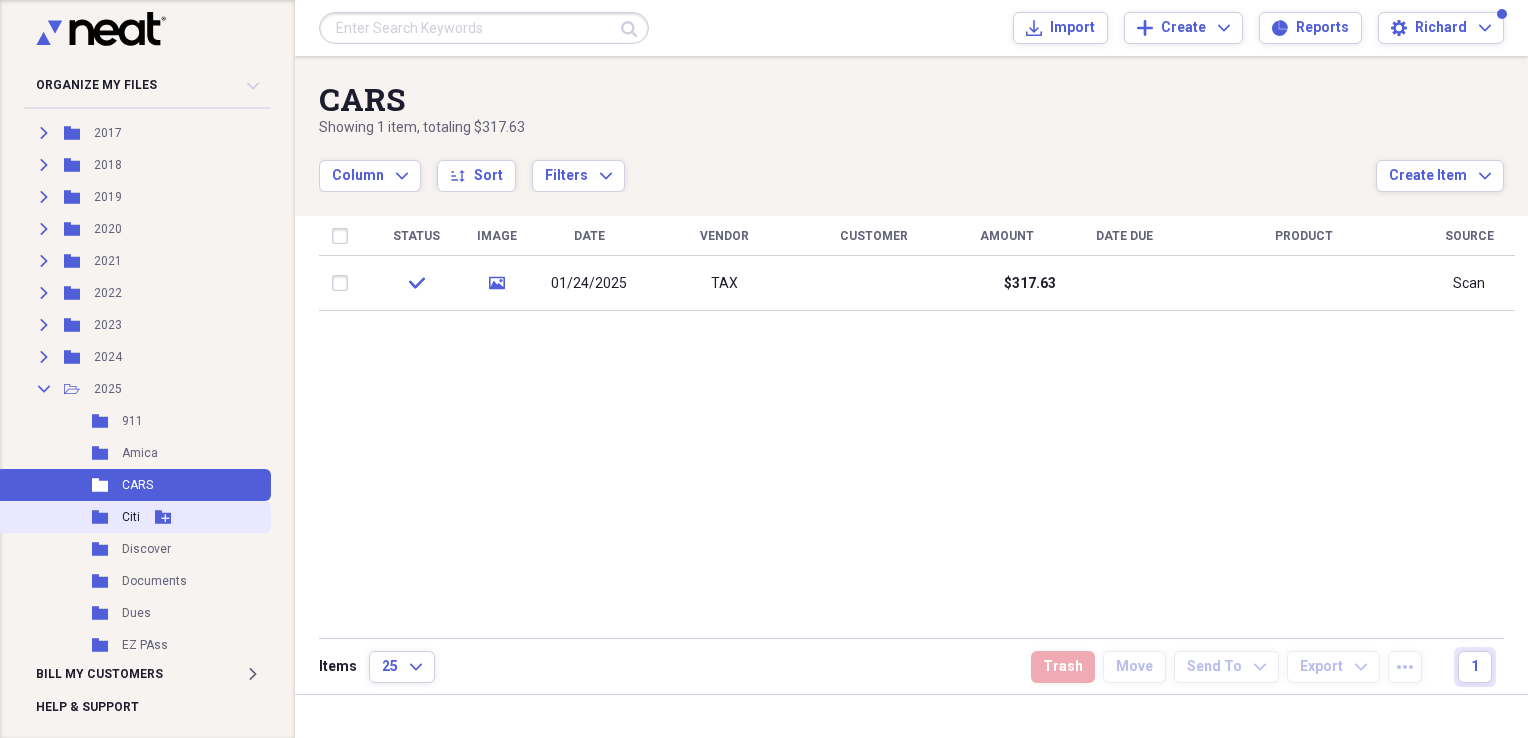 click on "Citi" at bounding box center (131, 517) 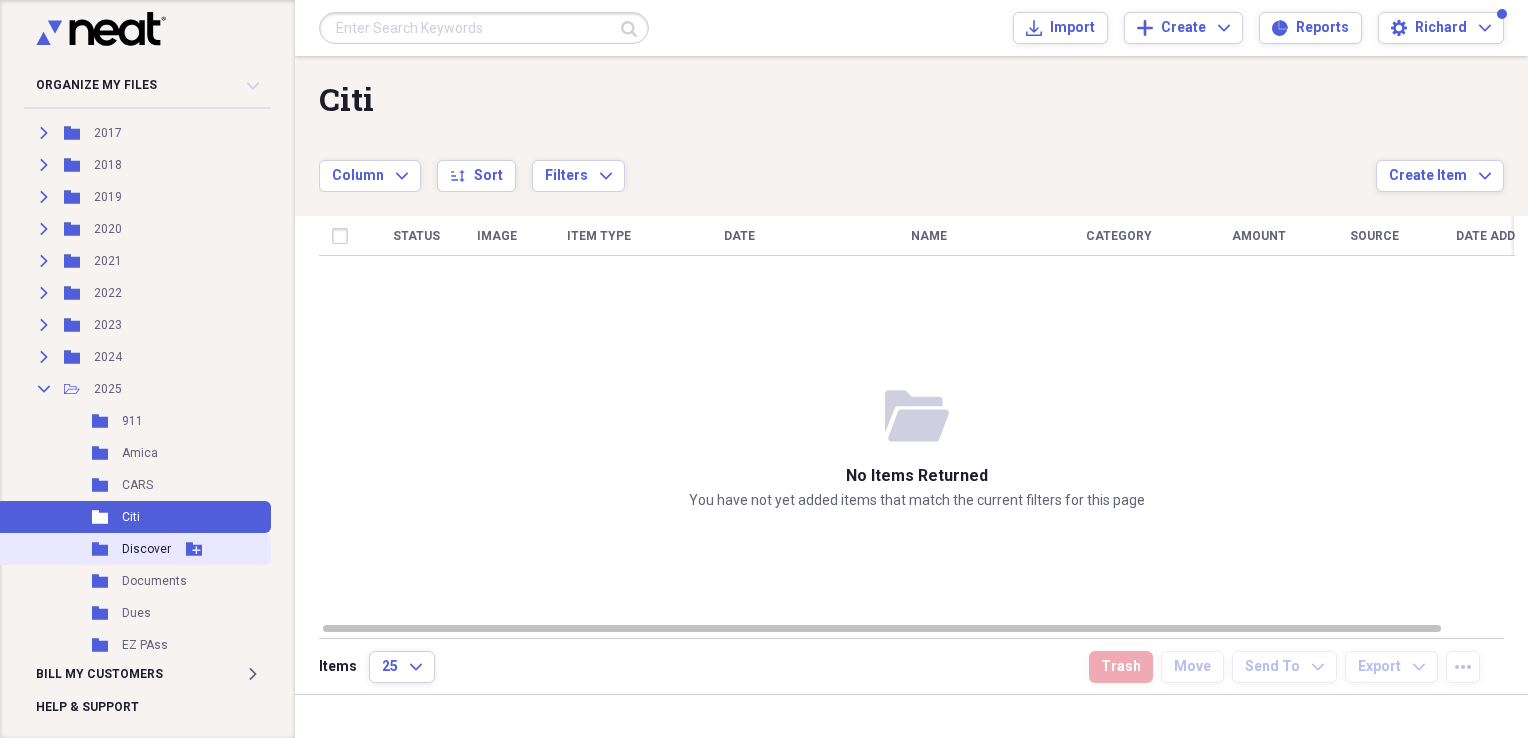 click on "Folder Discover Add Folder" at bounding box center (133, 549) 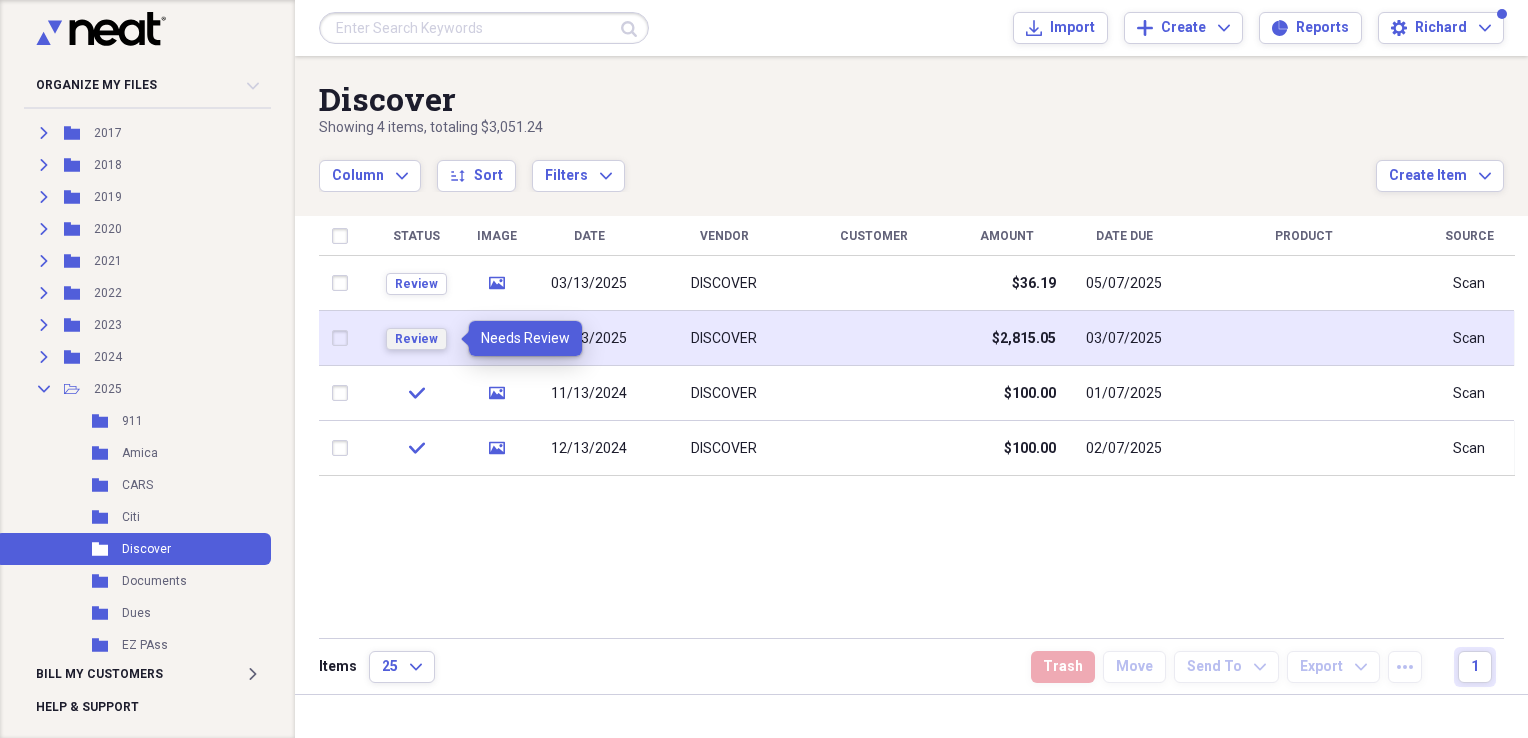 click on "Review" at bounding box center [416, 339] 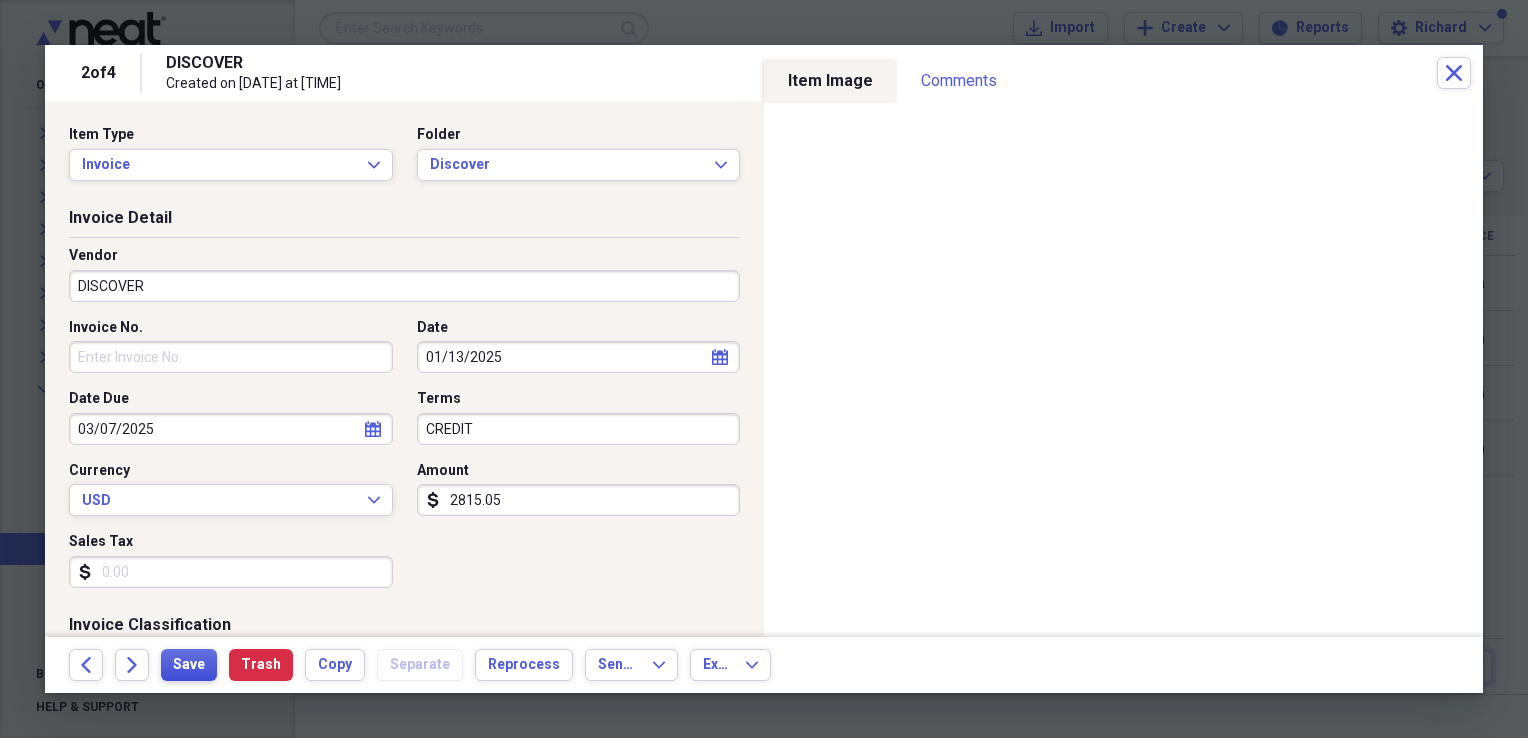 click on "Save" at bounding box center (189, 665) 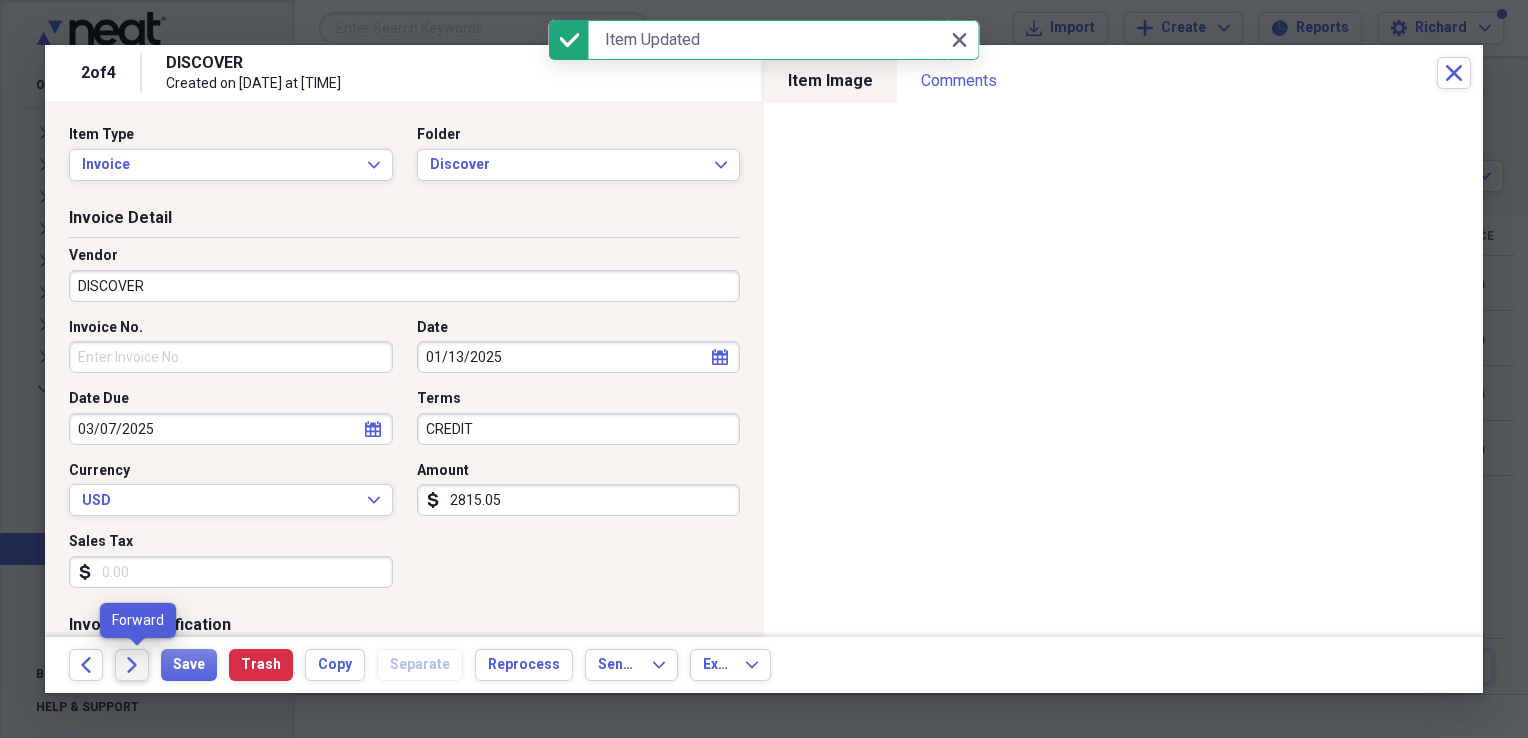 click 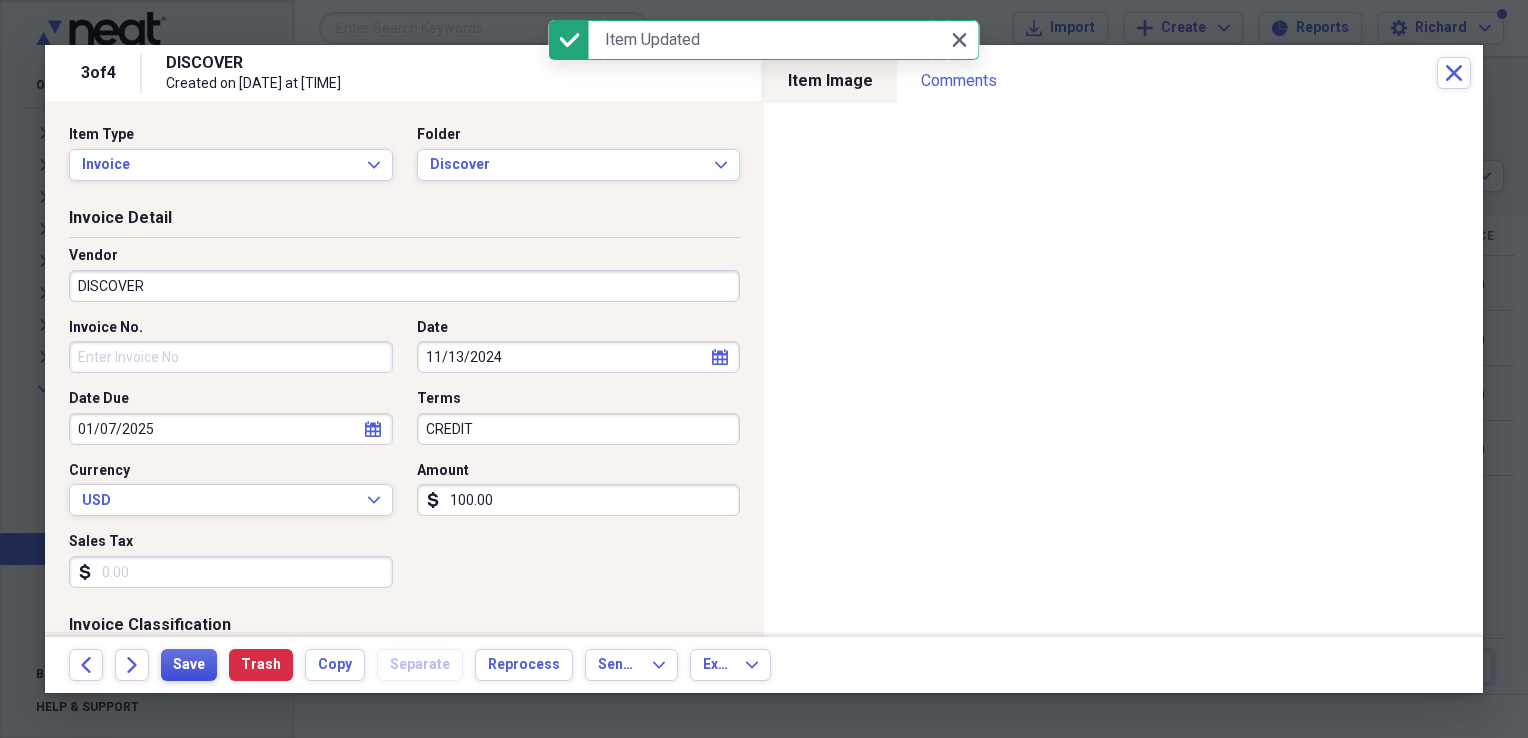 click on "Save" at bounding box center [189, 665] 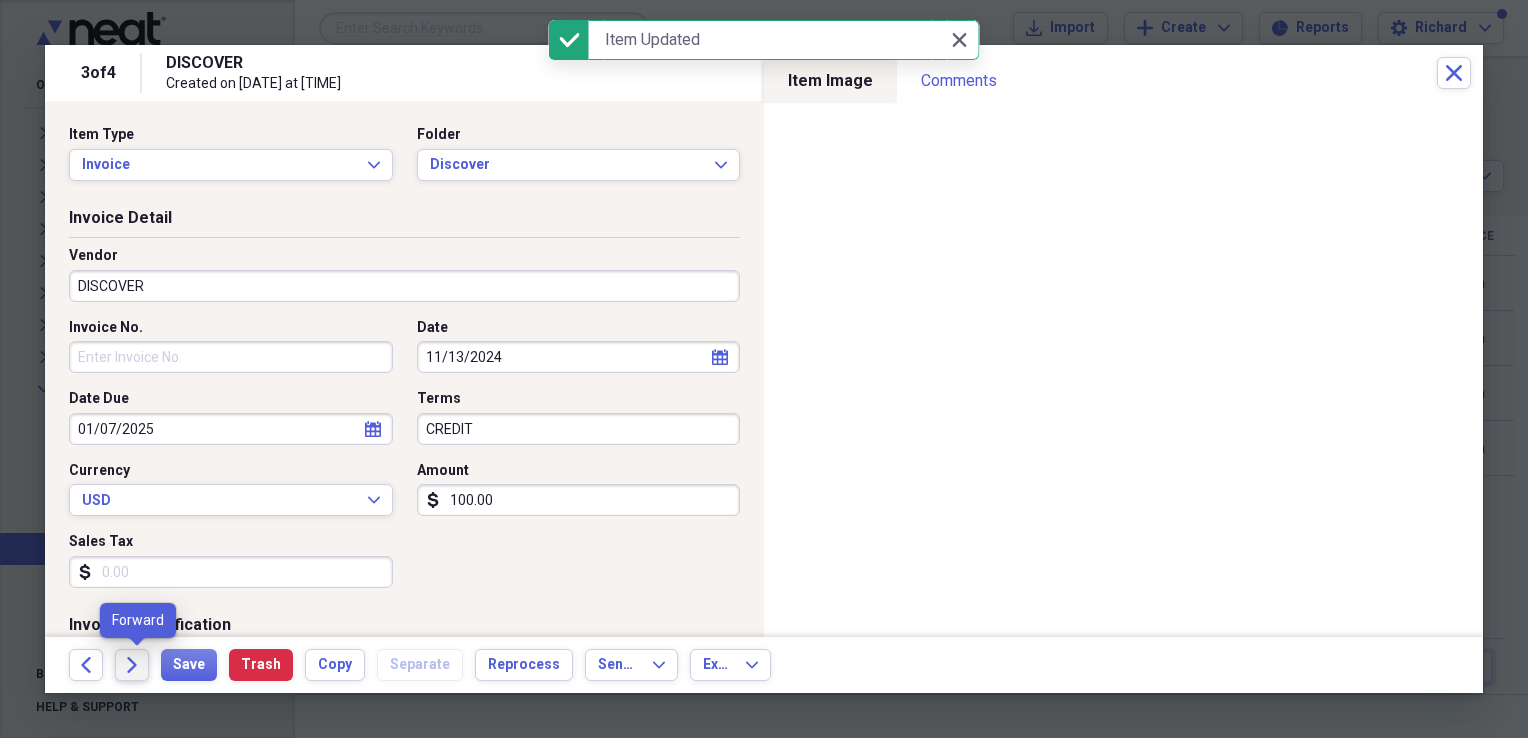 click on "Forward" 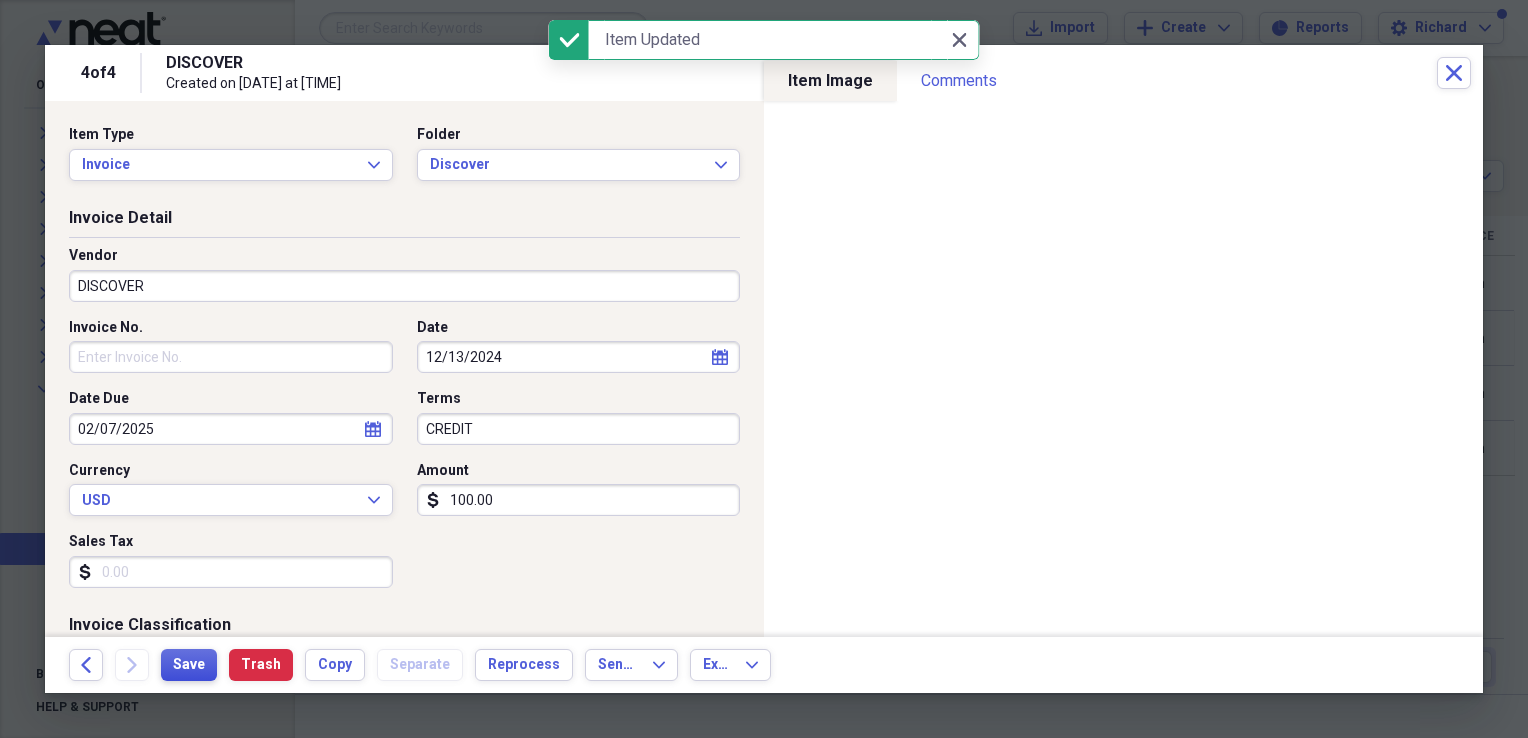 click on "Save" at bounding box center [189, 665] 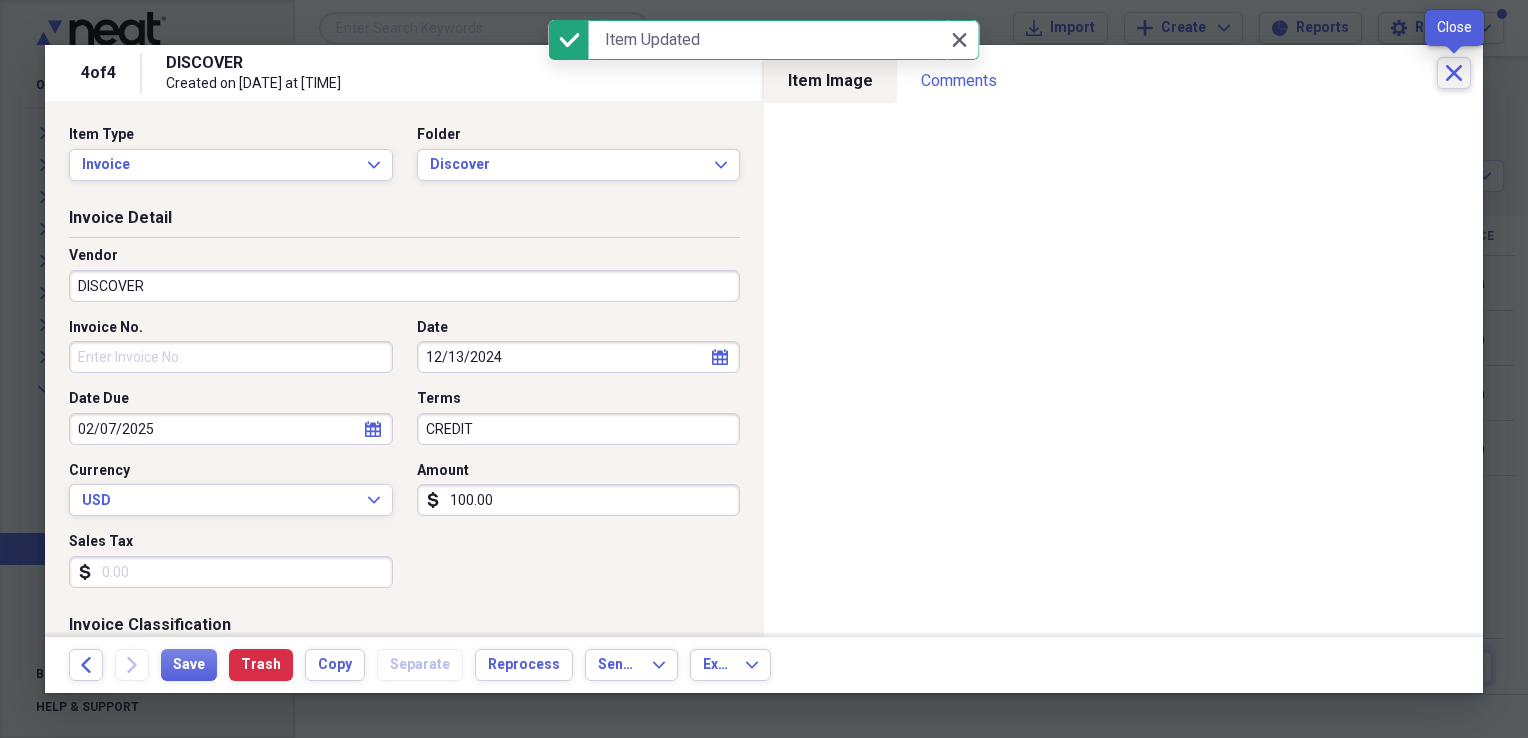 click on "Close" at bounding box center (1454, 73) 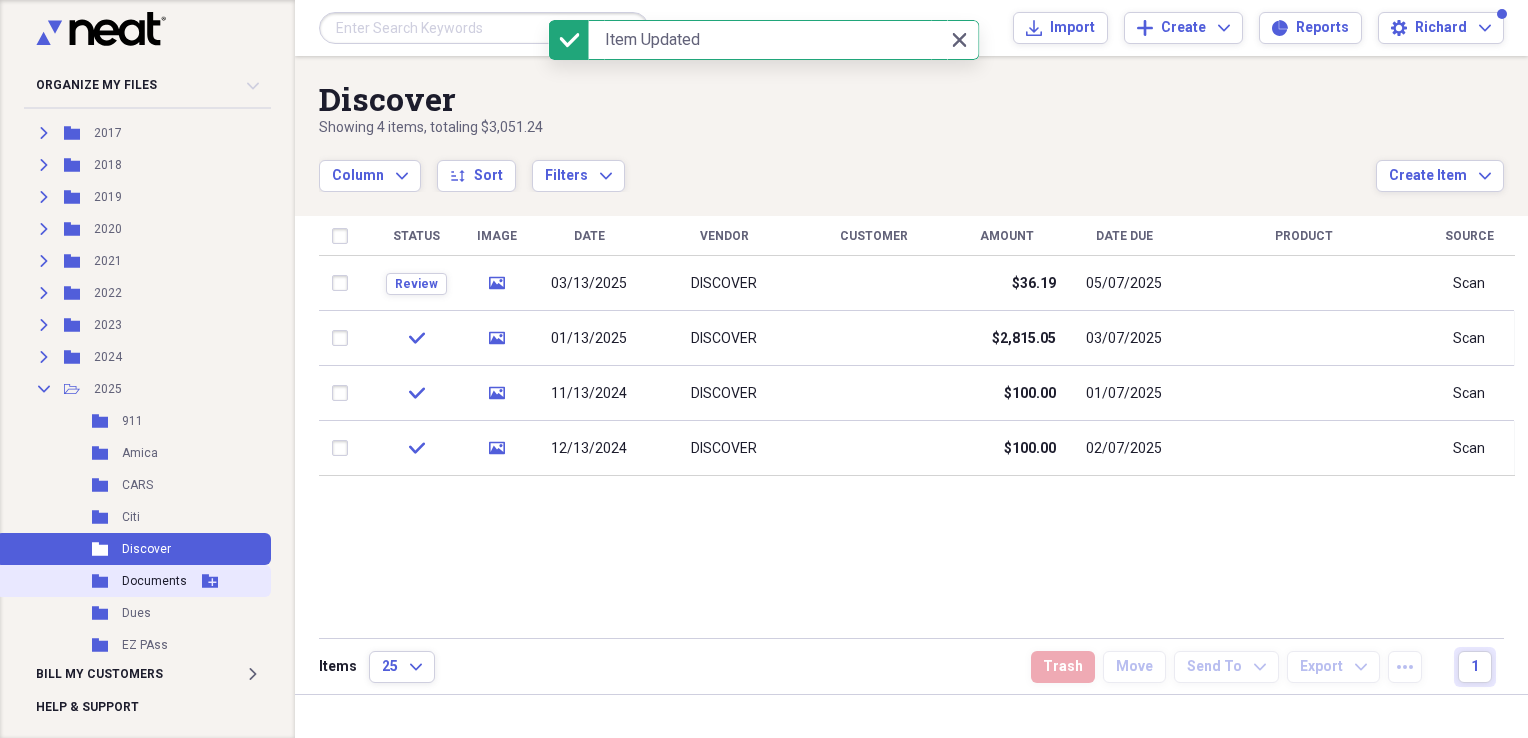 click on "Documents" at bounding box center (154, 581) 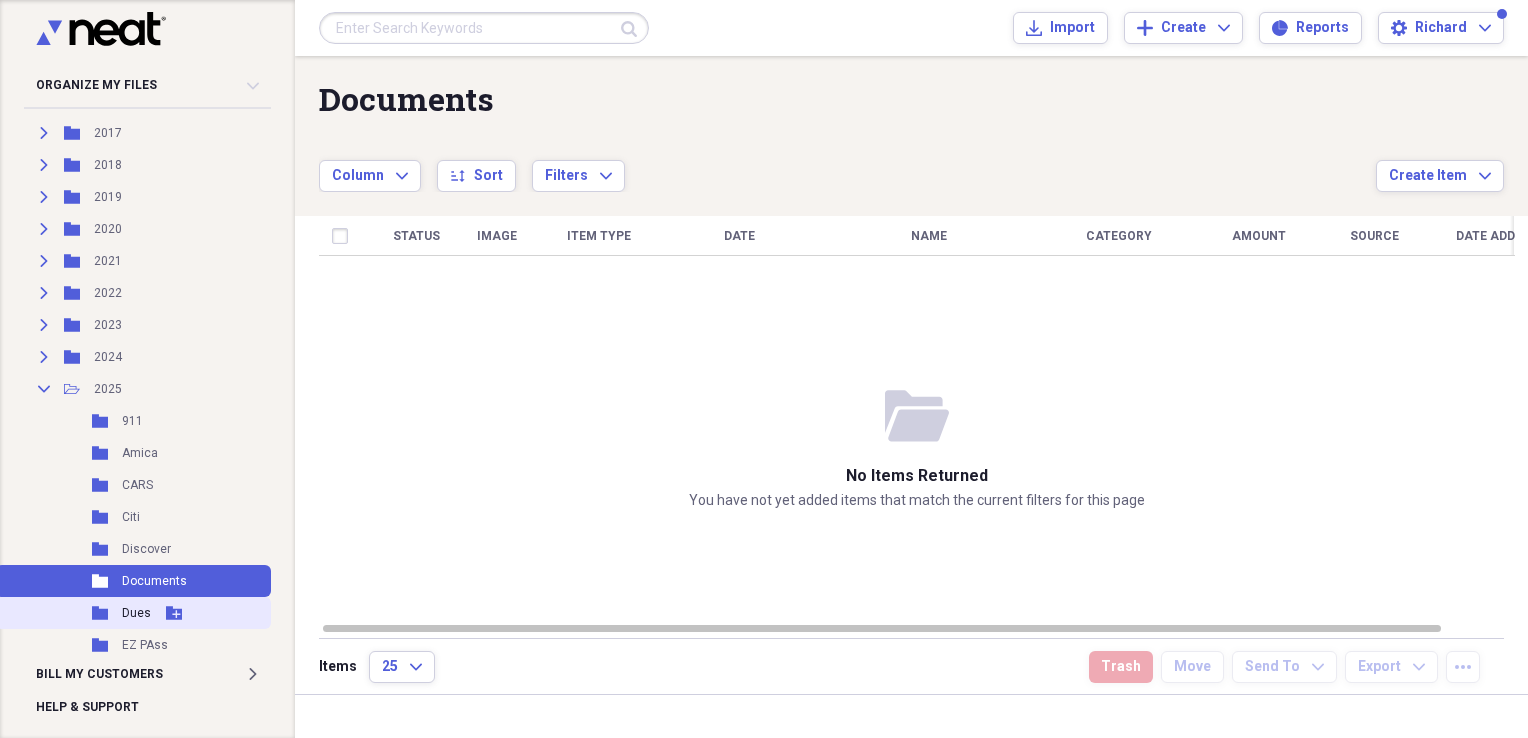 click on "Dues" at bounding box center (136, 613) 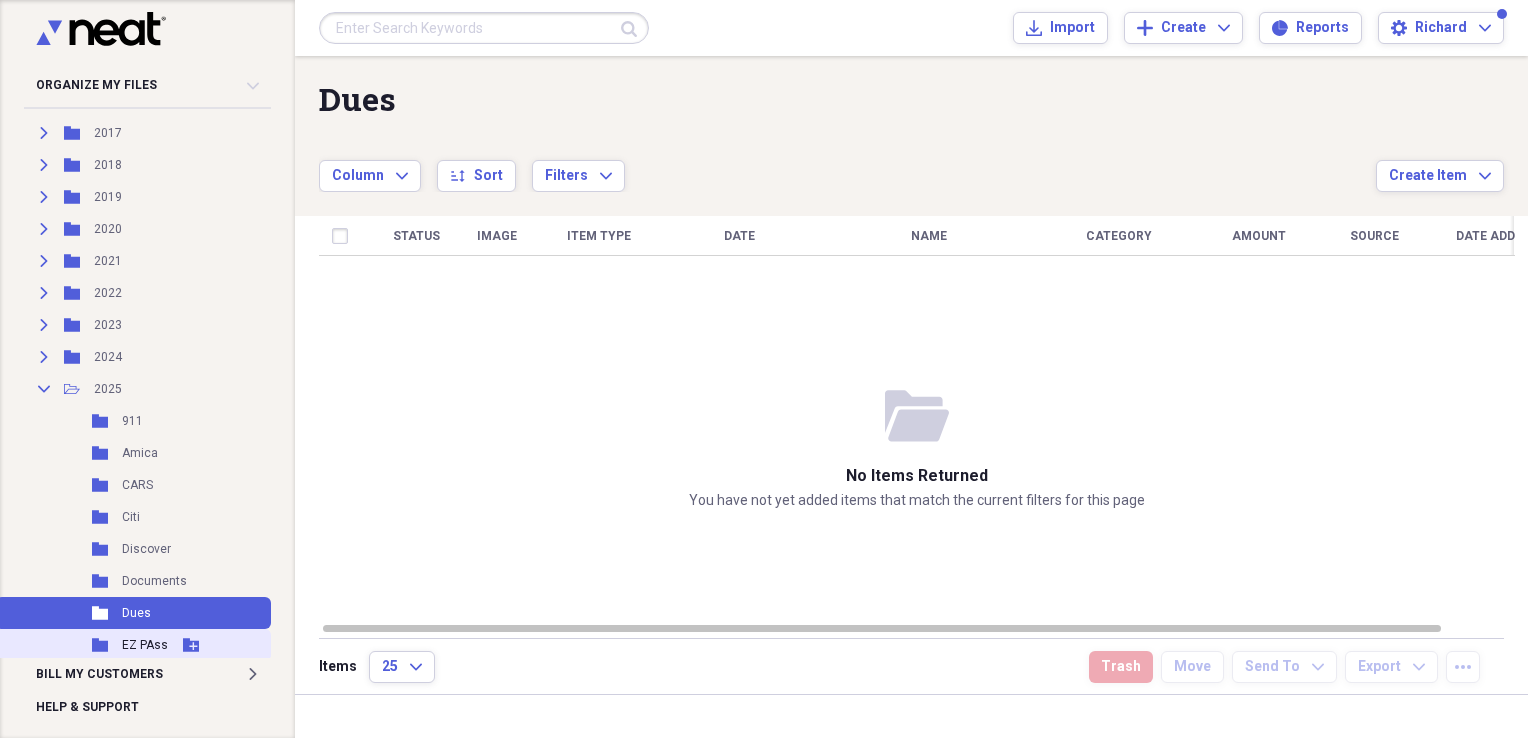 click on "EZ PAss" at bounding box center [145, 645] 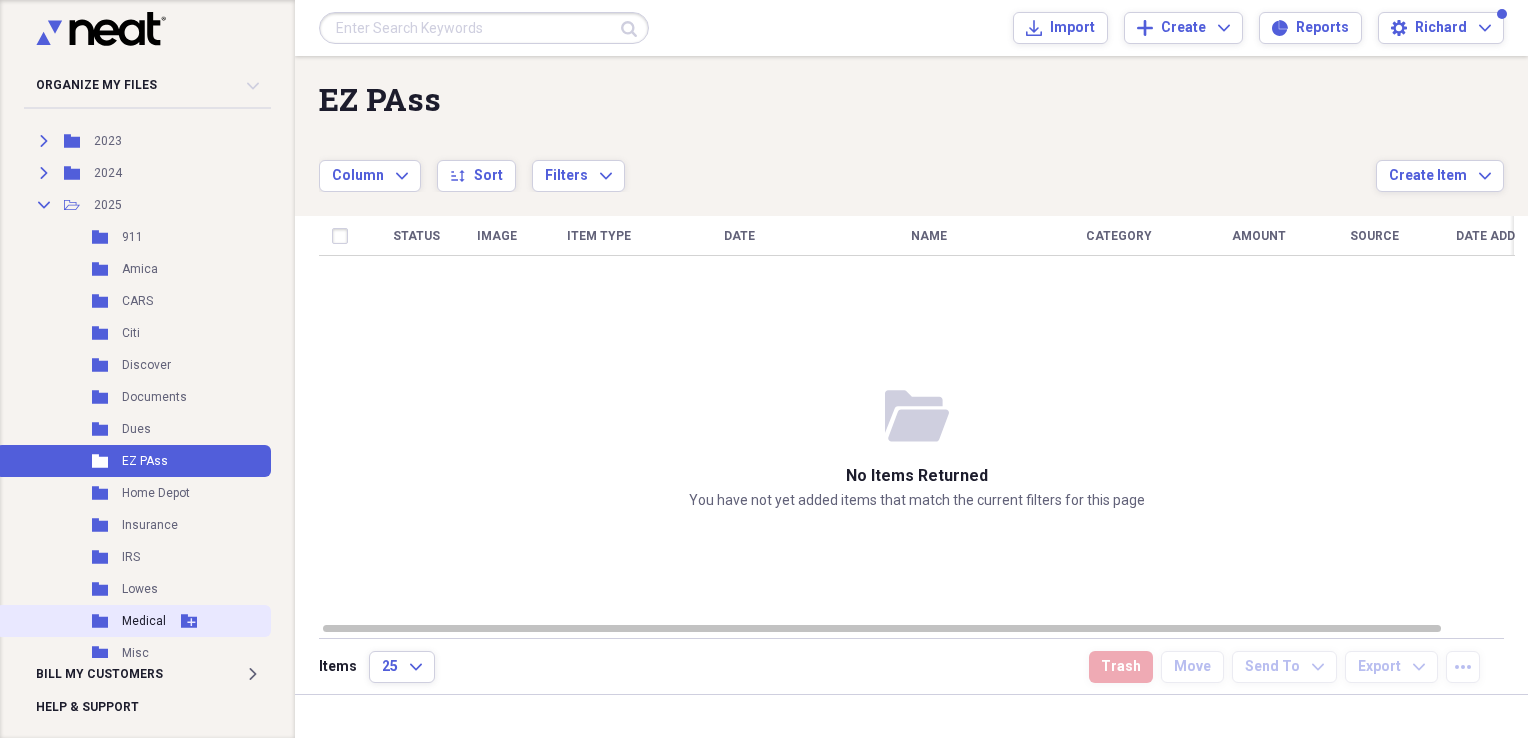 scroll, scrollTop: 524, scrollLeft: 0, axis: vertical 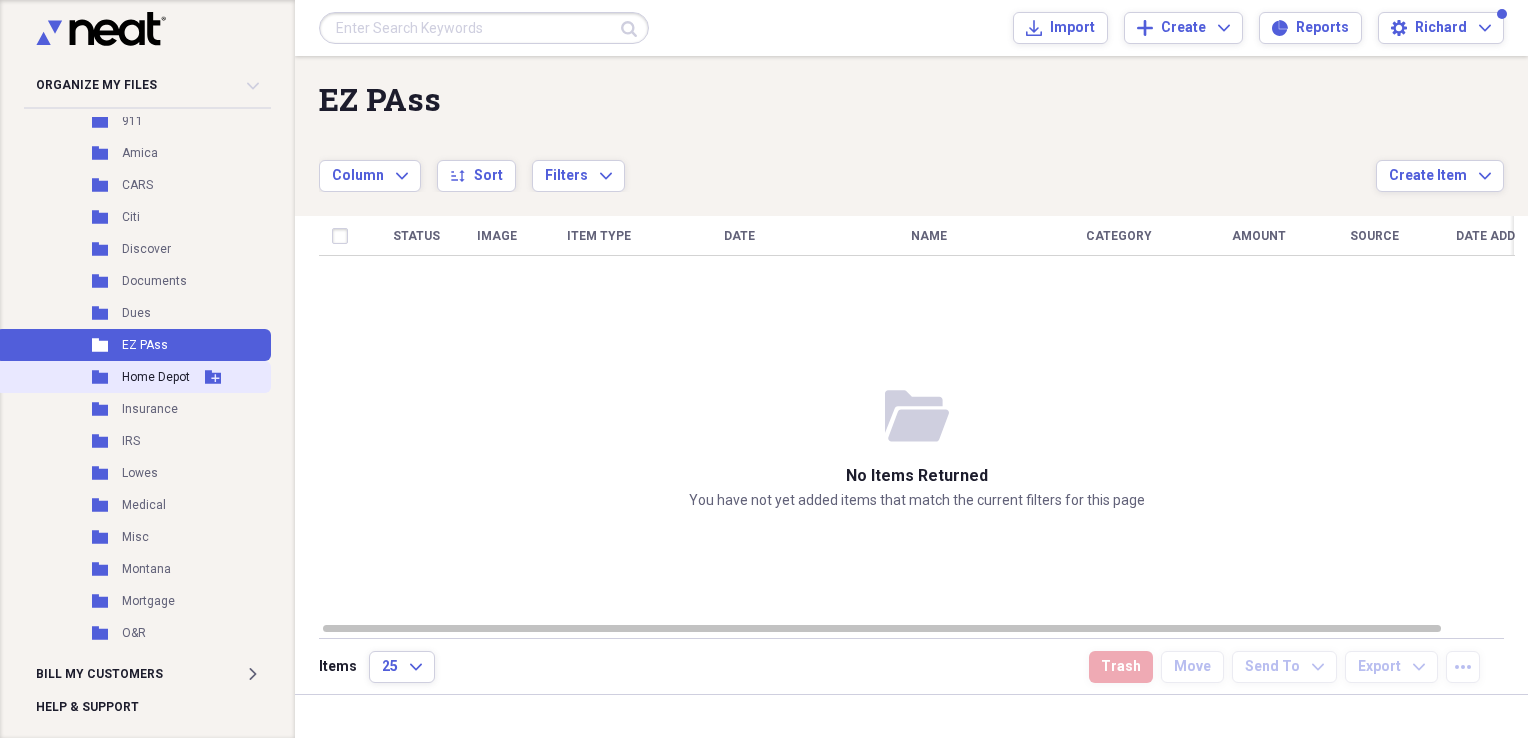click on "Folder Home Depot Add Folder" at bounding box center (133, 377) 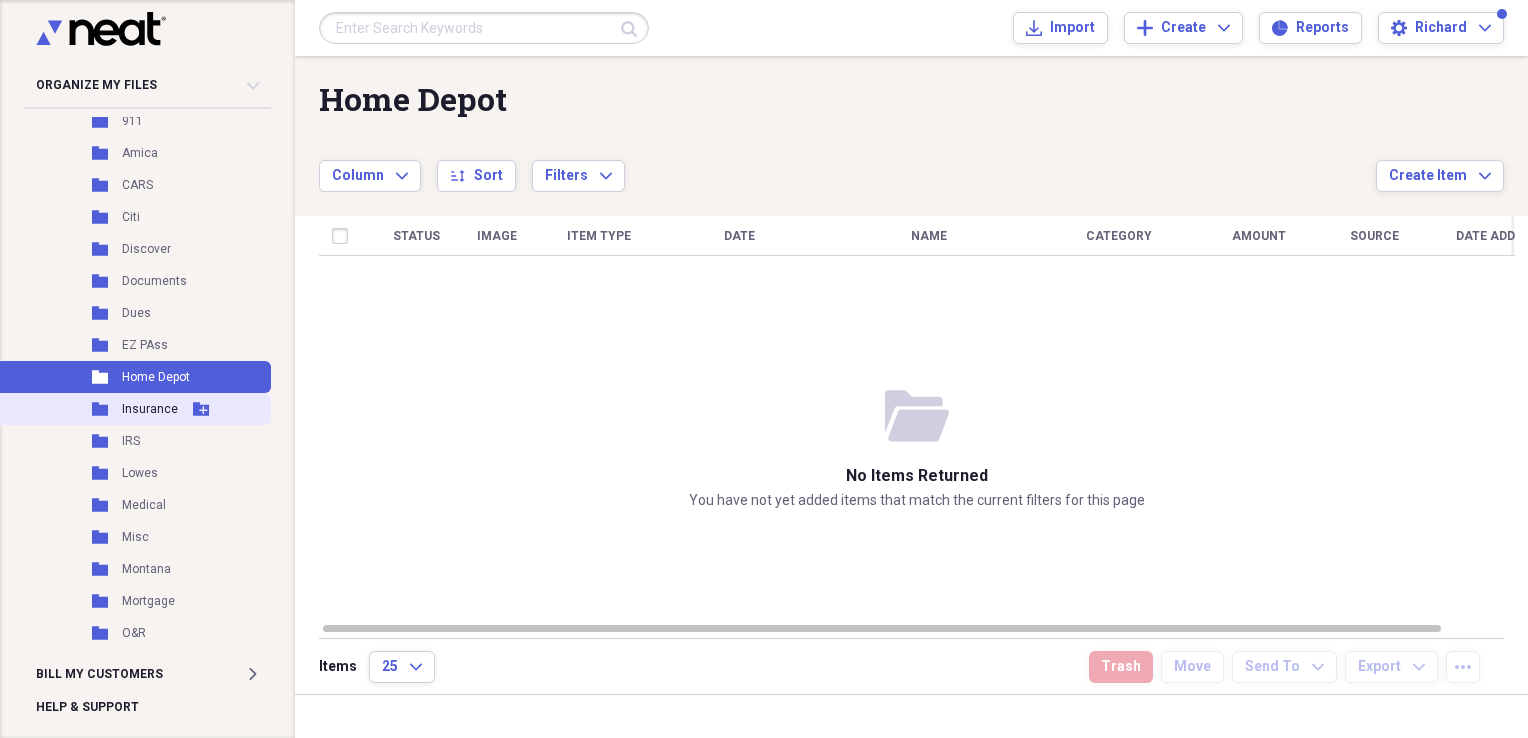 click on "Insurance" at bounding box center (150, 409) 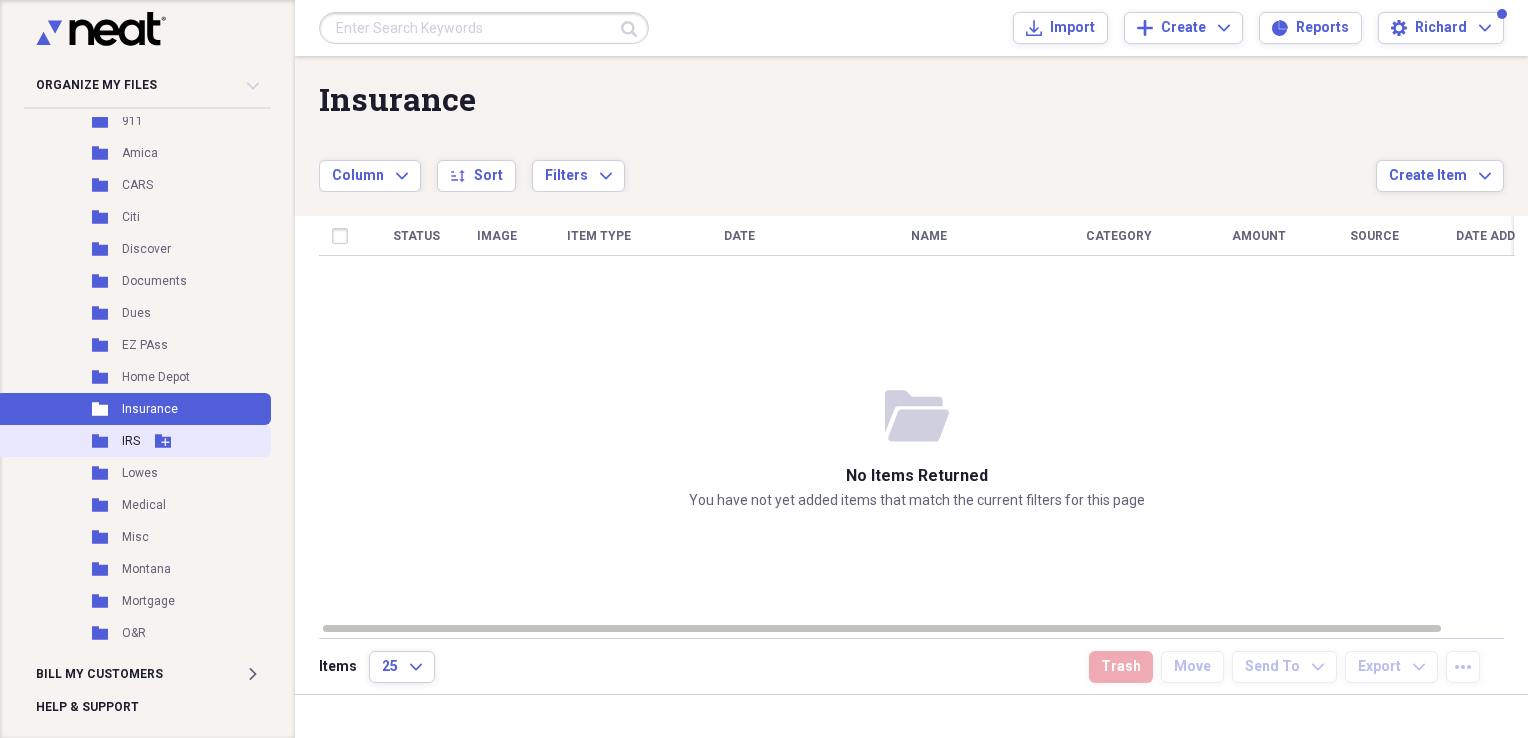 click on "IRS" at bounding box center (131, 441) 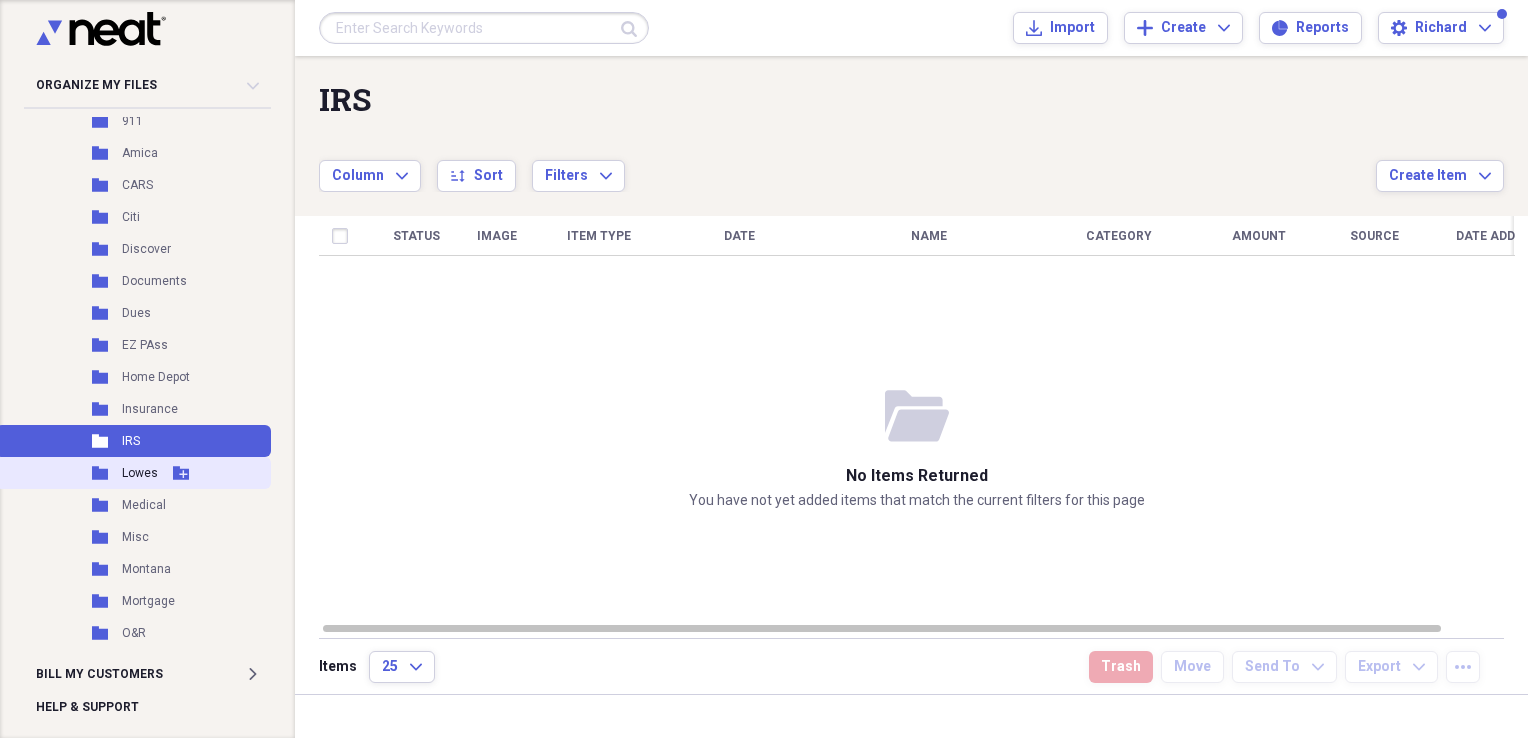 click on "Lowes" at bounding box center (140, 473) 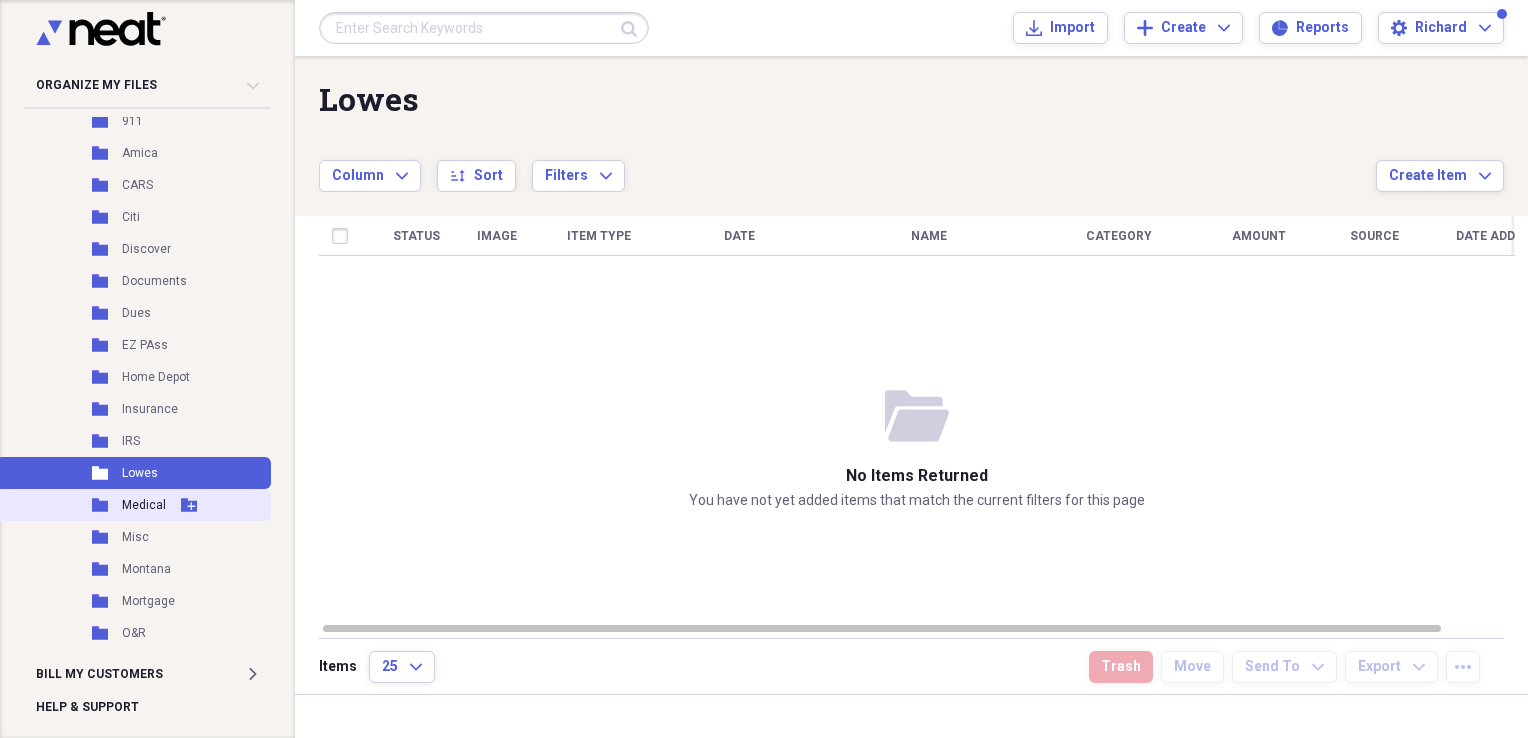 click on "Medical" at bounding box center (144, 505) 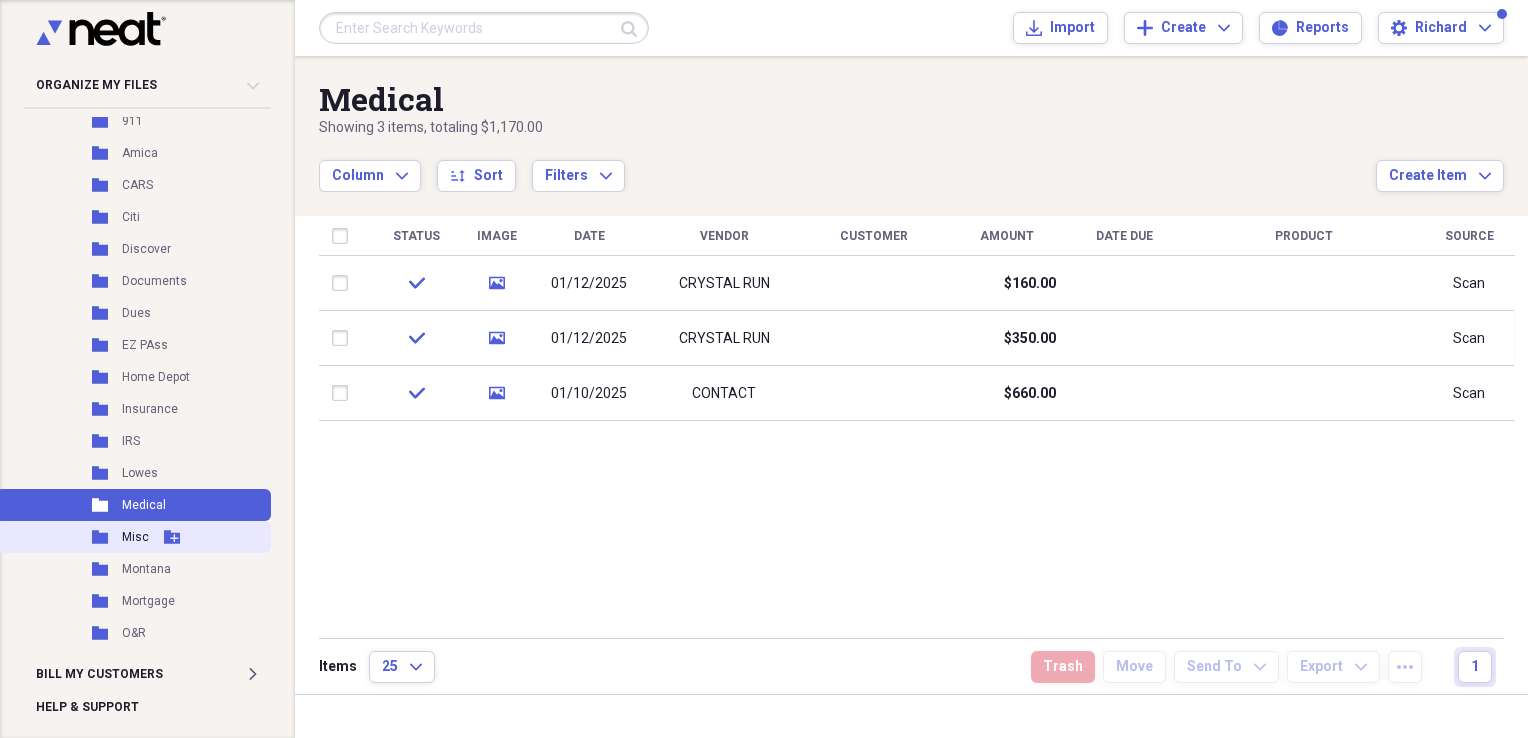 click on "Folder Misc Add Folder" at bounding box center (133, 537) 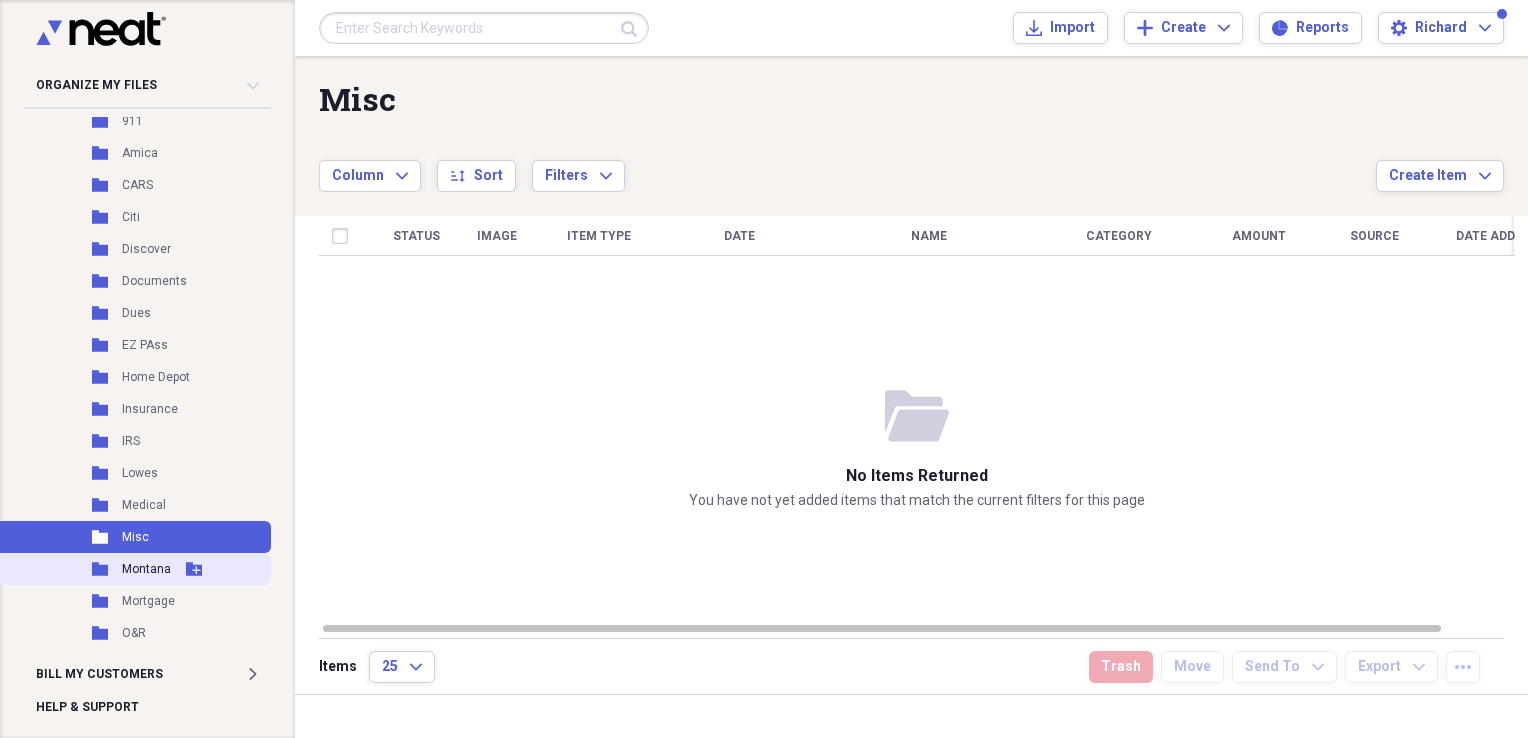 click on "Montana" at bounding box center (146, 569) 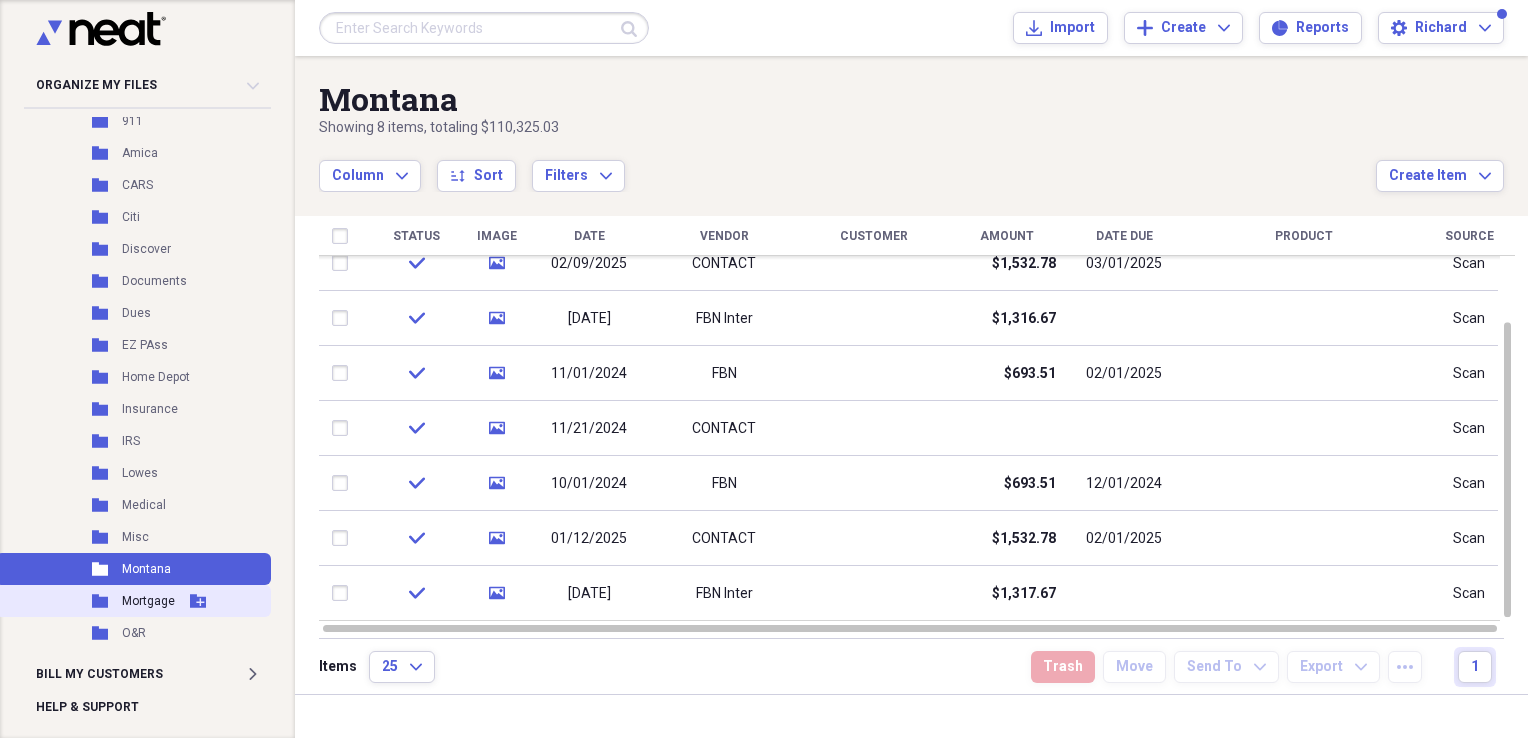 click on "Mortgage" at bounding box center (148, 601) 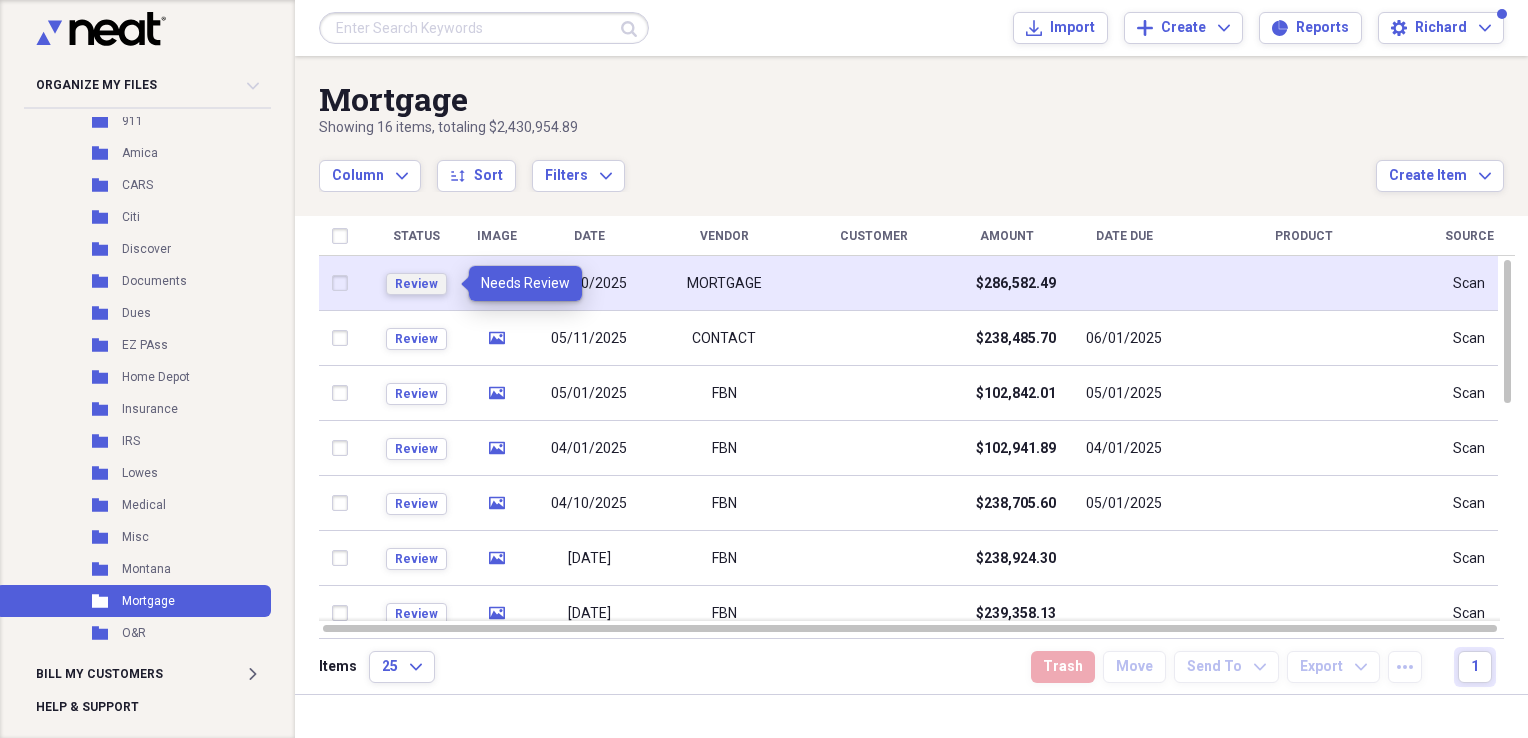 click on "Review" at bounding box center (416, 284) 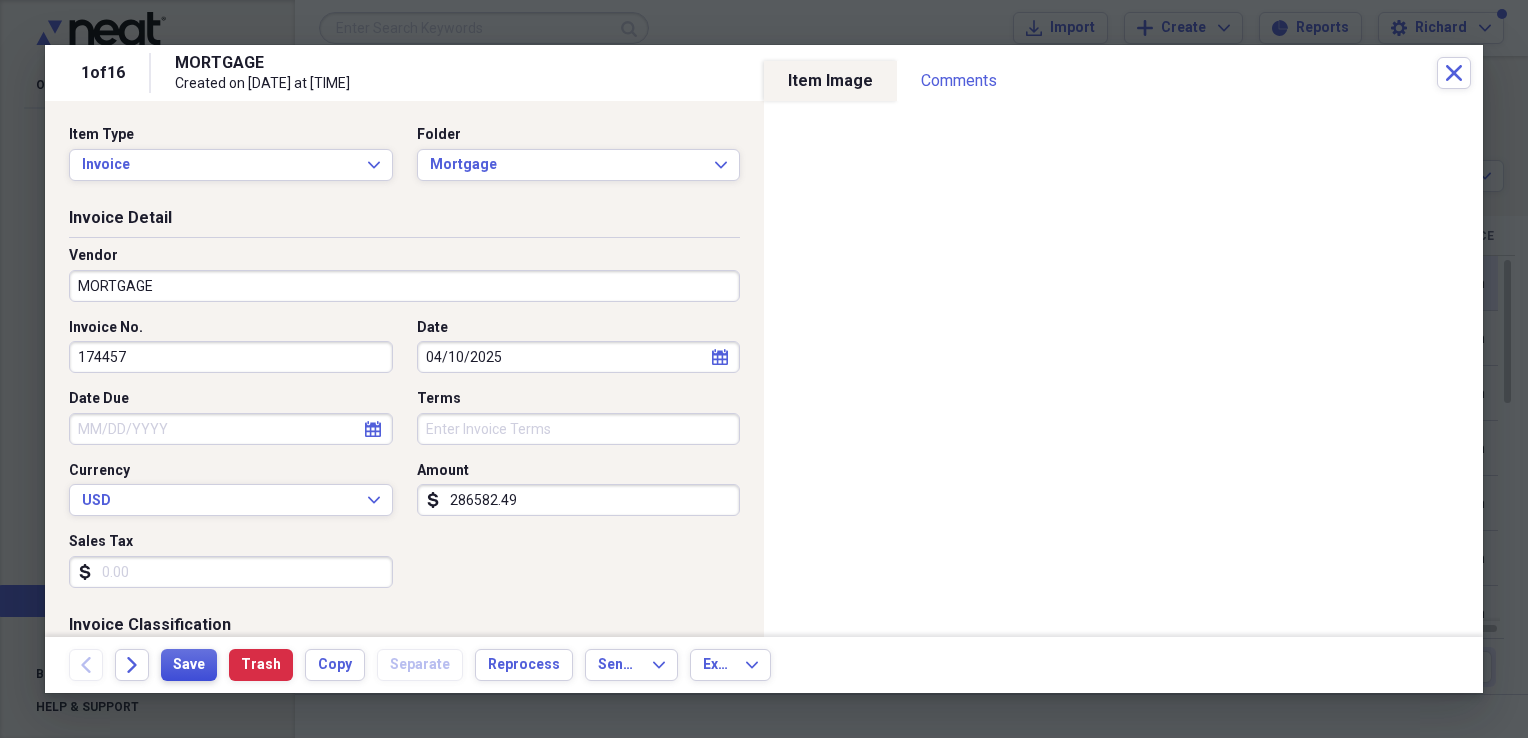 click on "Save" at bounding box center (189, 665) 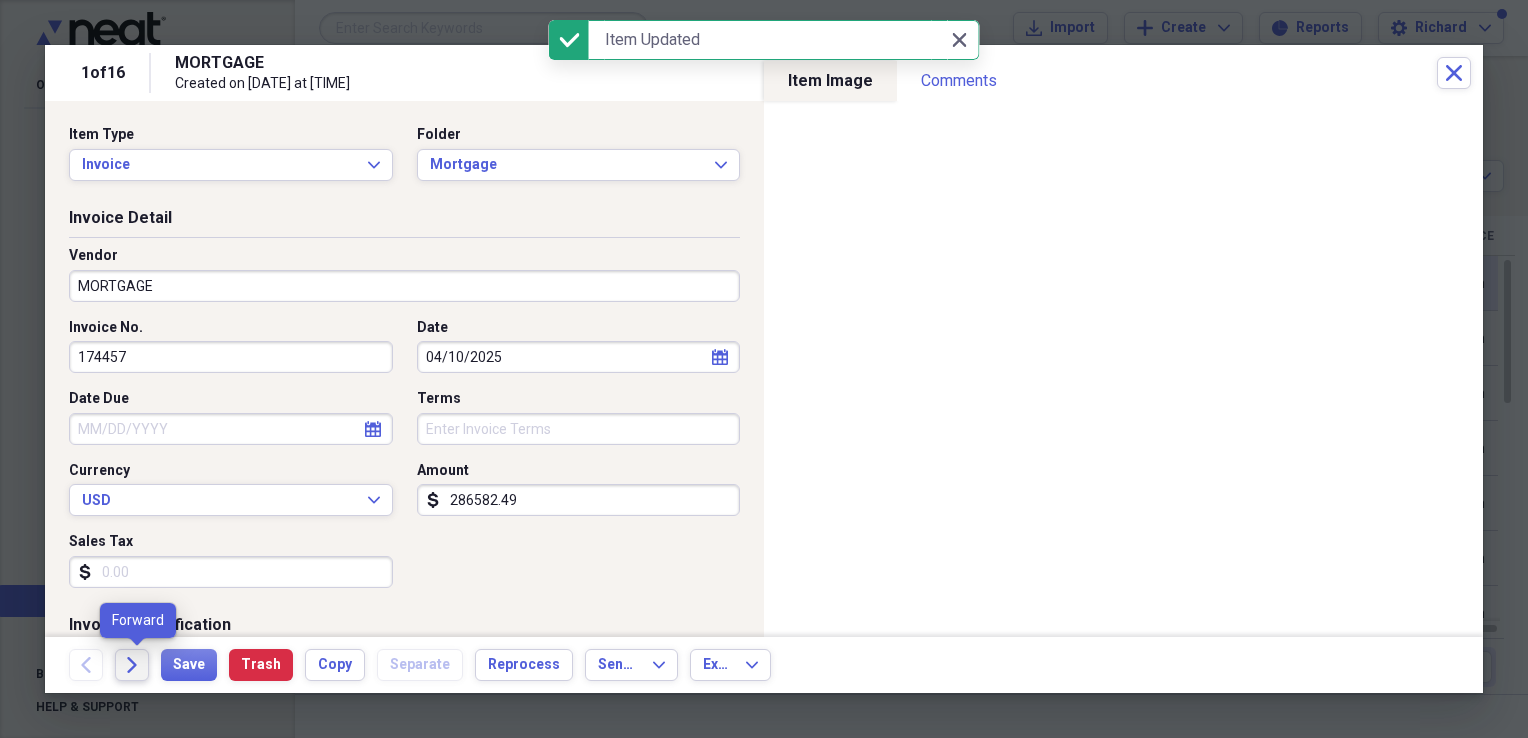 click 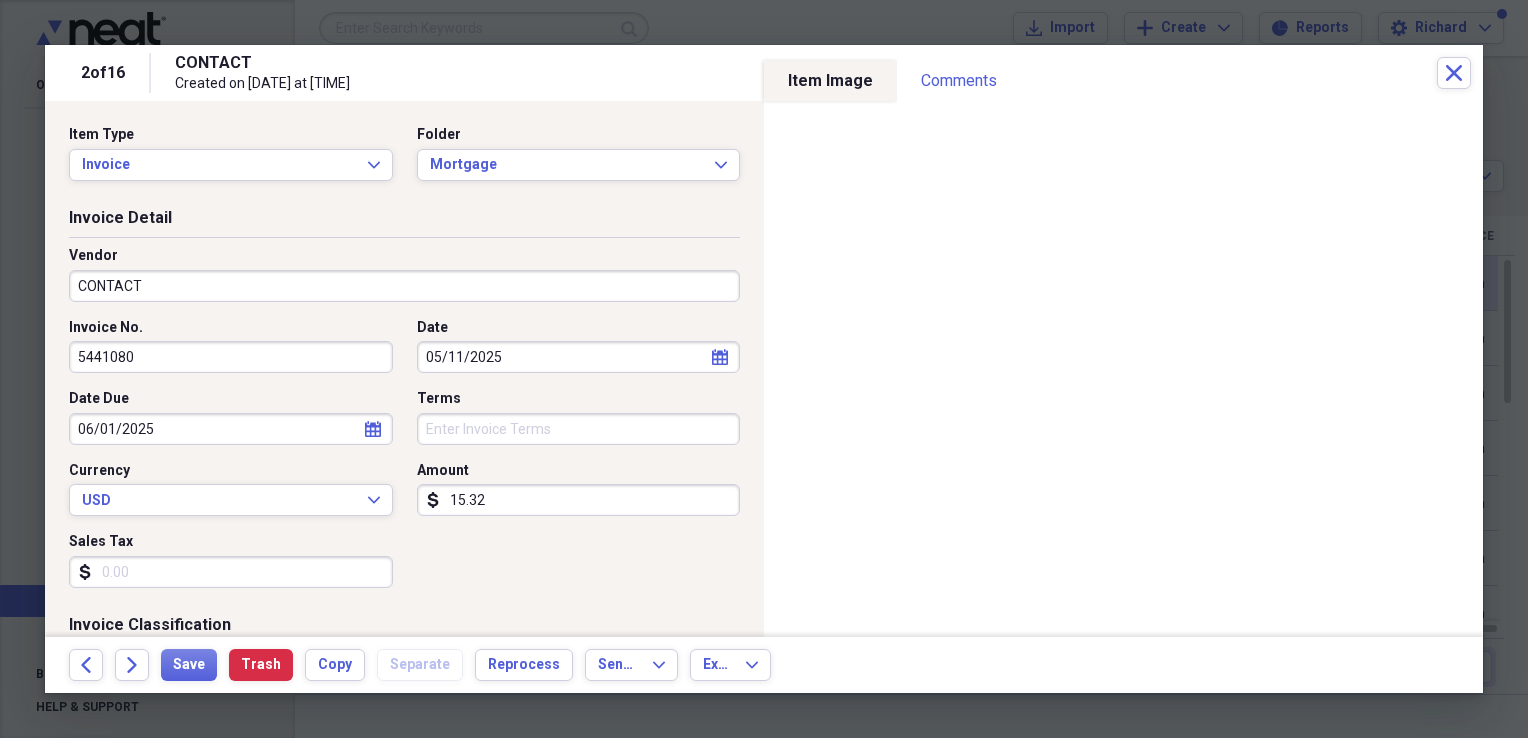 click on "Invoice No. [NUMBER] Date [DATE] calendar Calendar Date Due [DATE] calendar Calendar Terms Currency USD Expand Amount dollar-sign [NUMBER] Sales Tax dollar-sign" at bounding box center (404, 461) 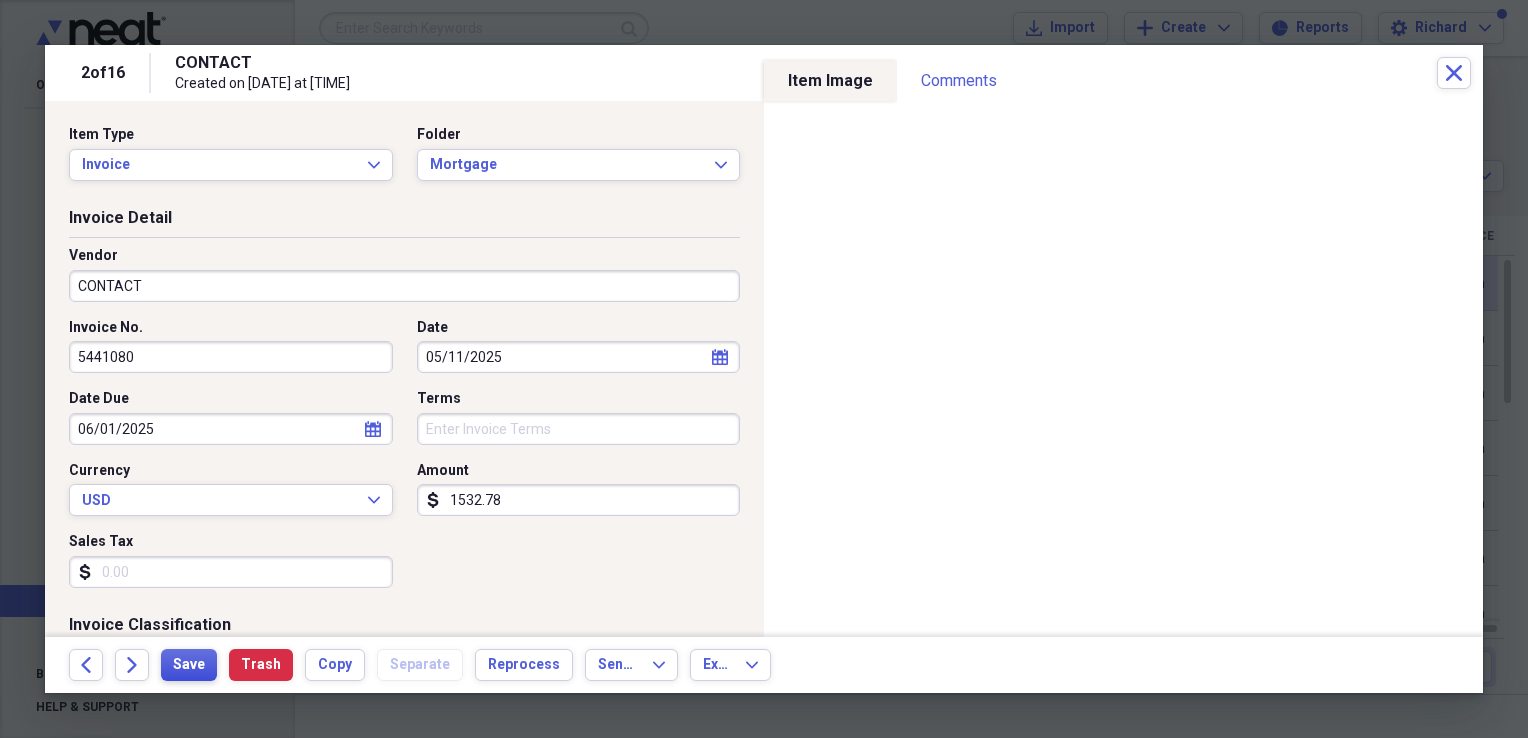 type on "1532.78" 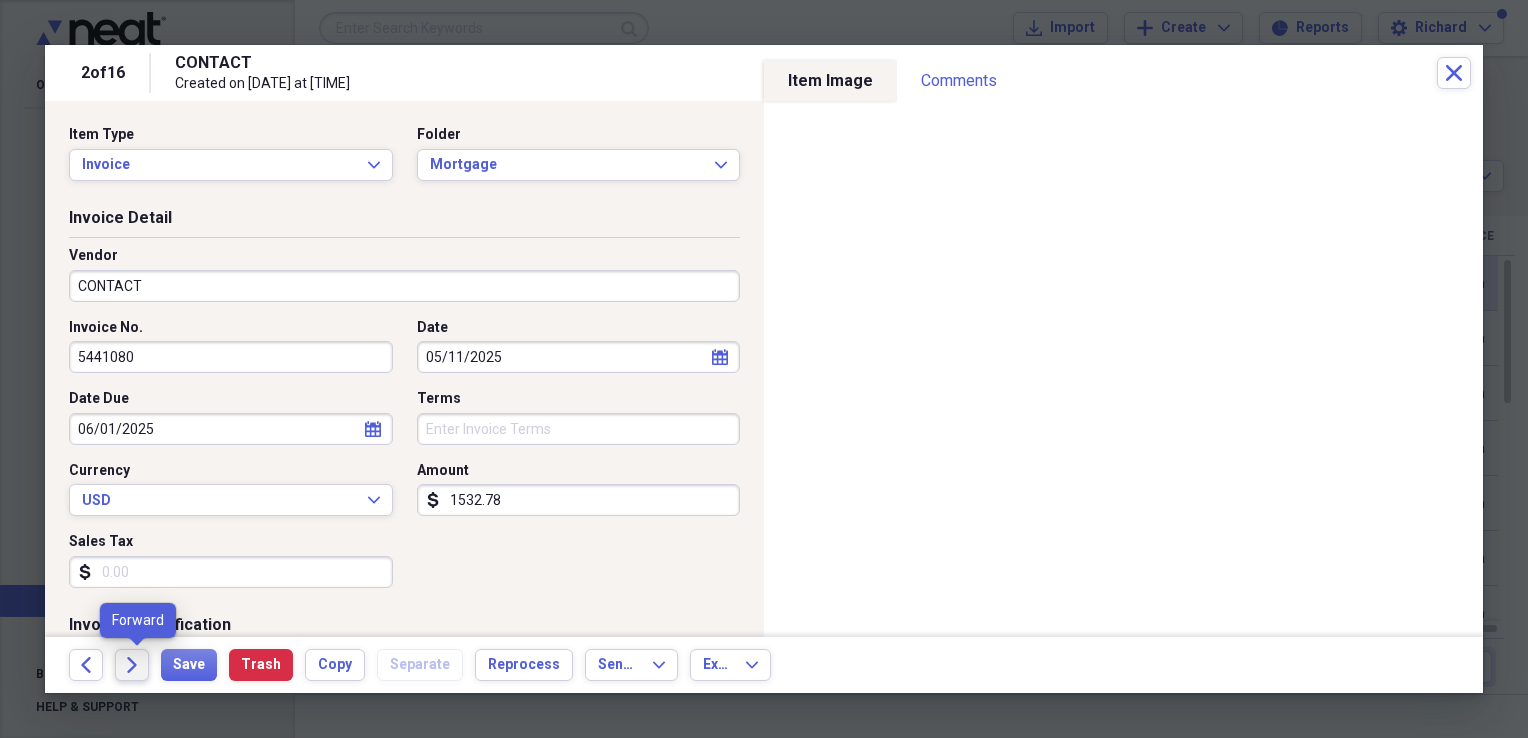 click on "Forward" at bounding box center (132, 665) 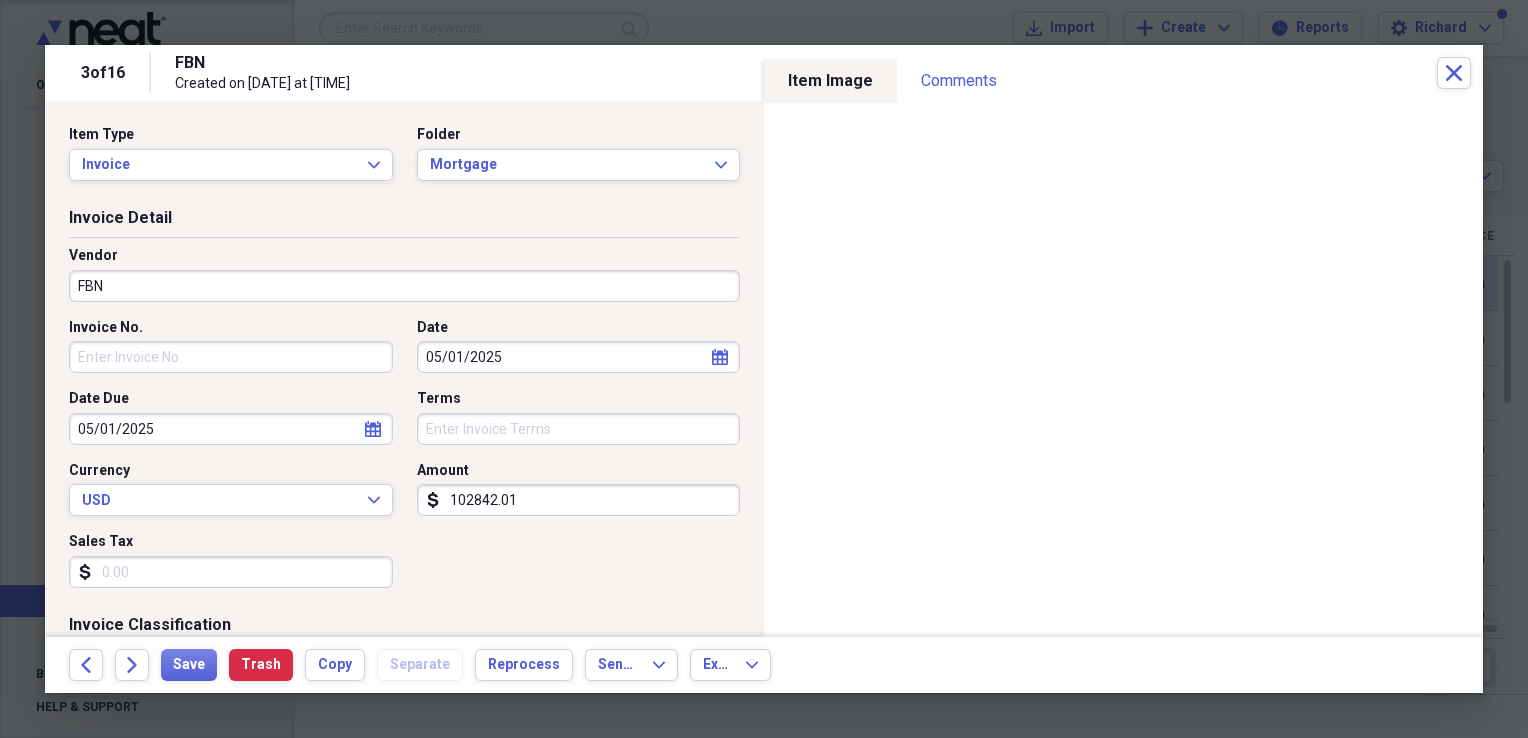 click on "102842.01" at bounding box center [579, 500] 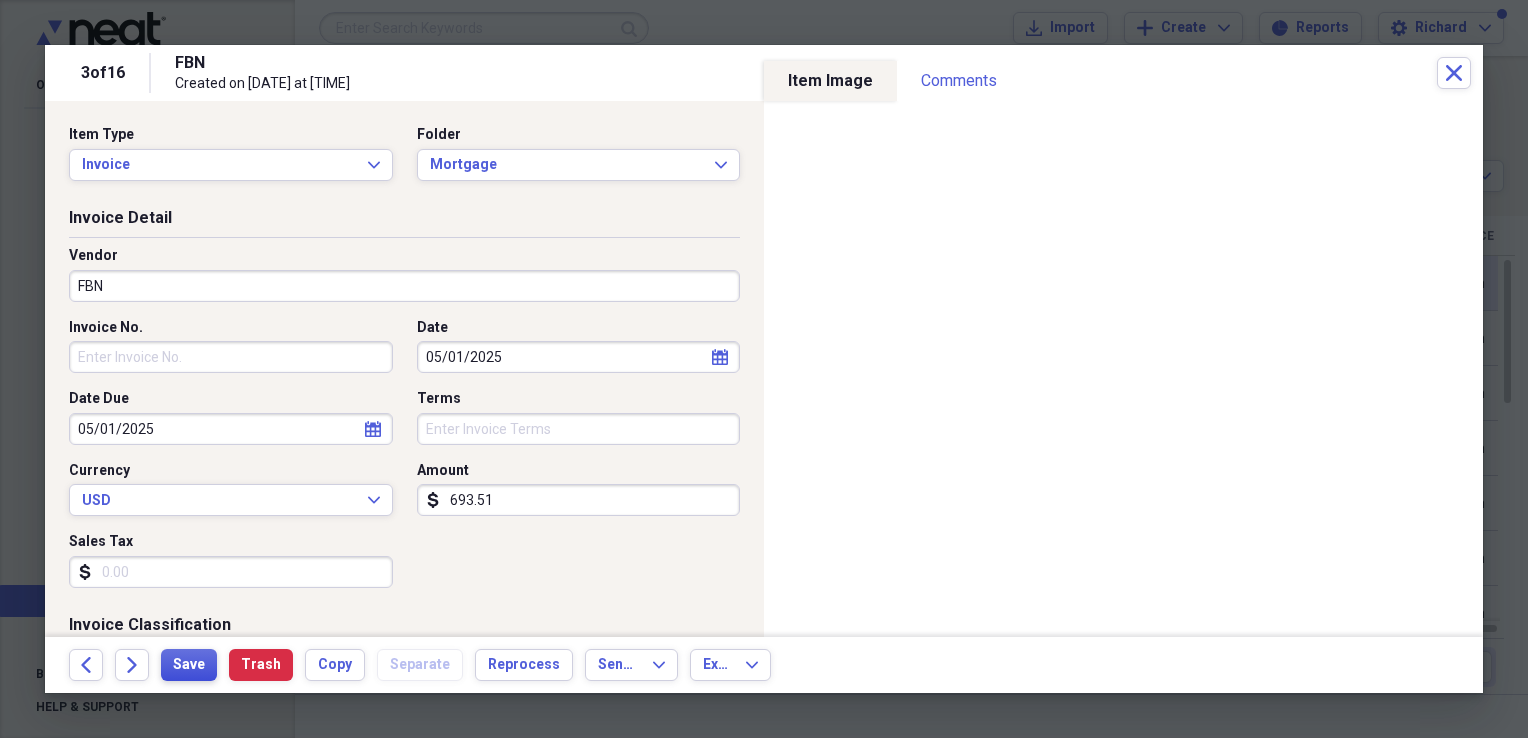 type on "693.51" 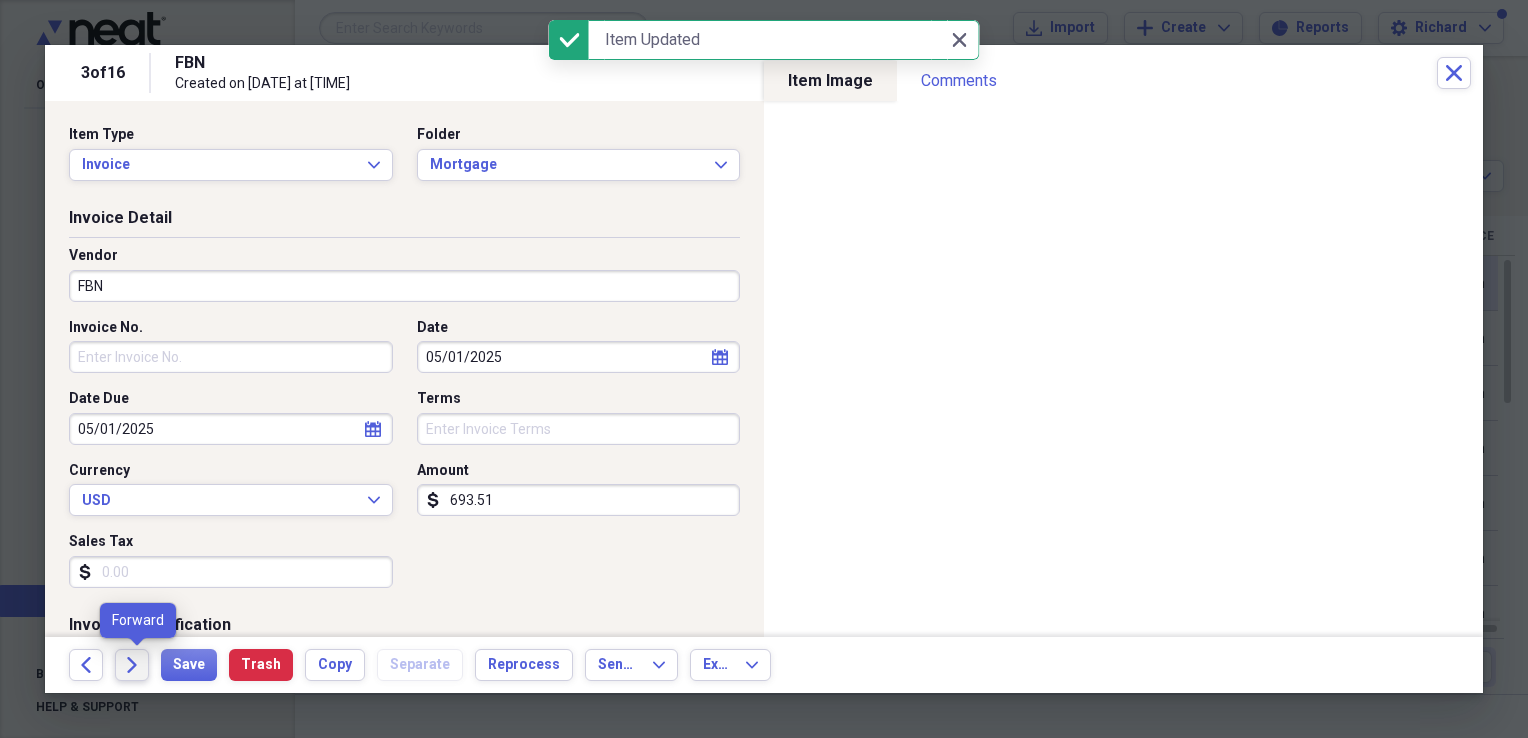 click on "Forward" 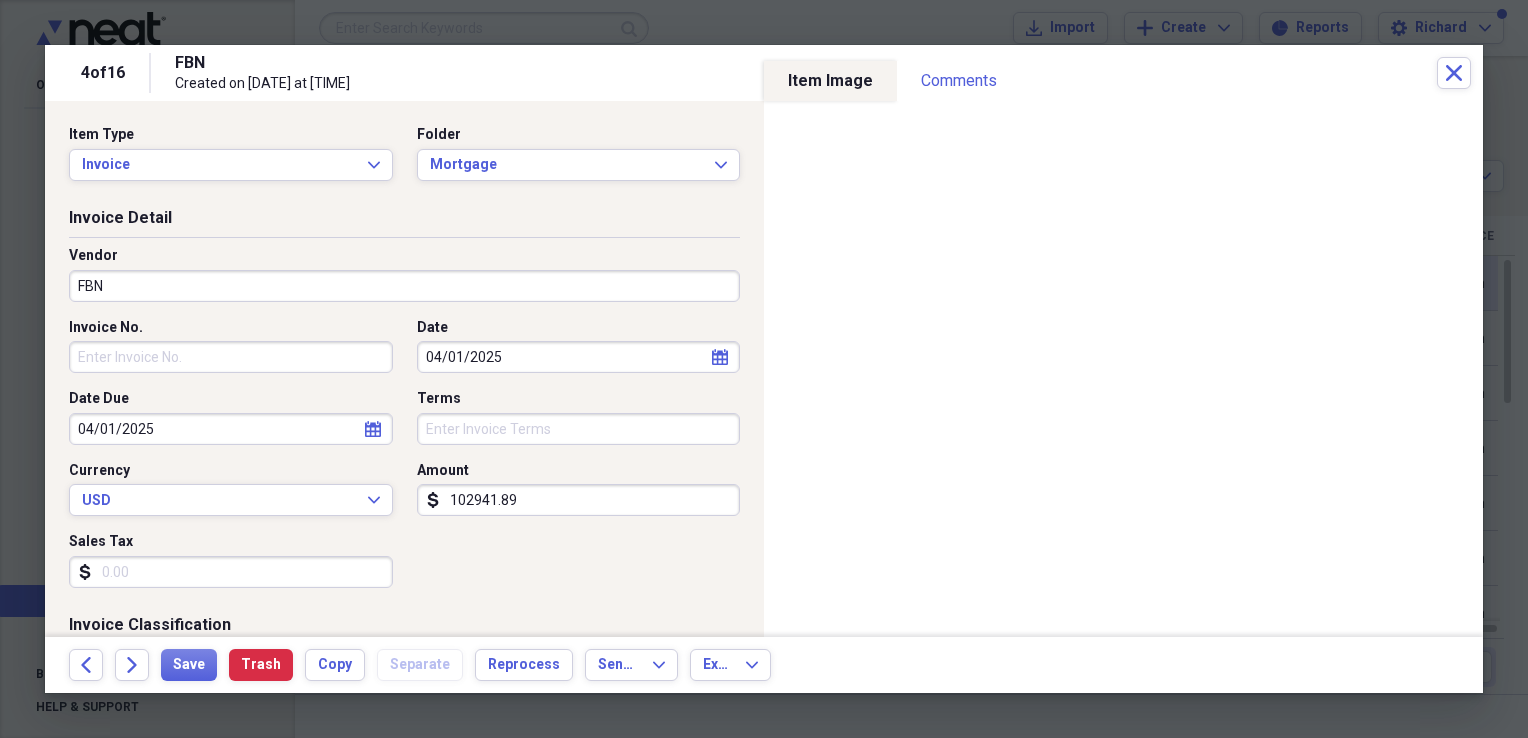 drag, startPoint x: 521, startPoint y: 506, endPoint x: 576, endPoint y: 516, distance: 55.9017 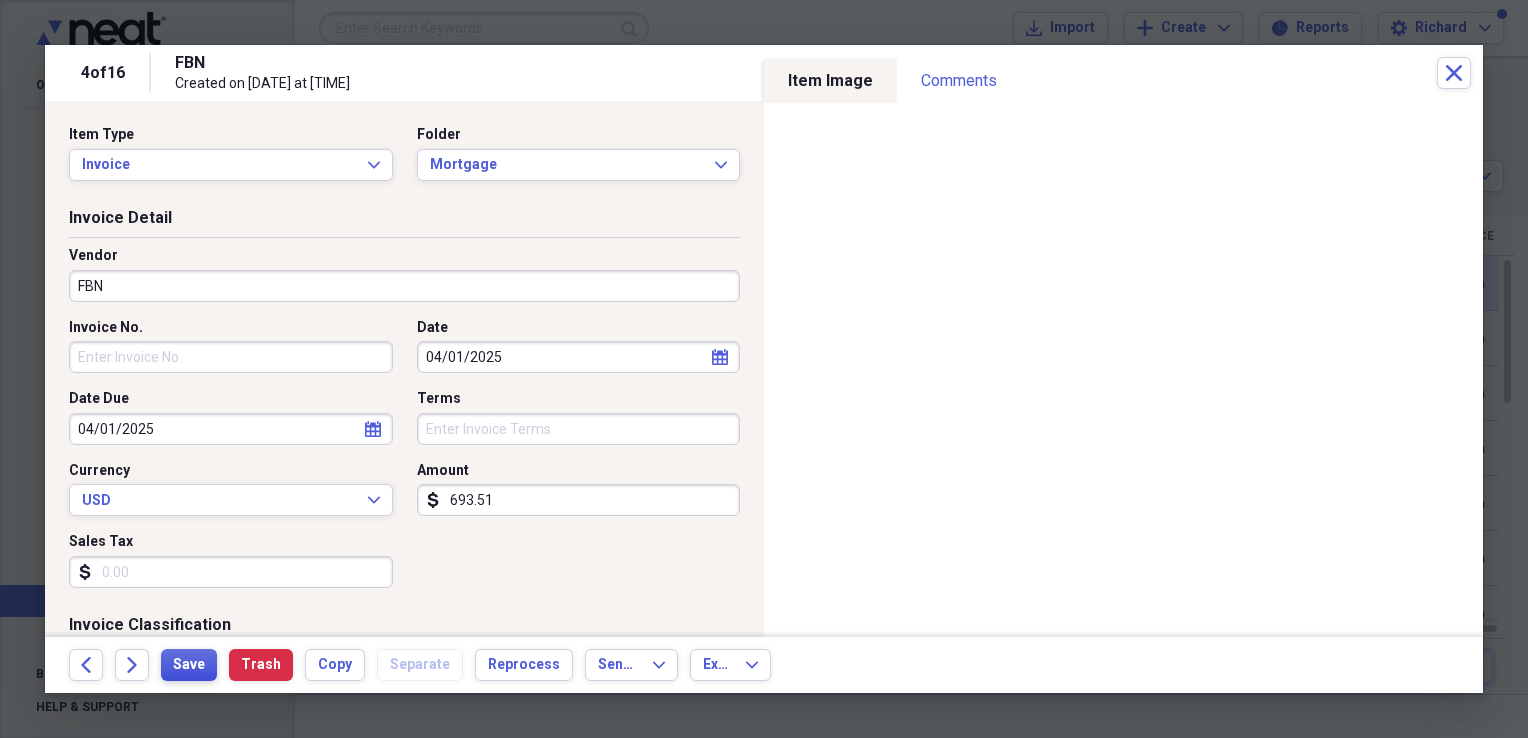 type on "693.51" 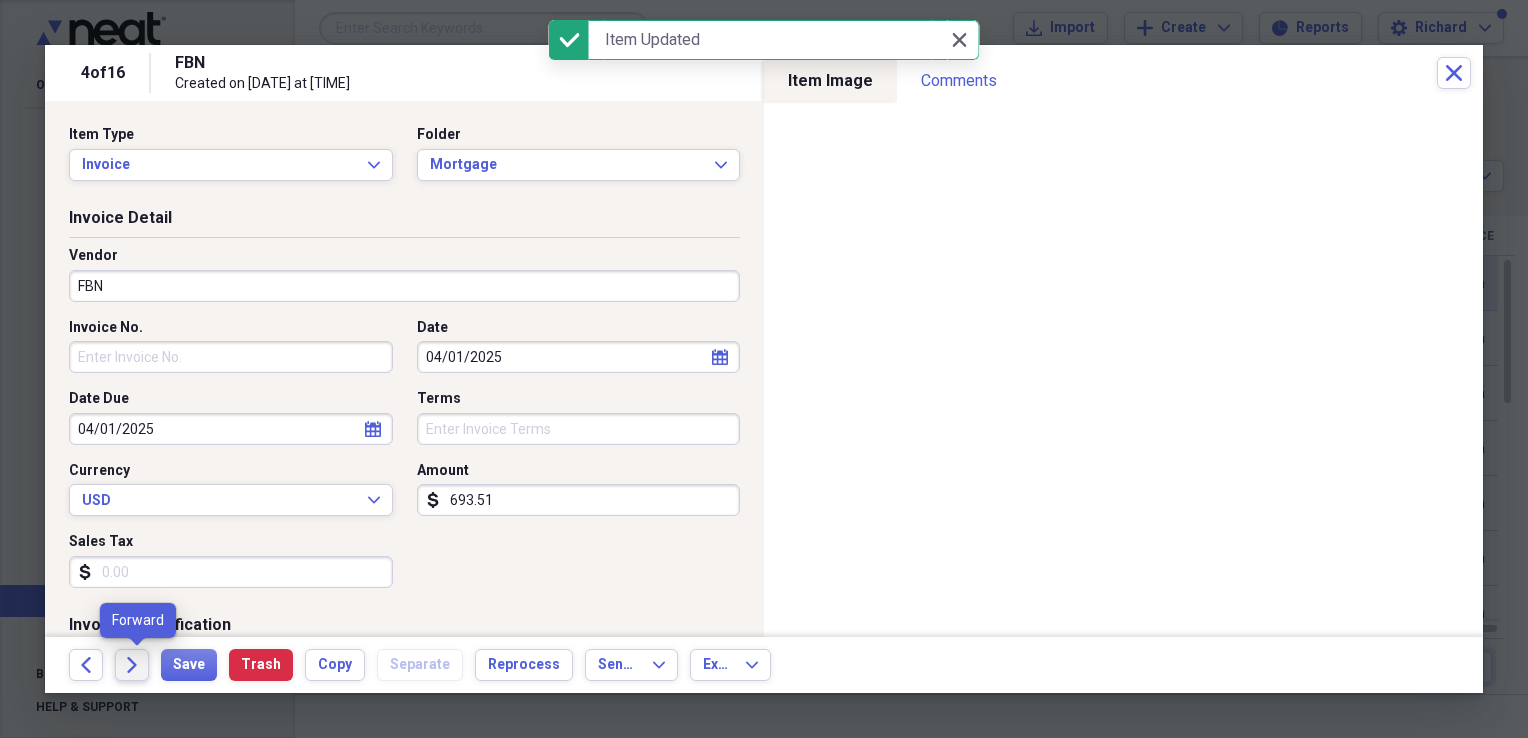 click on "Forward" 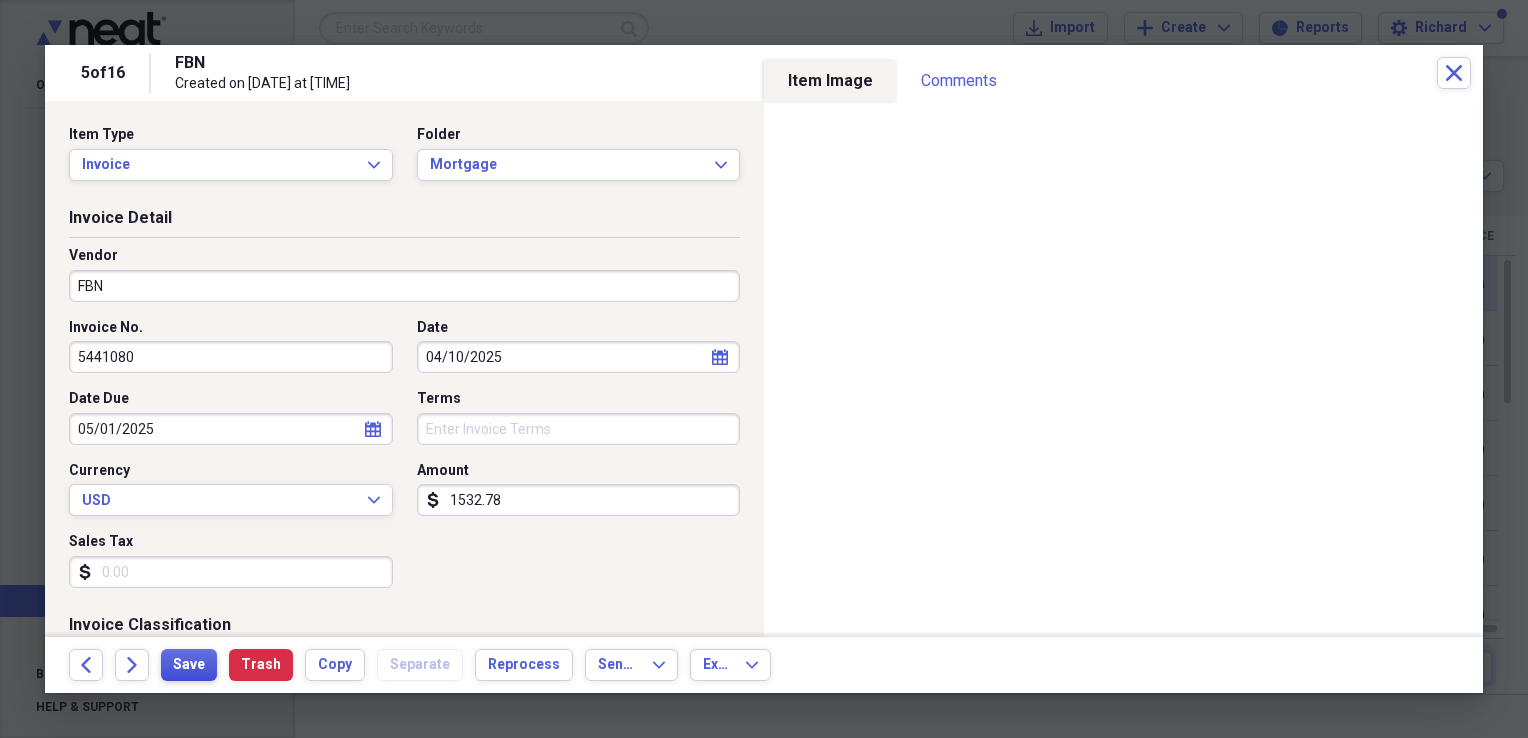 type on "1532.78" 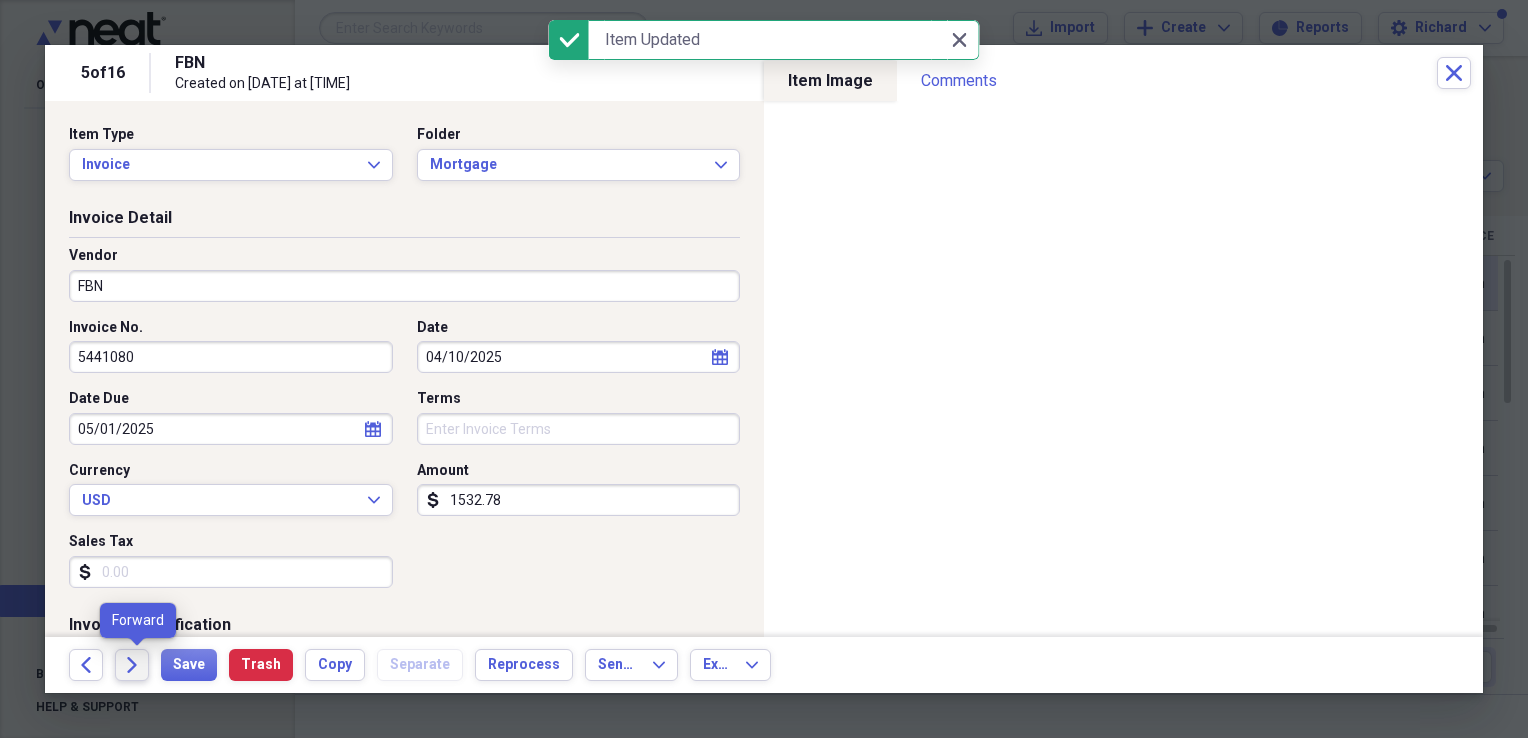 click on "Forward" 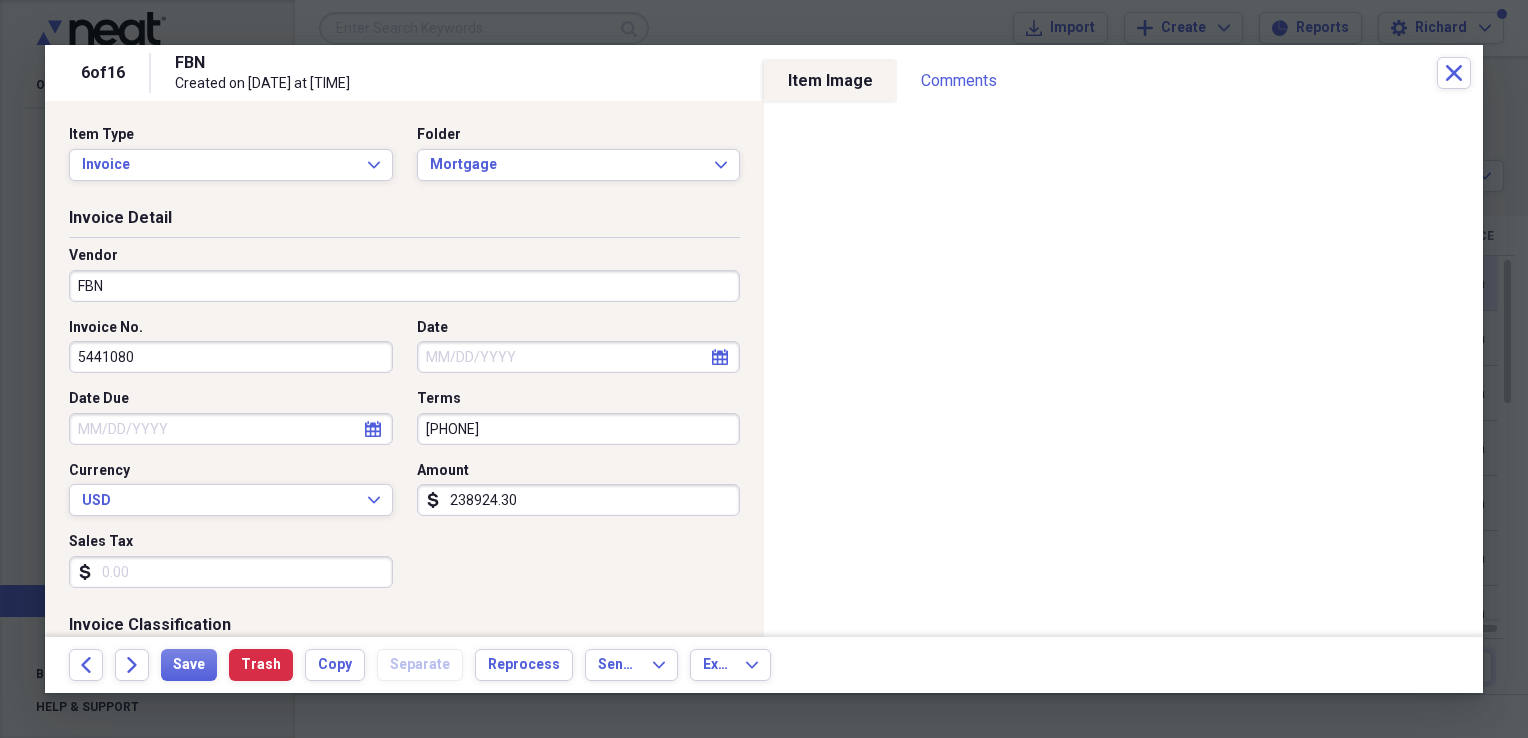 drag, startPoint x: 521, startPoint y: 493, endPoint x: 547, endPoint y: 500, distance: 26.925823 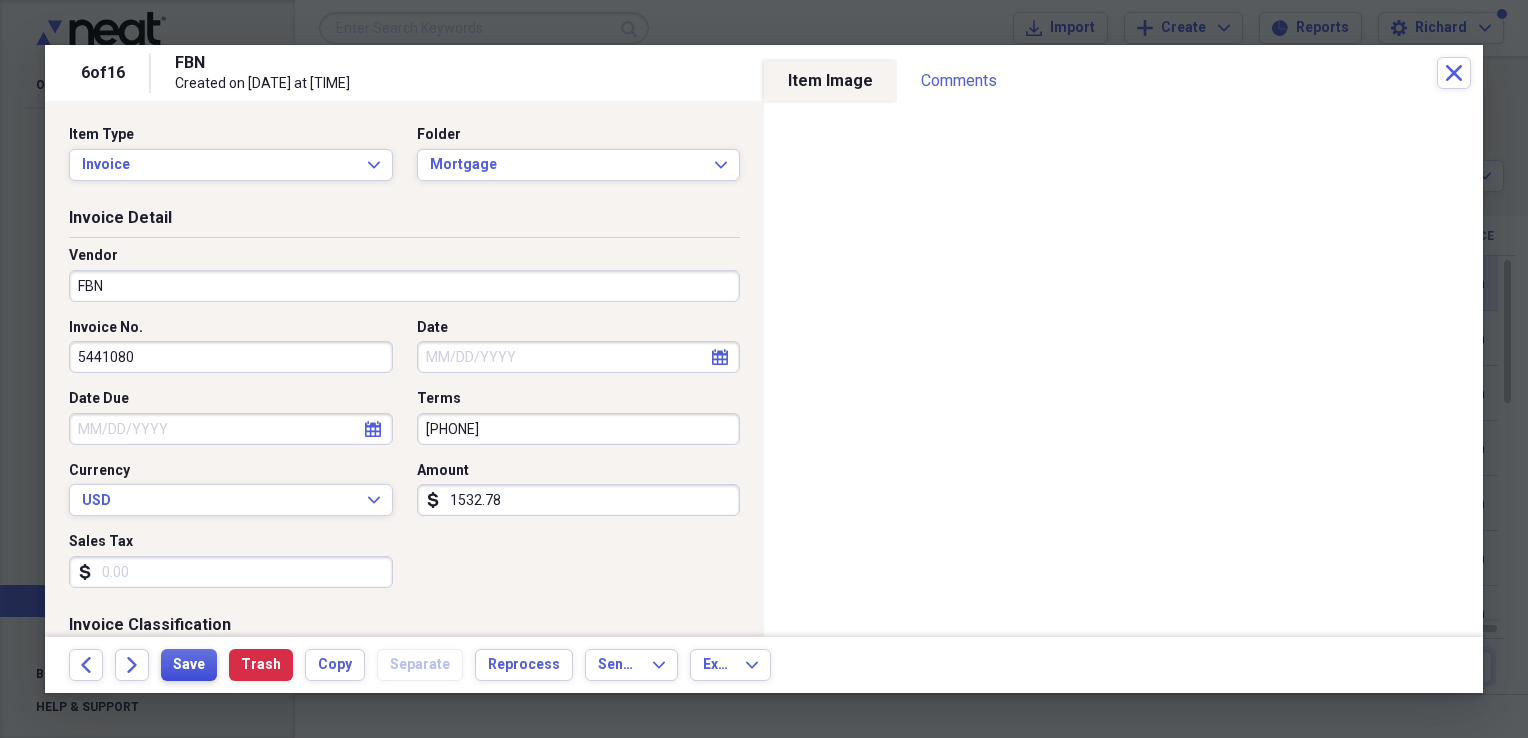 type on "1532.78" 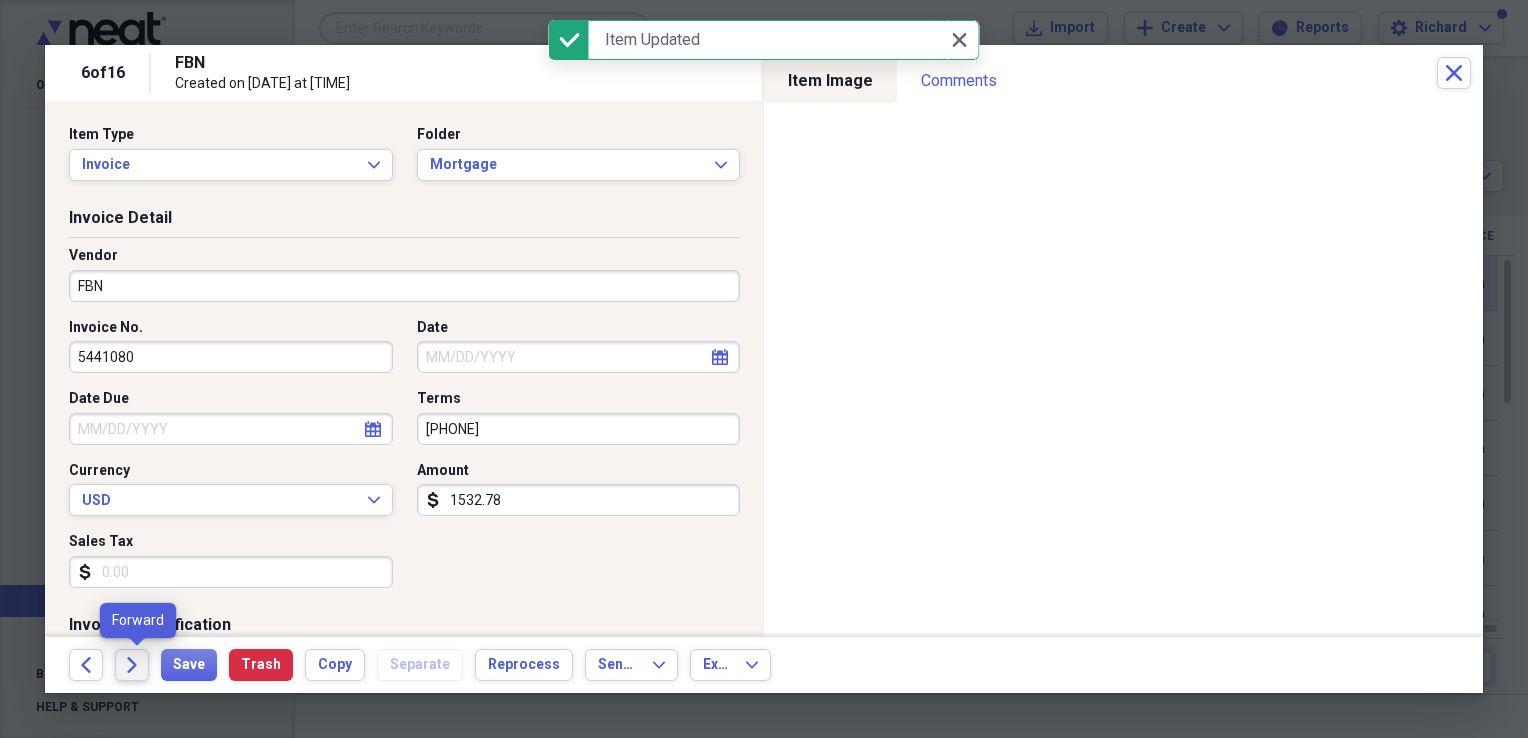 click on "Forward" 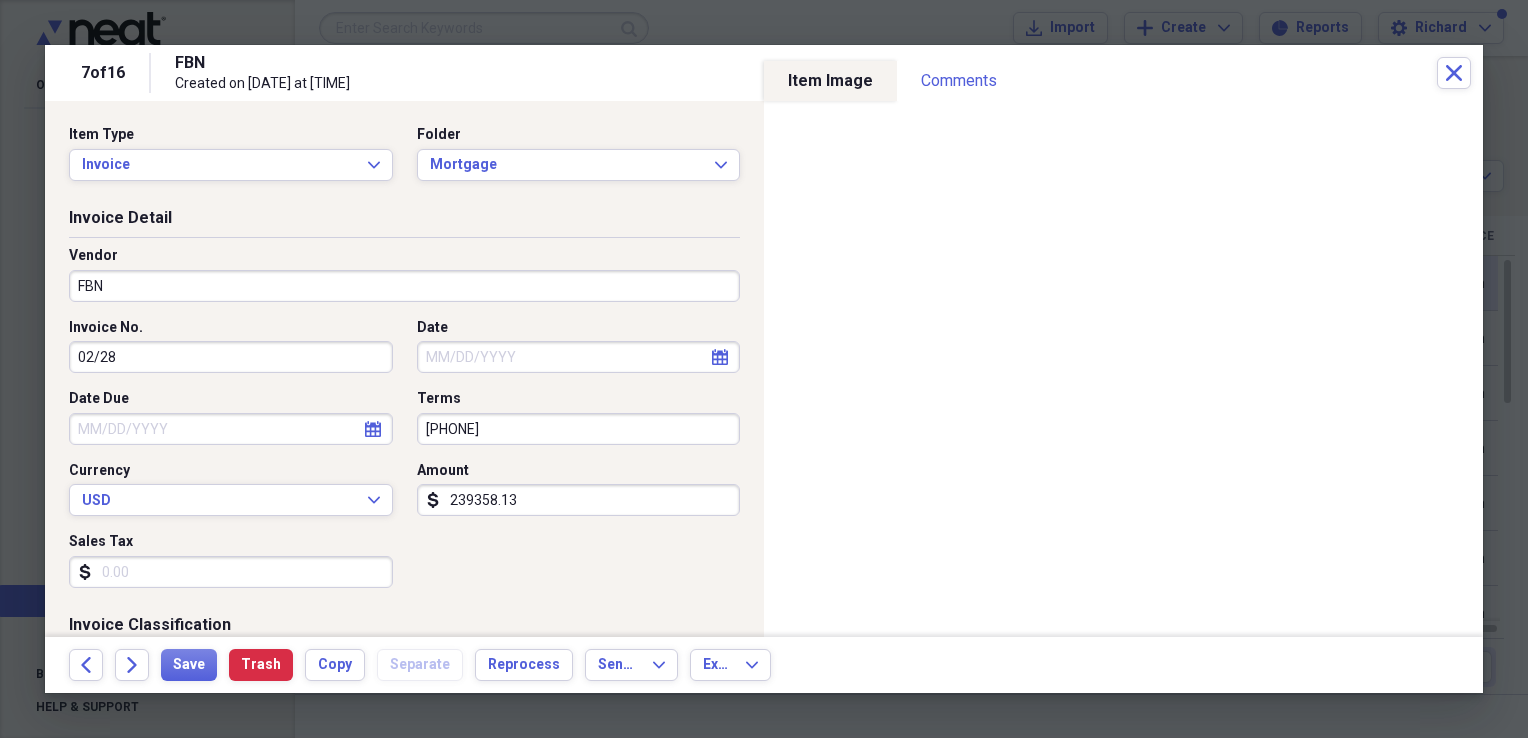 drag, startPoint x: 513, startPoint y: 498, endPoint x: 529, endPoint y: 493, distance: 16.763054 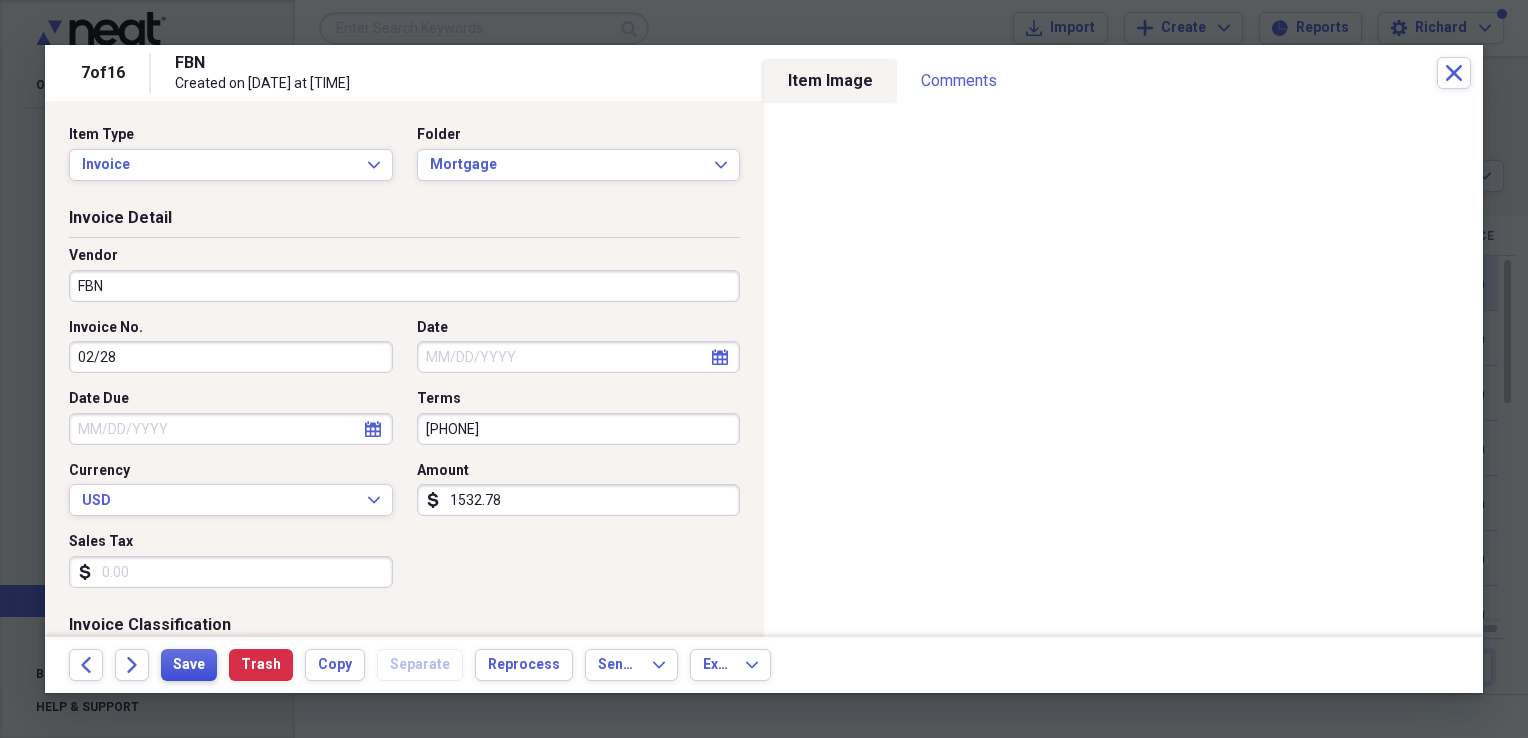 type on "1532.78" 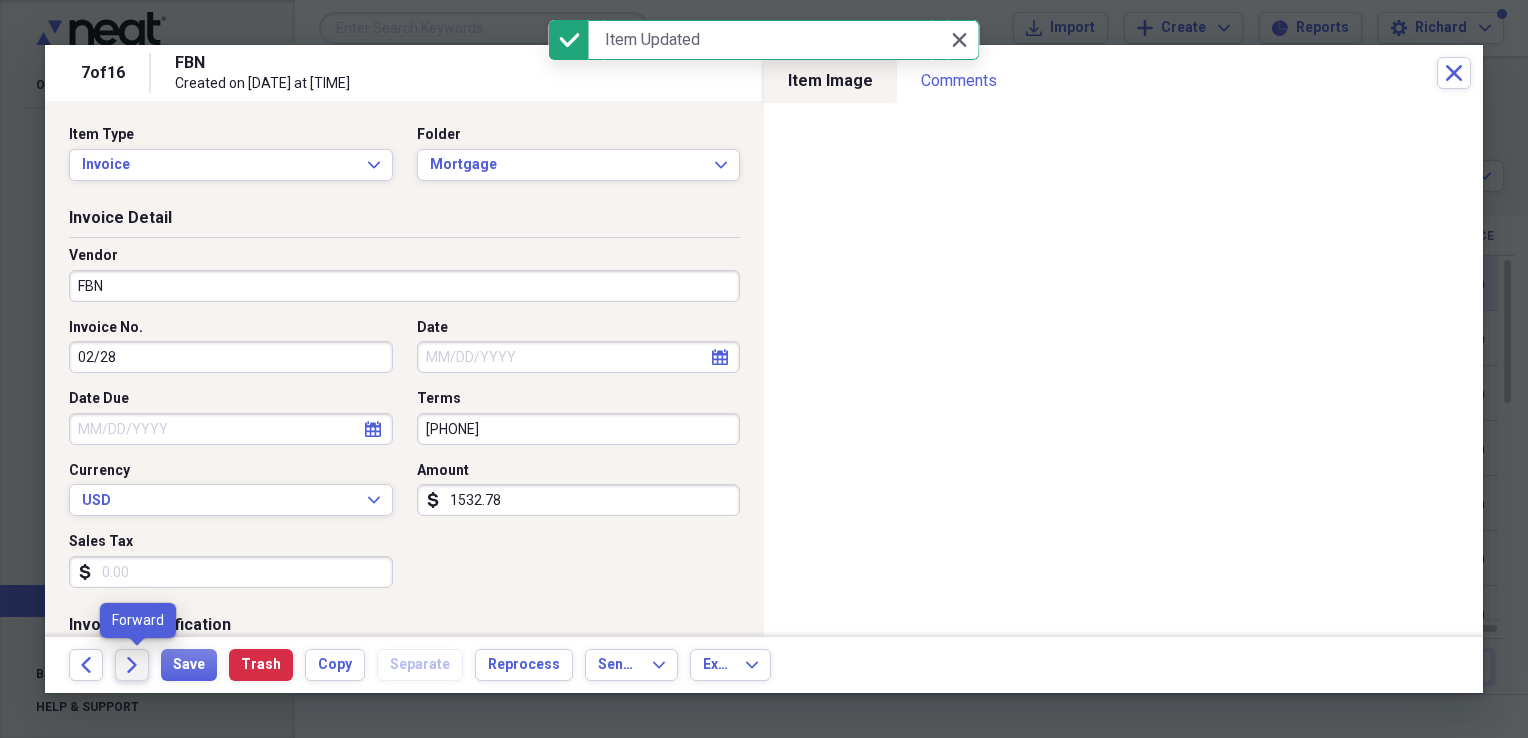 click on "Forward" at bounding box center [132, 665] 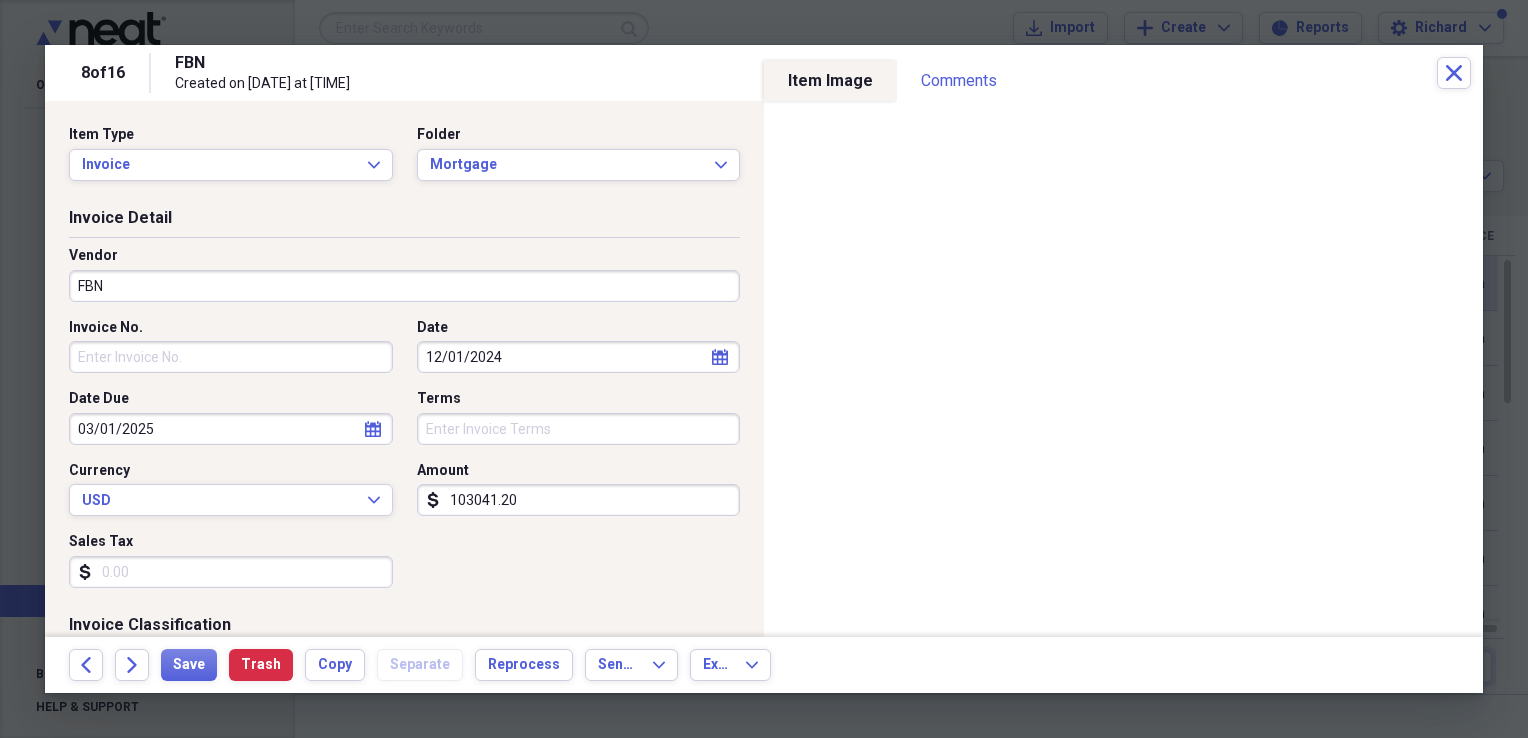 drag, startPoint x: 544, startPoint y: 508, endPoint x: 555, endPoint y: 502, distance: 12.529964 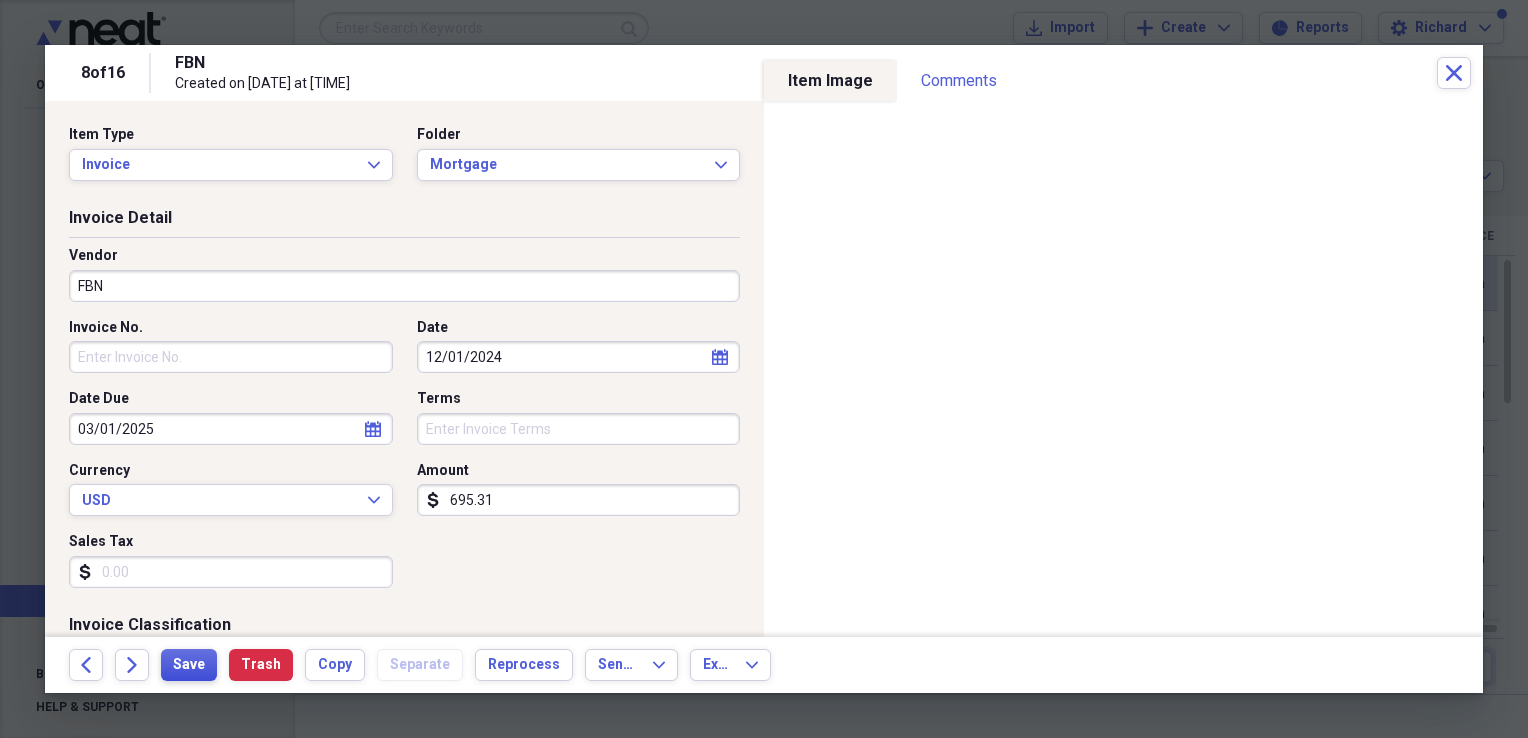 type on "695.31" 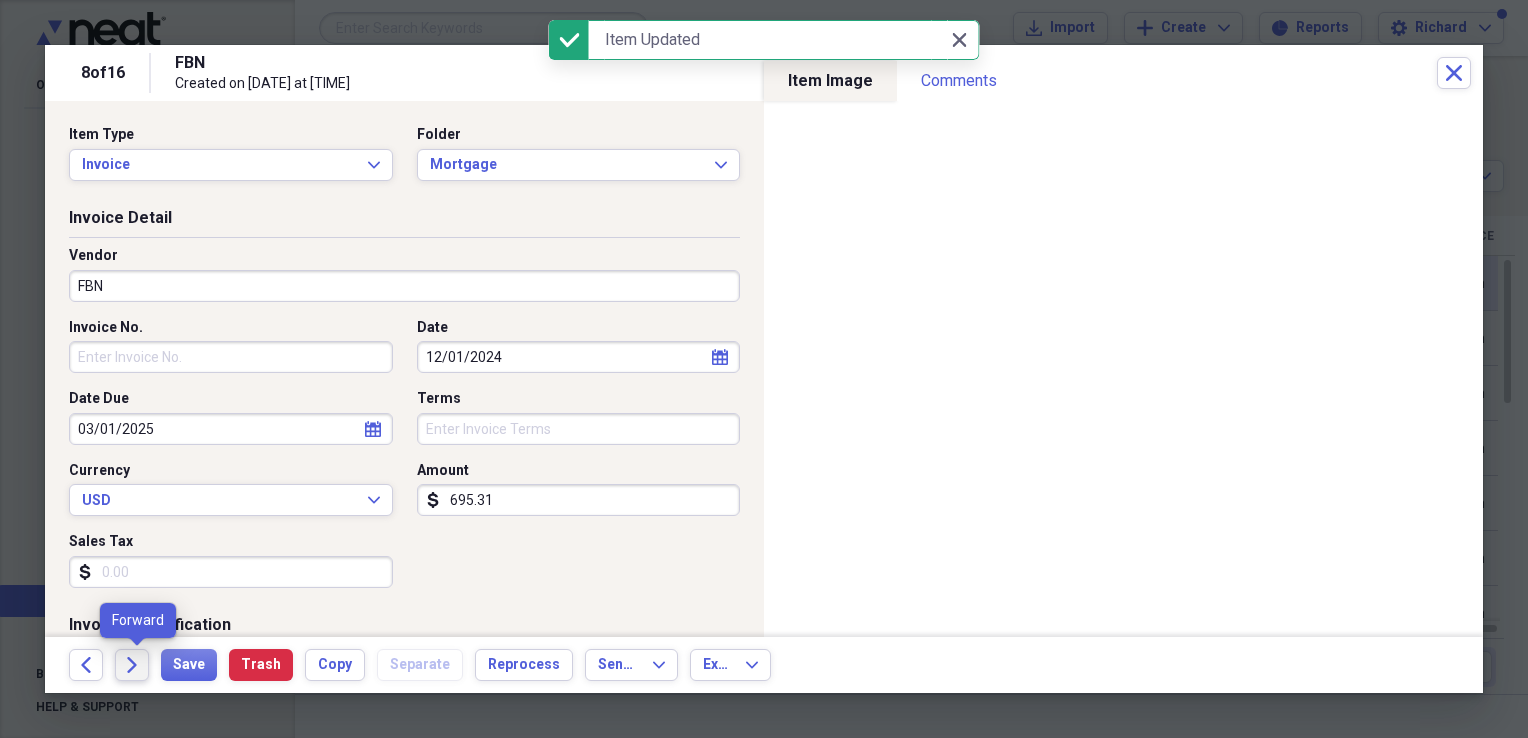 click on "Forward" 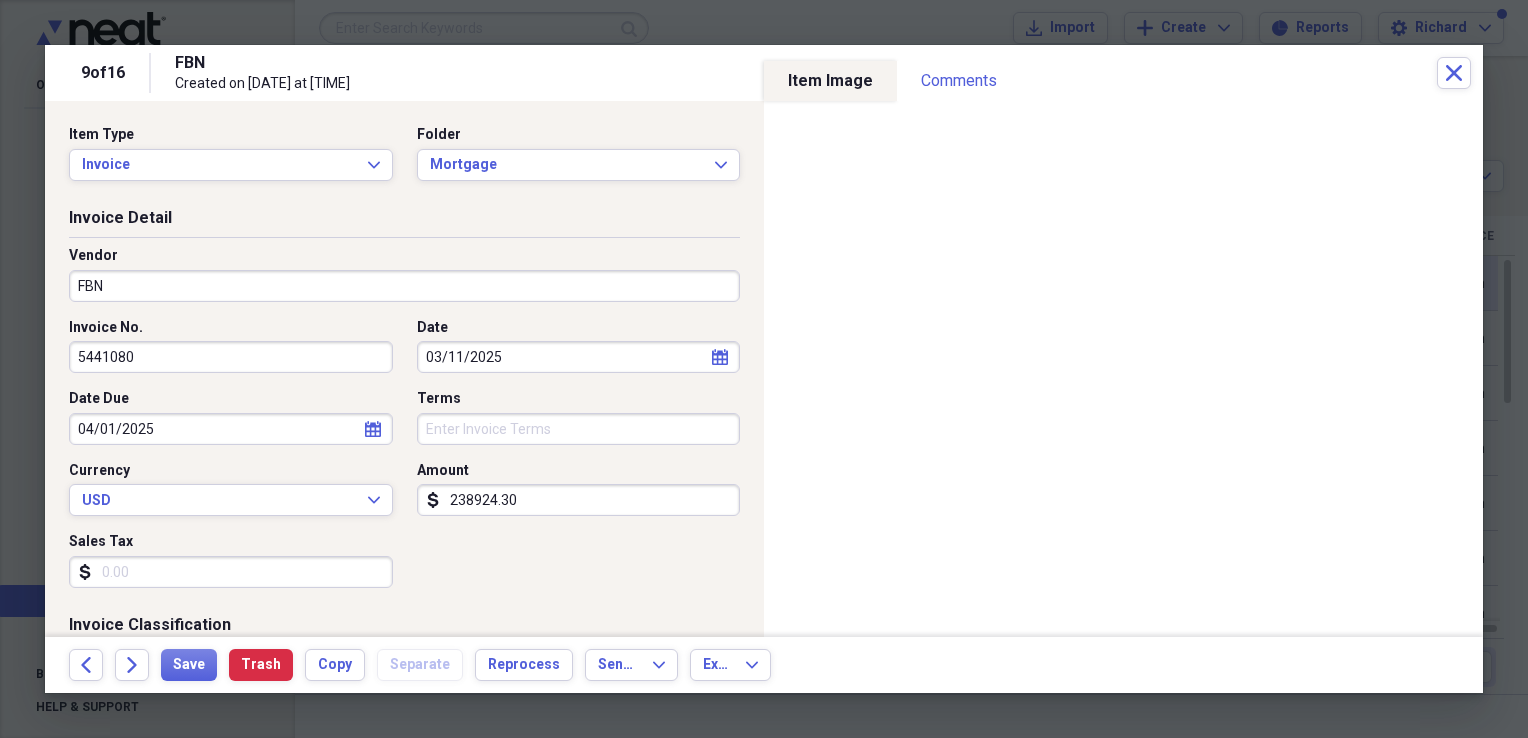 click on "238924.30" at bounding box center [579, 500] 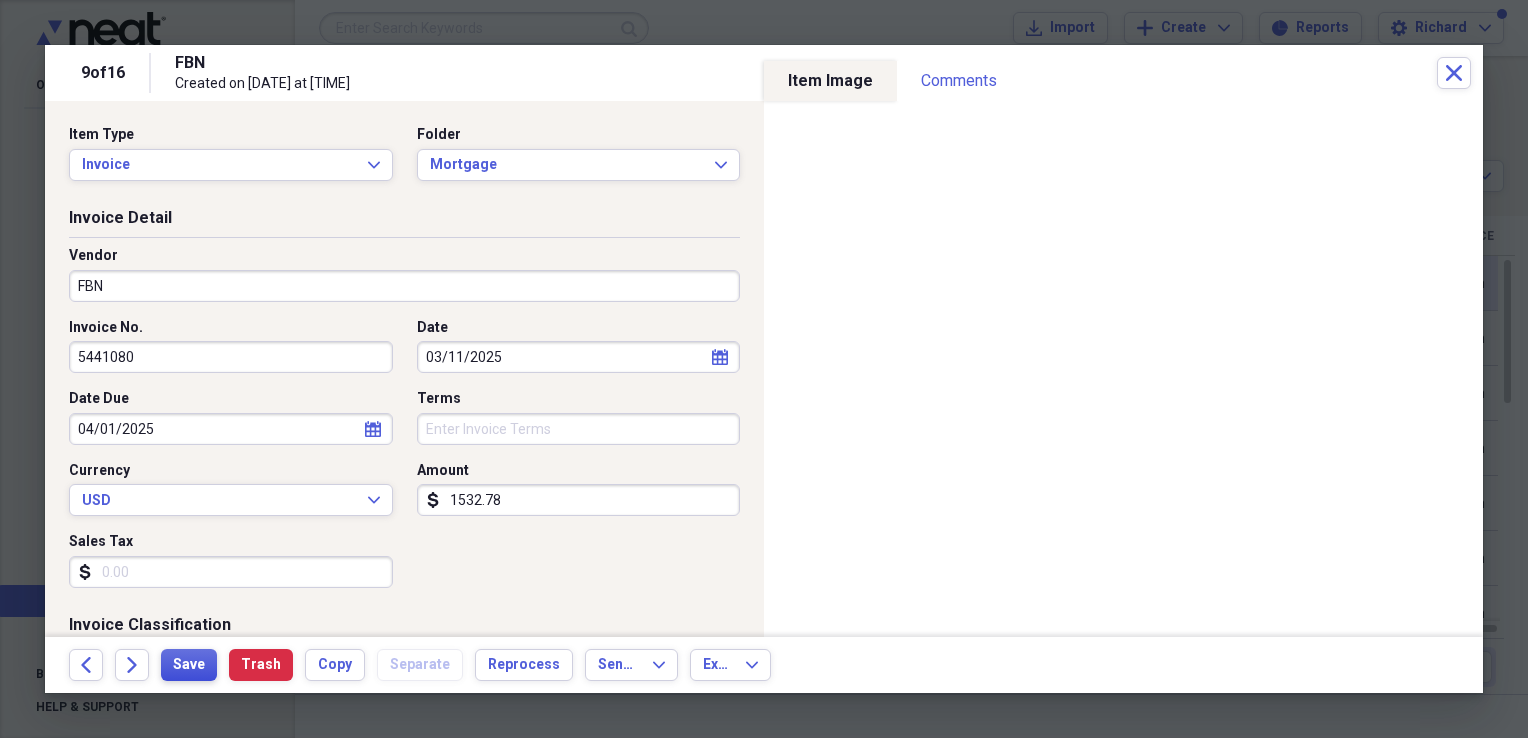type on "1532.78" 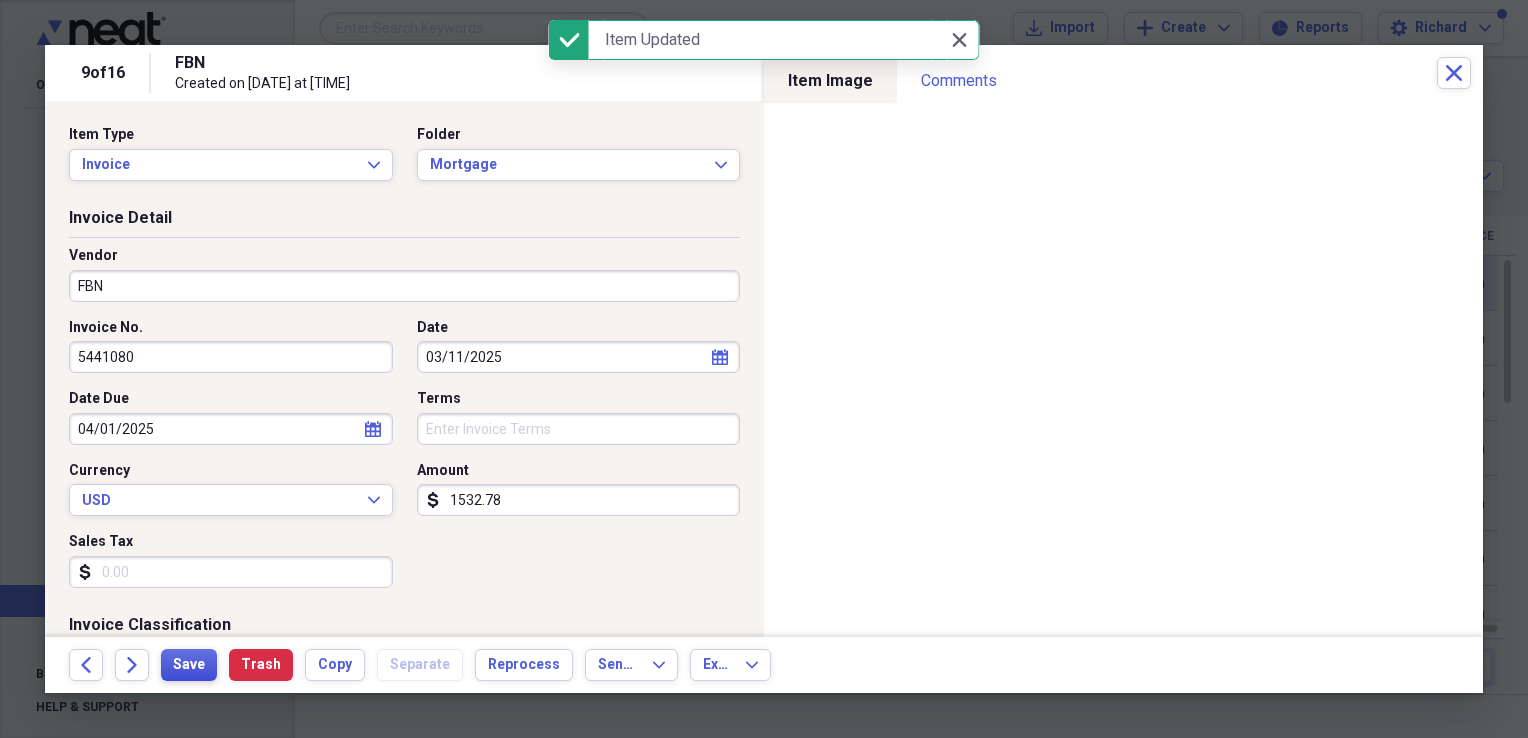click on "Save" at bounding box center [189, 665] 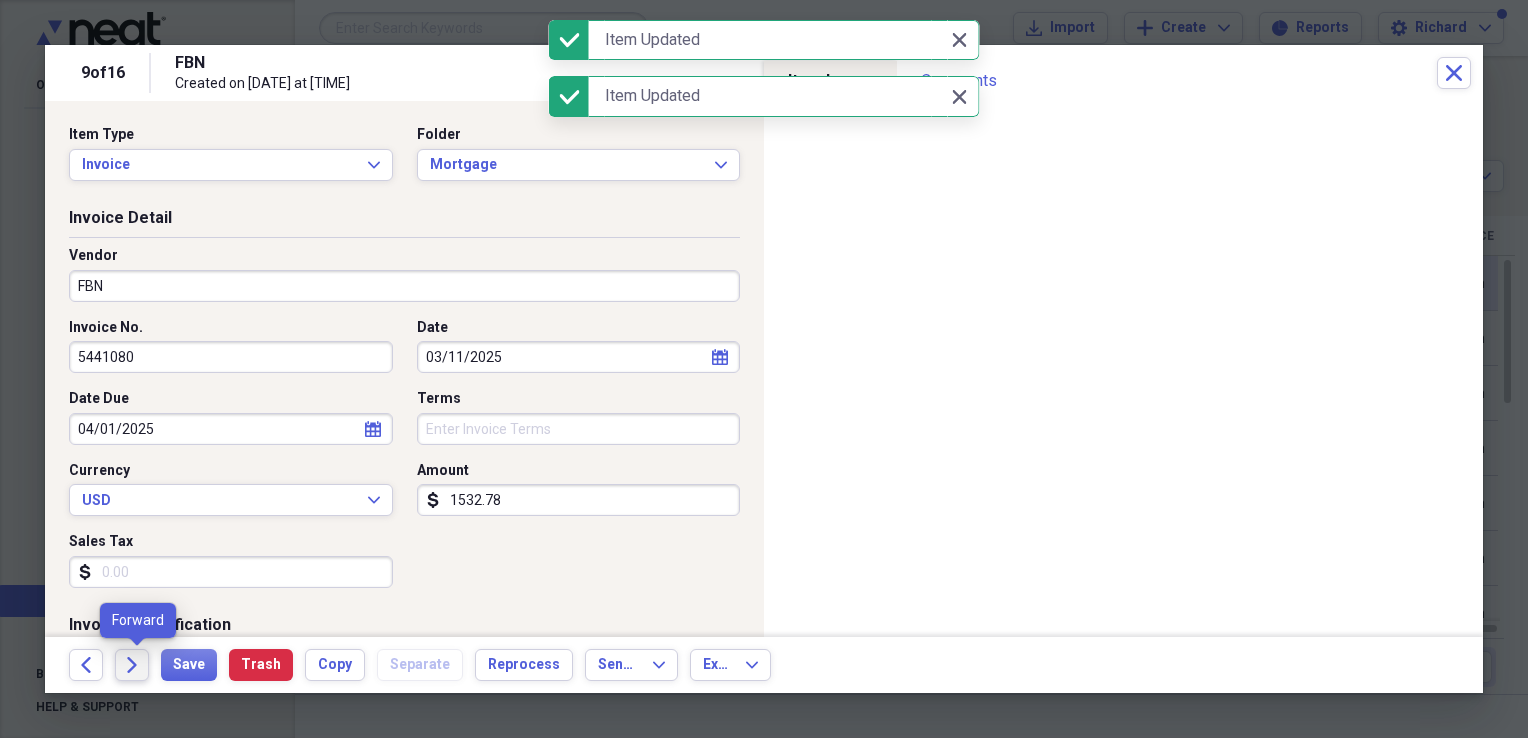 click on "Forward" 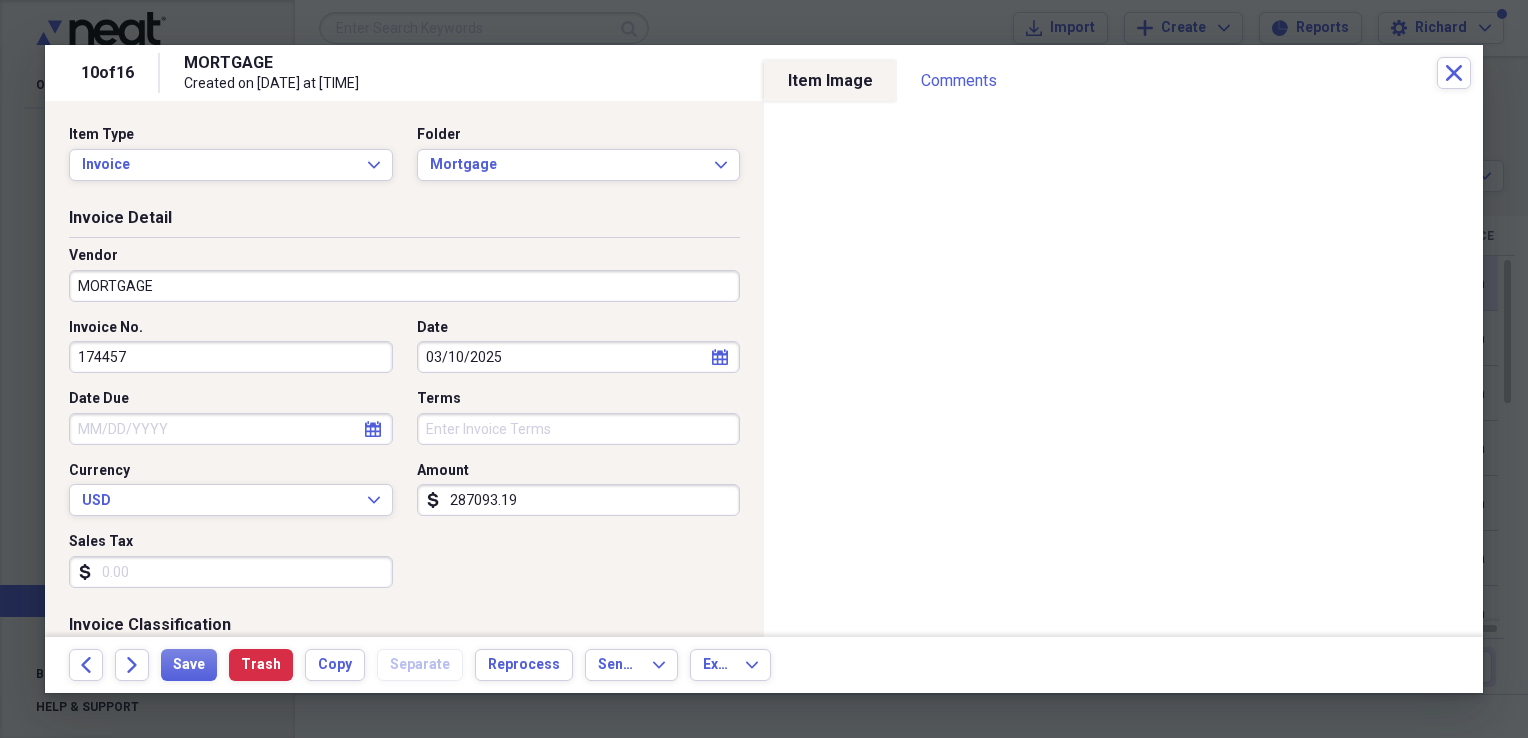 click on "287093.19" at bounding box center (579, 500) 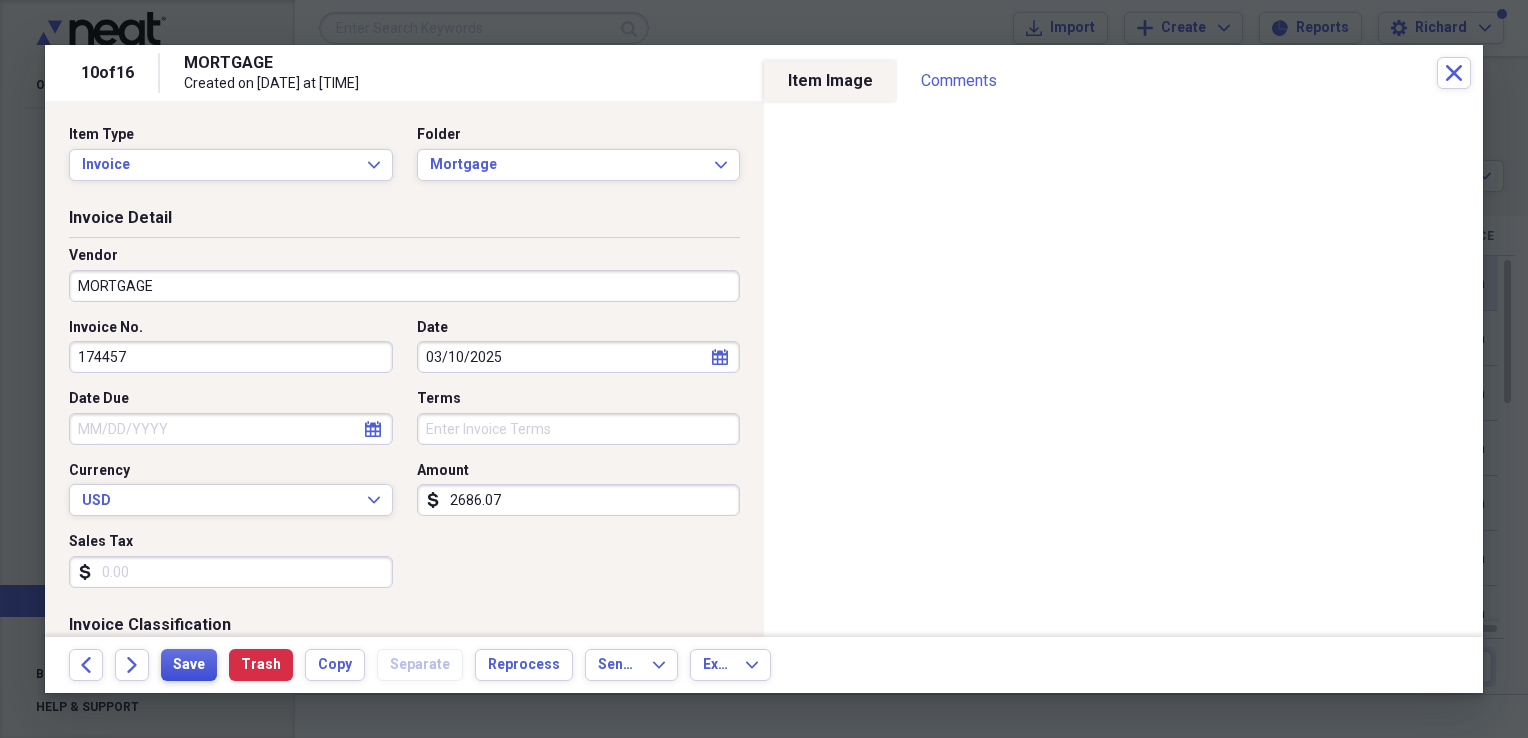 type on "2686.07" 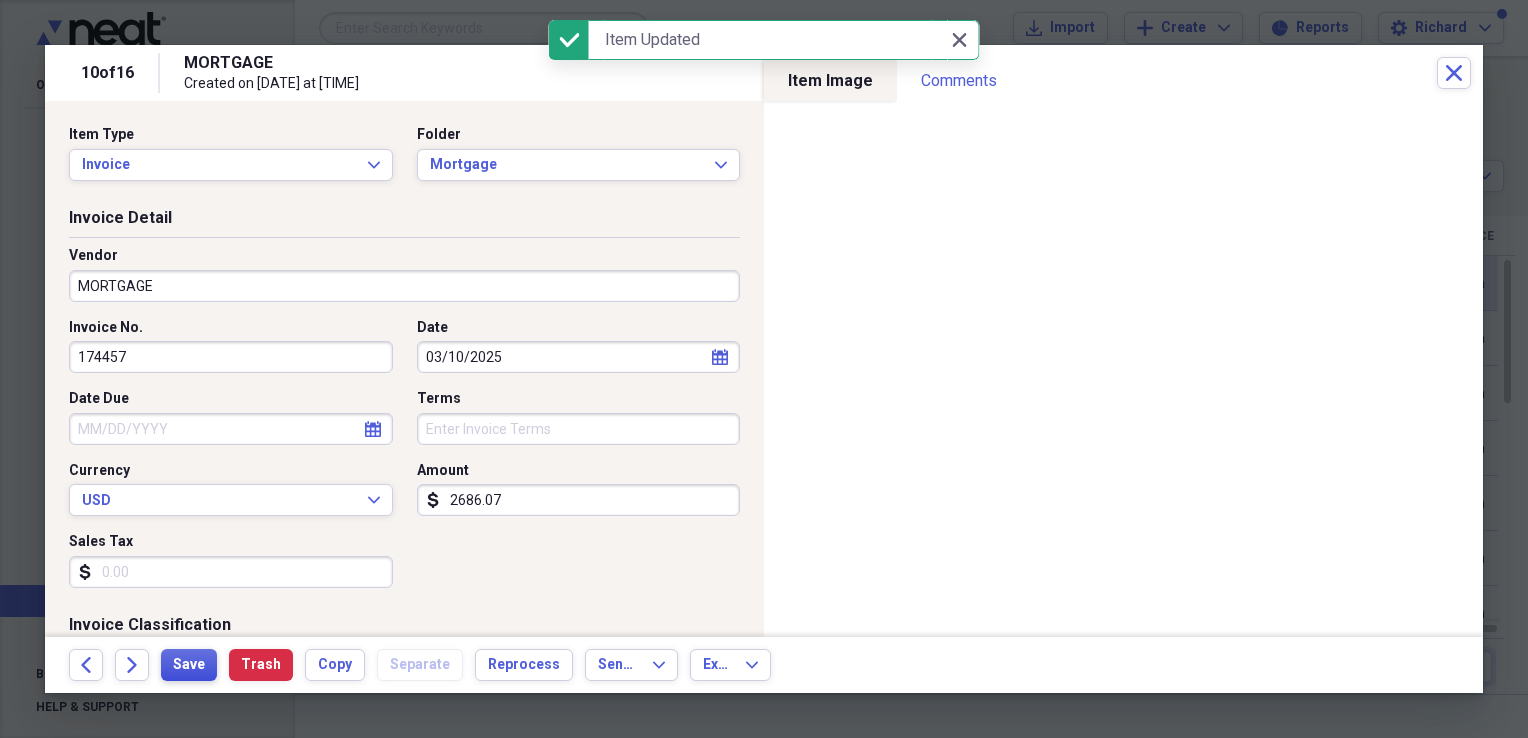 click on "Save" at bounding box center (189, 665) 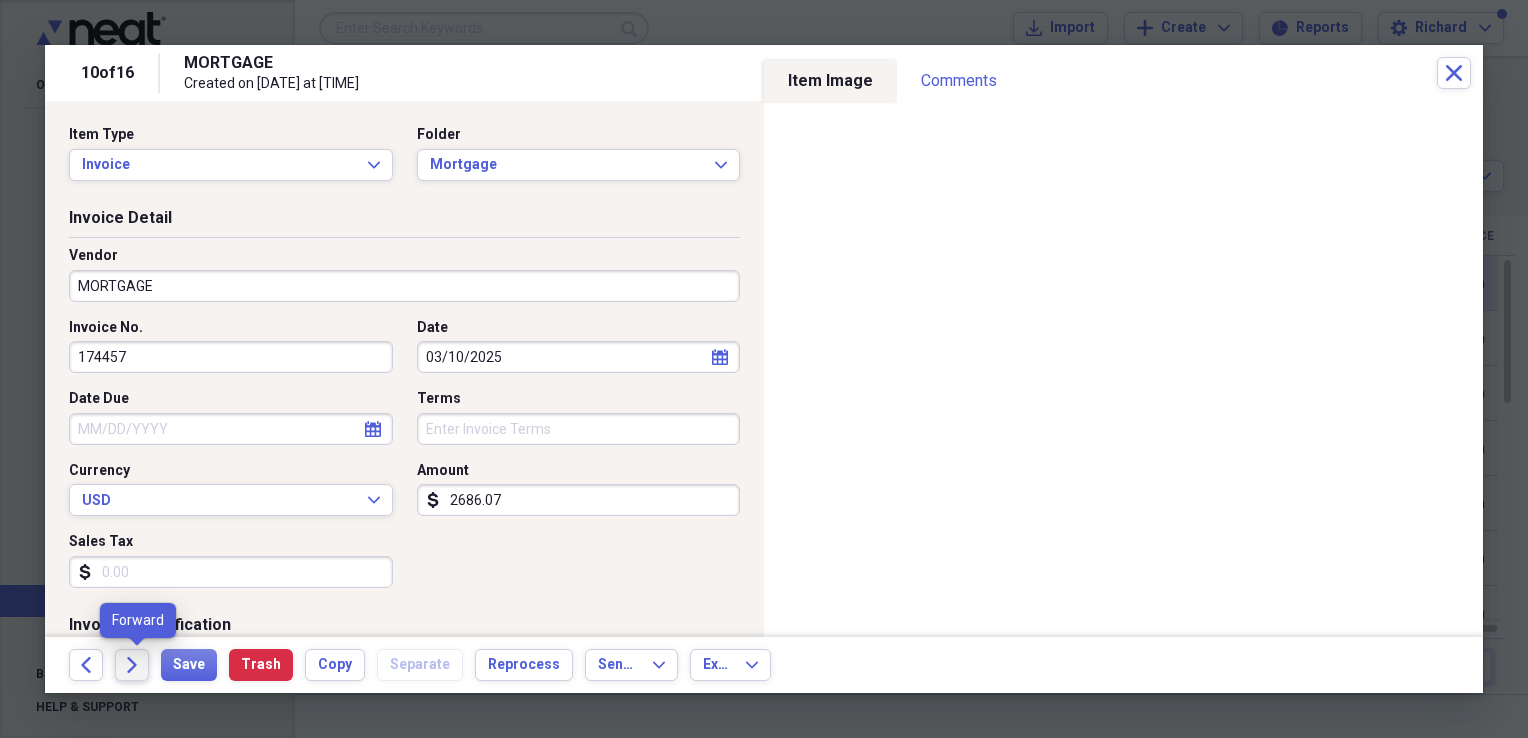 click on "Forward" 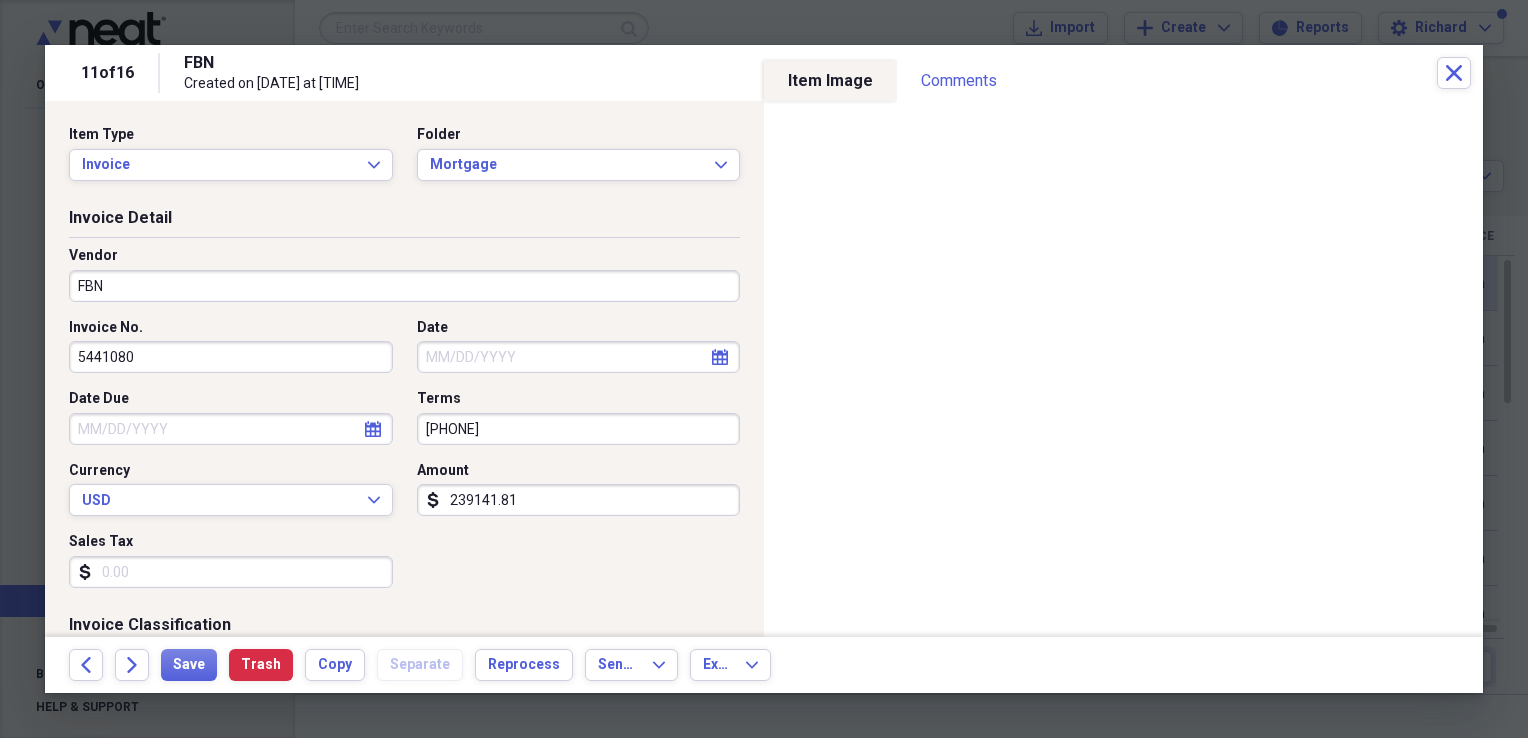click on "239141.81" at bounding box center [579, 500] 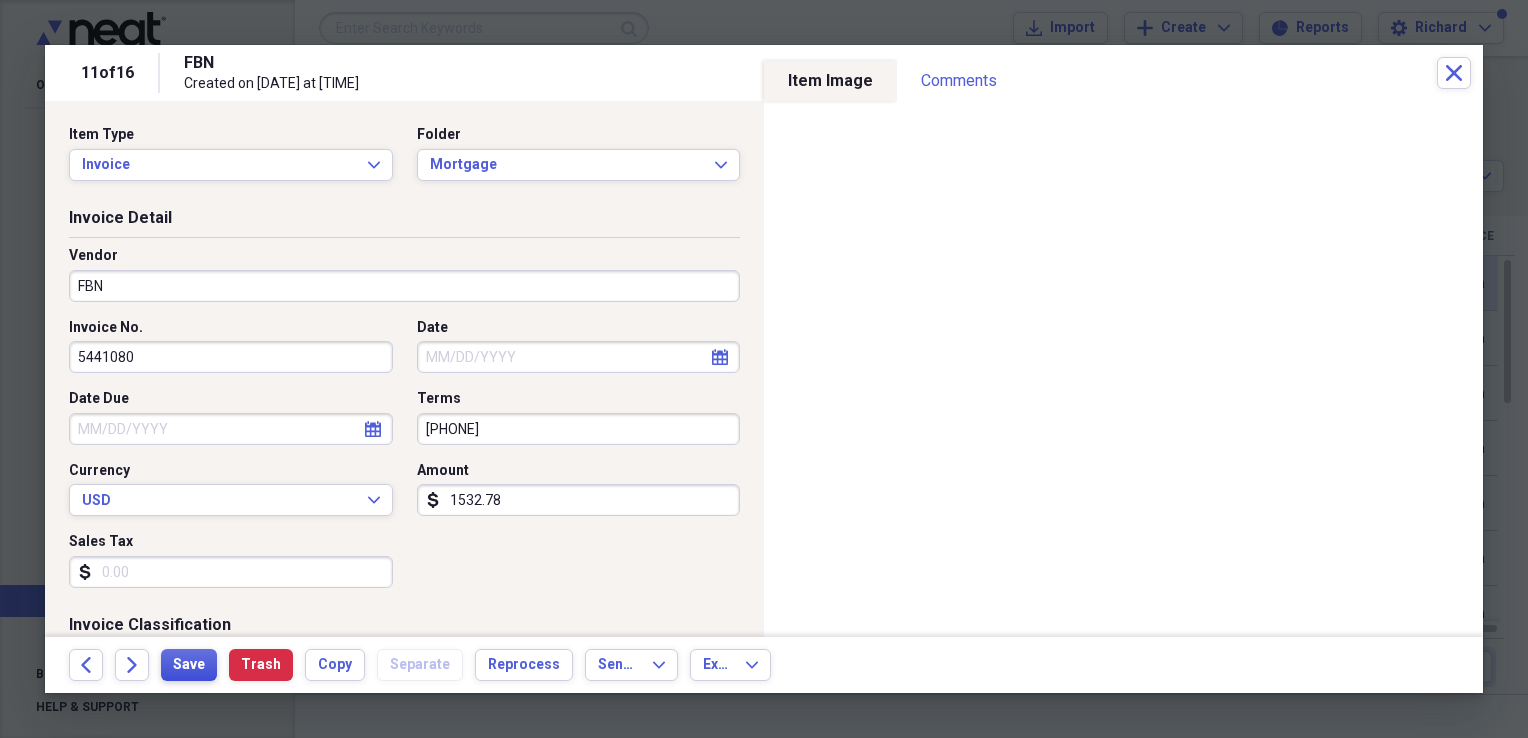 type on "1532.78" 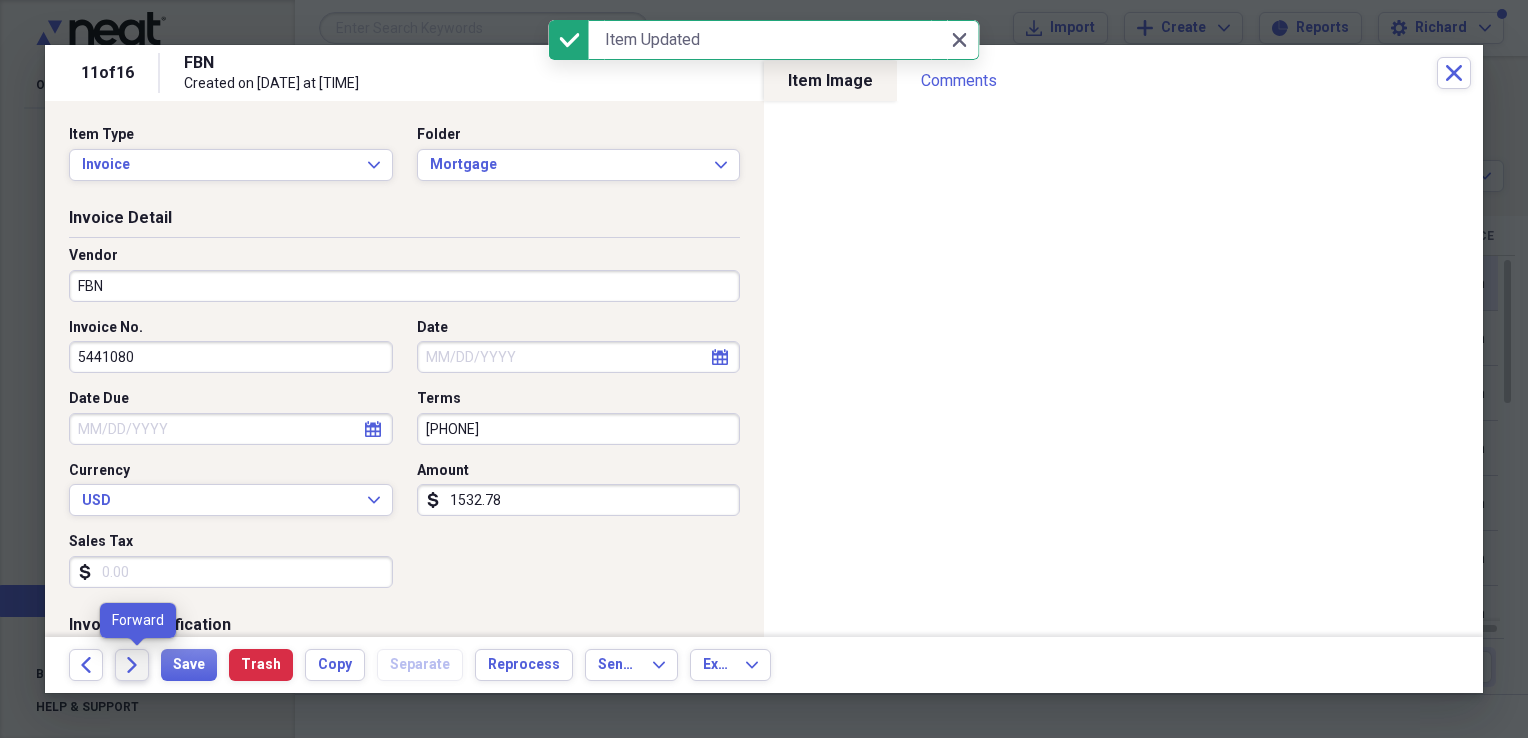 click on "Forward" 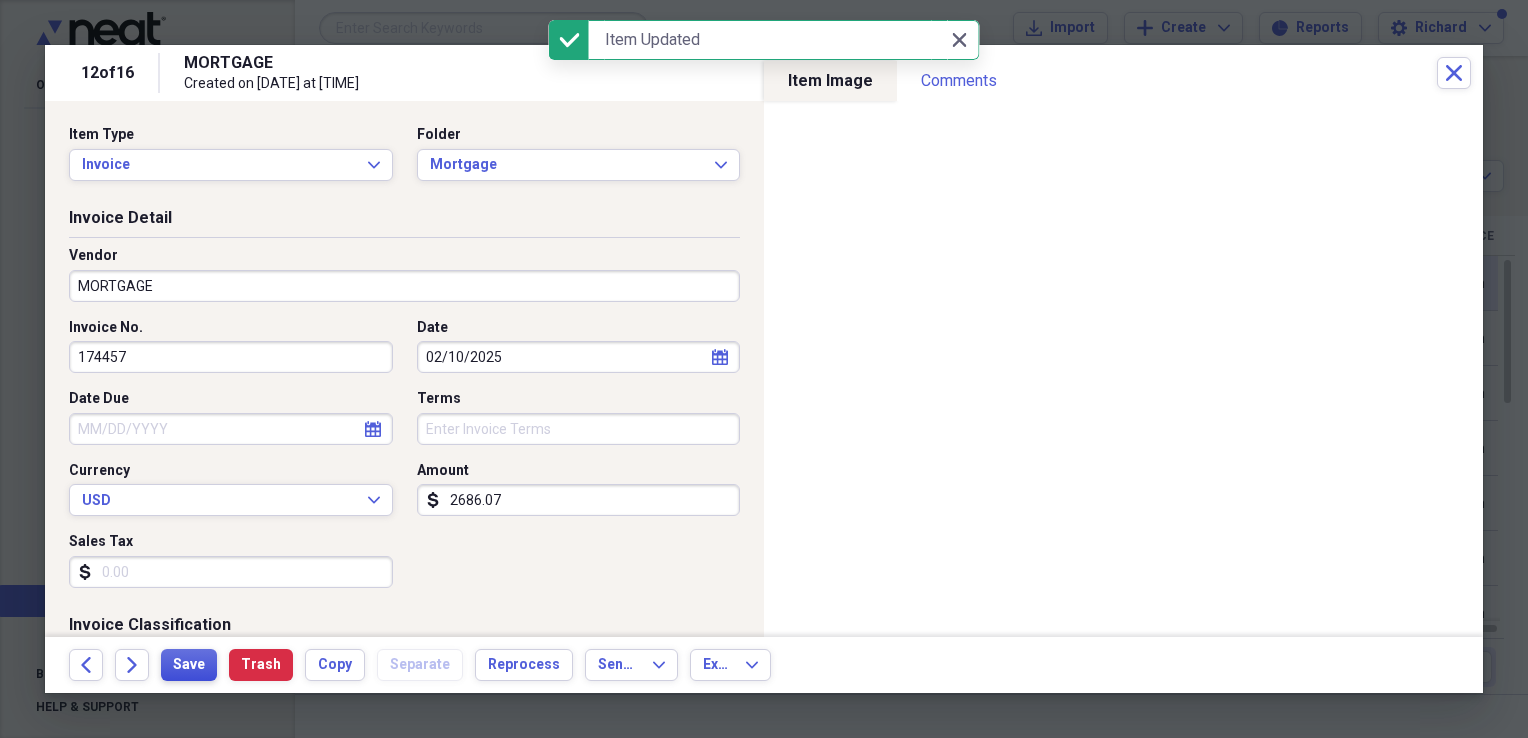 click on "Save" at bounding box center (189, 665) 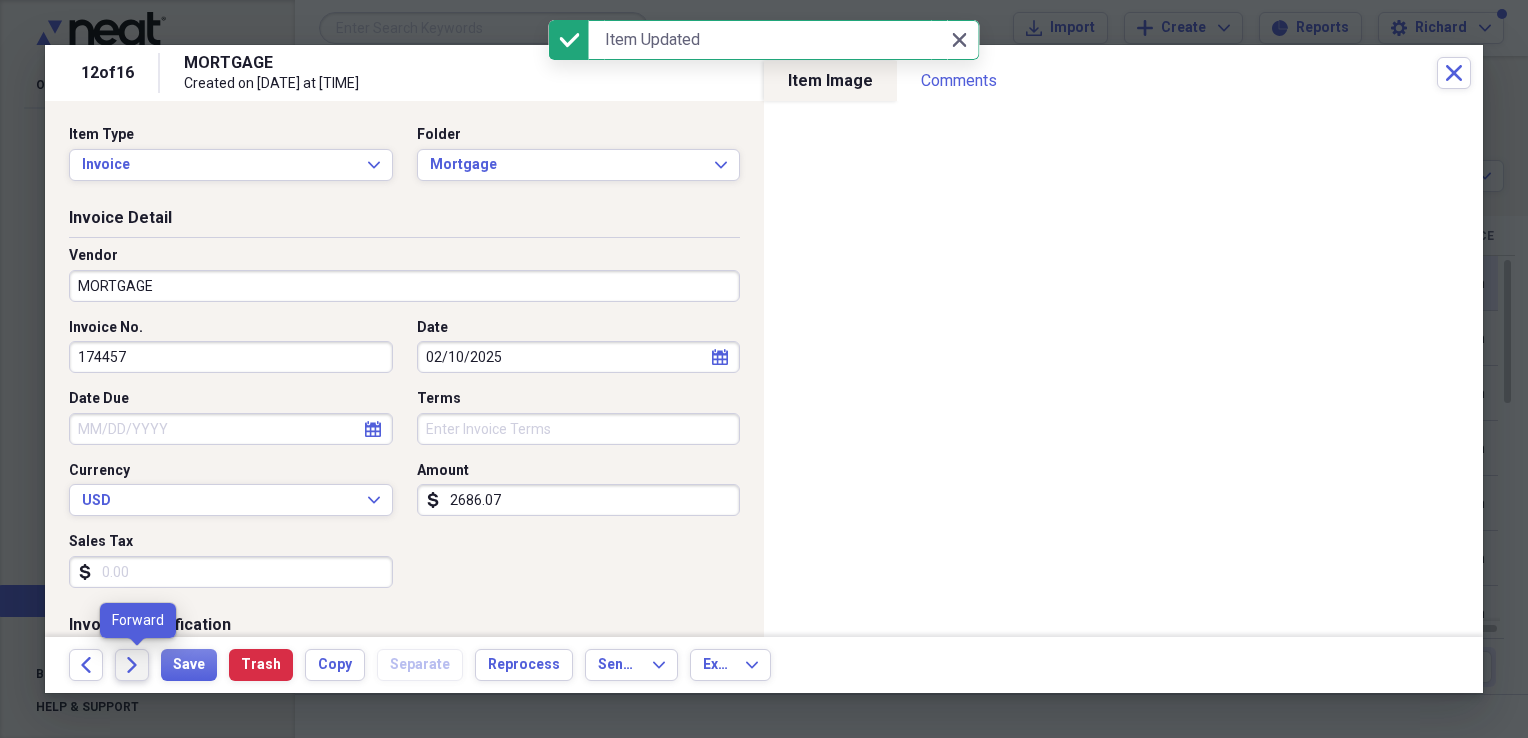click on "Forward" at bounding box center [132, 665] 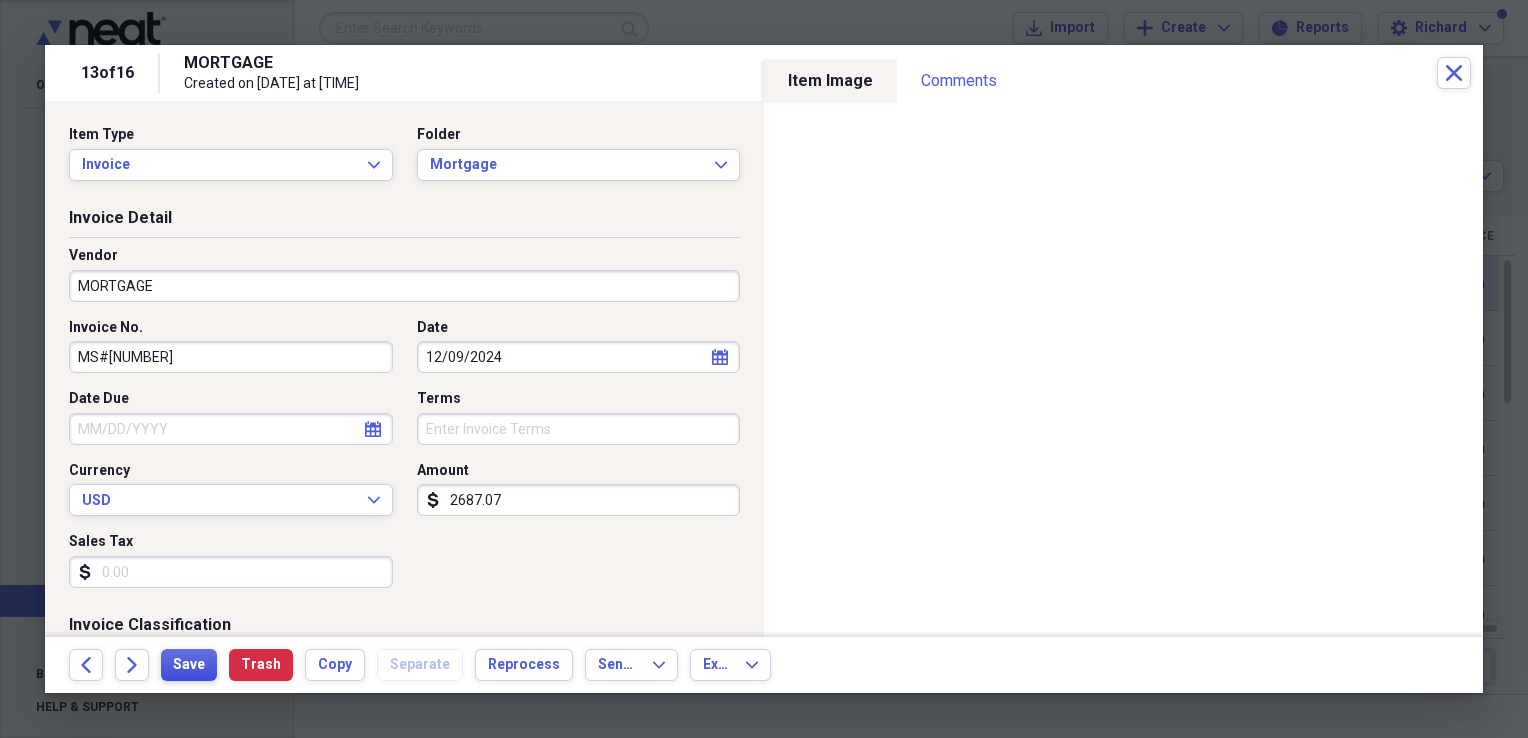 click on "Save" at bounding box center (189, 665) 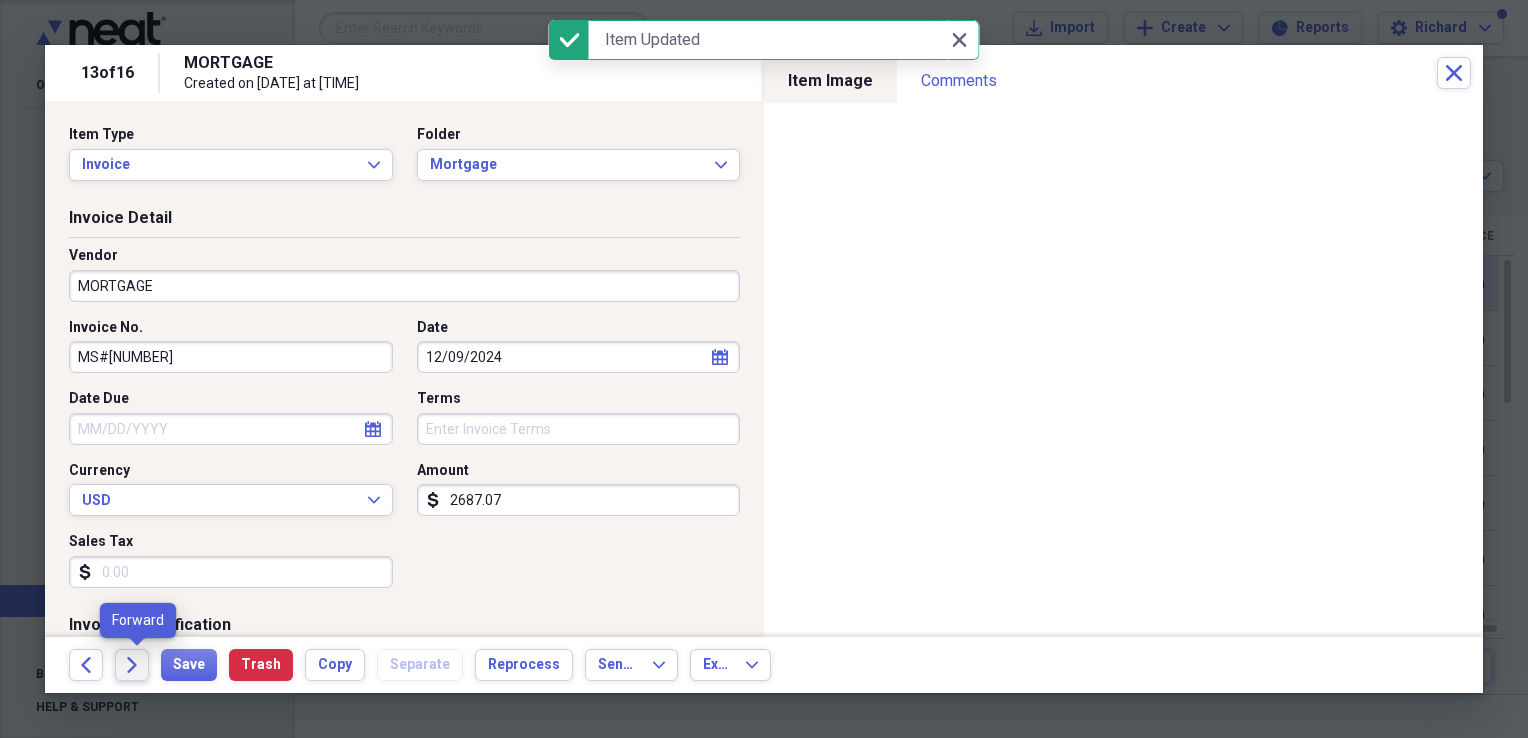 click on "Forward" 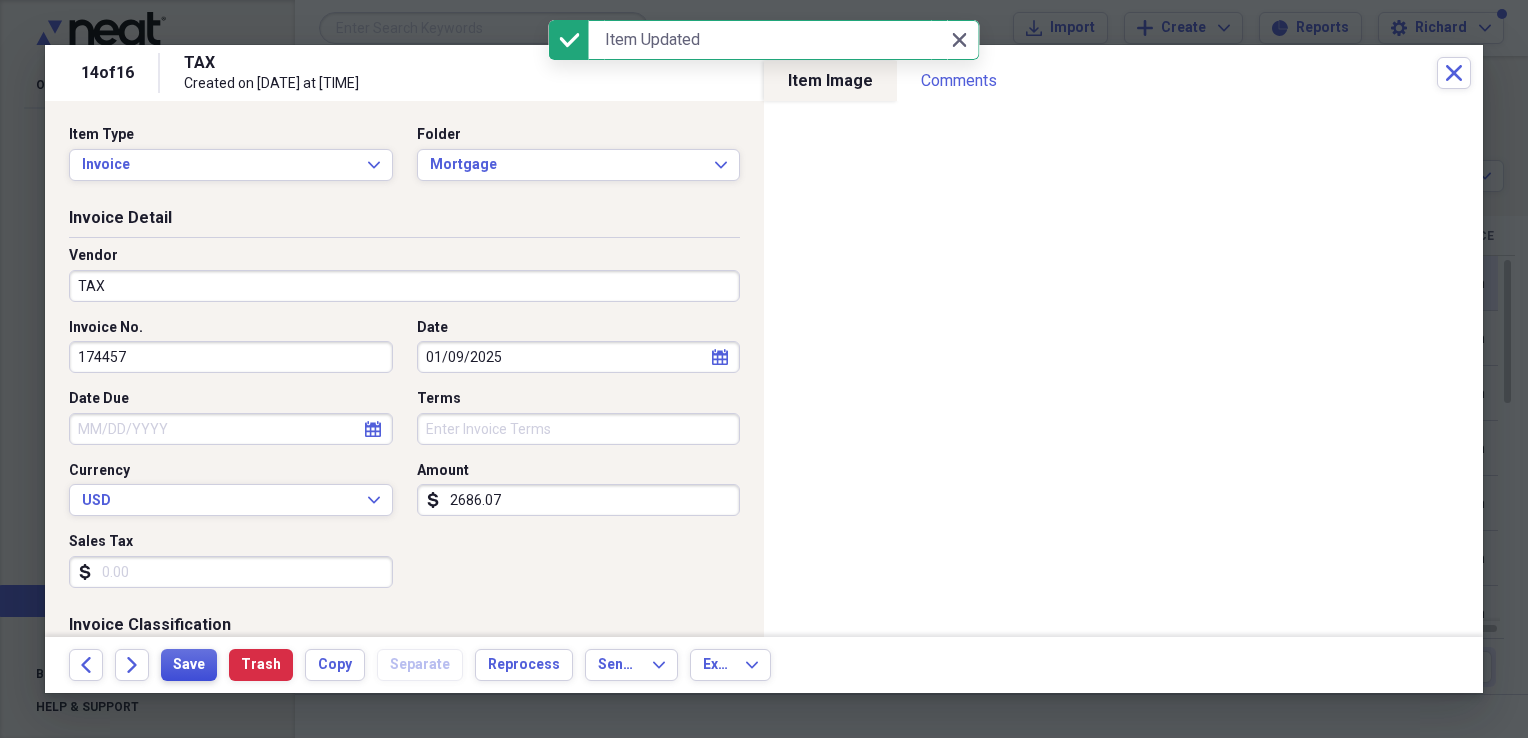 click on "Save" at bounding box center (189, 665) 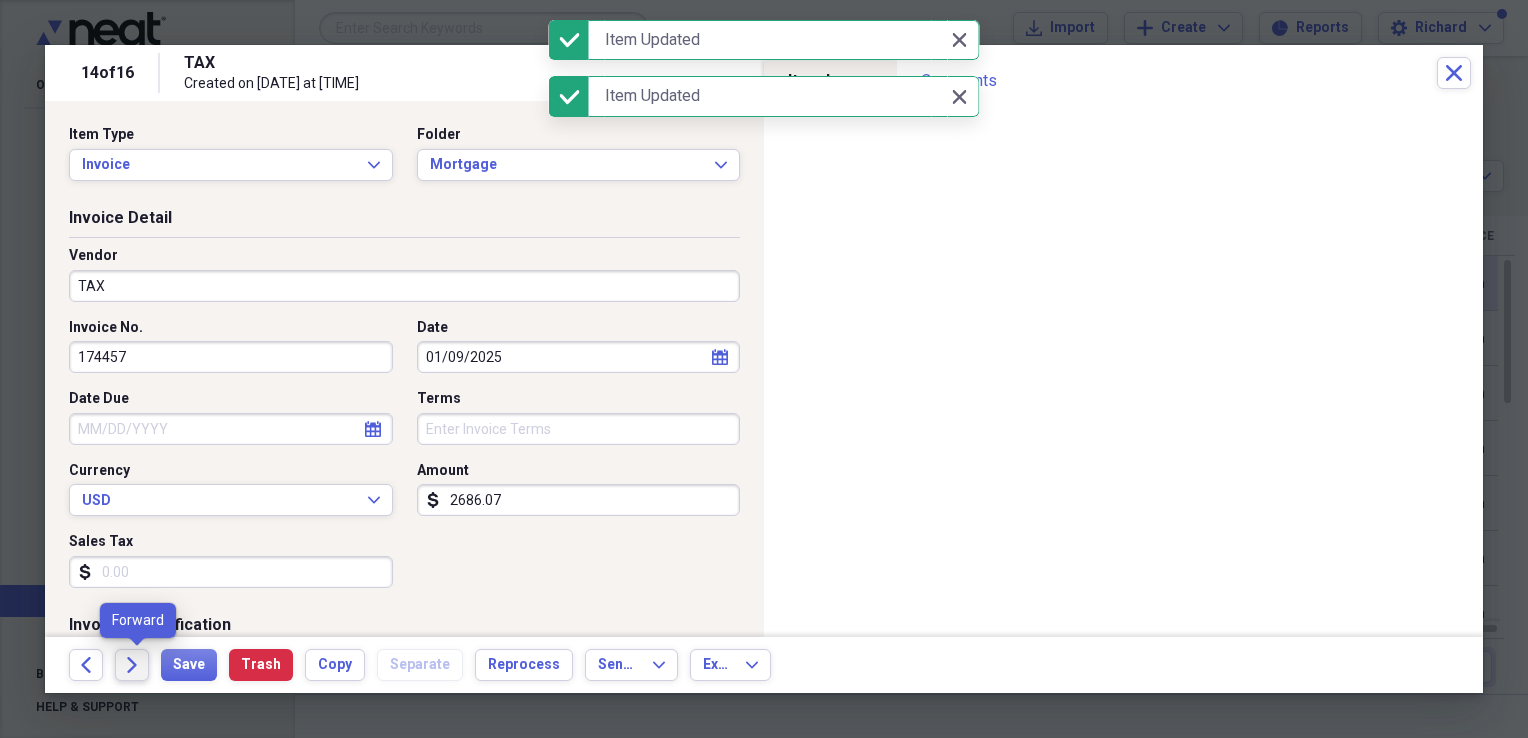 click 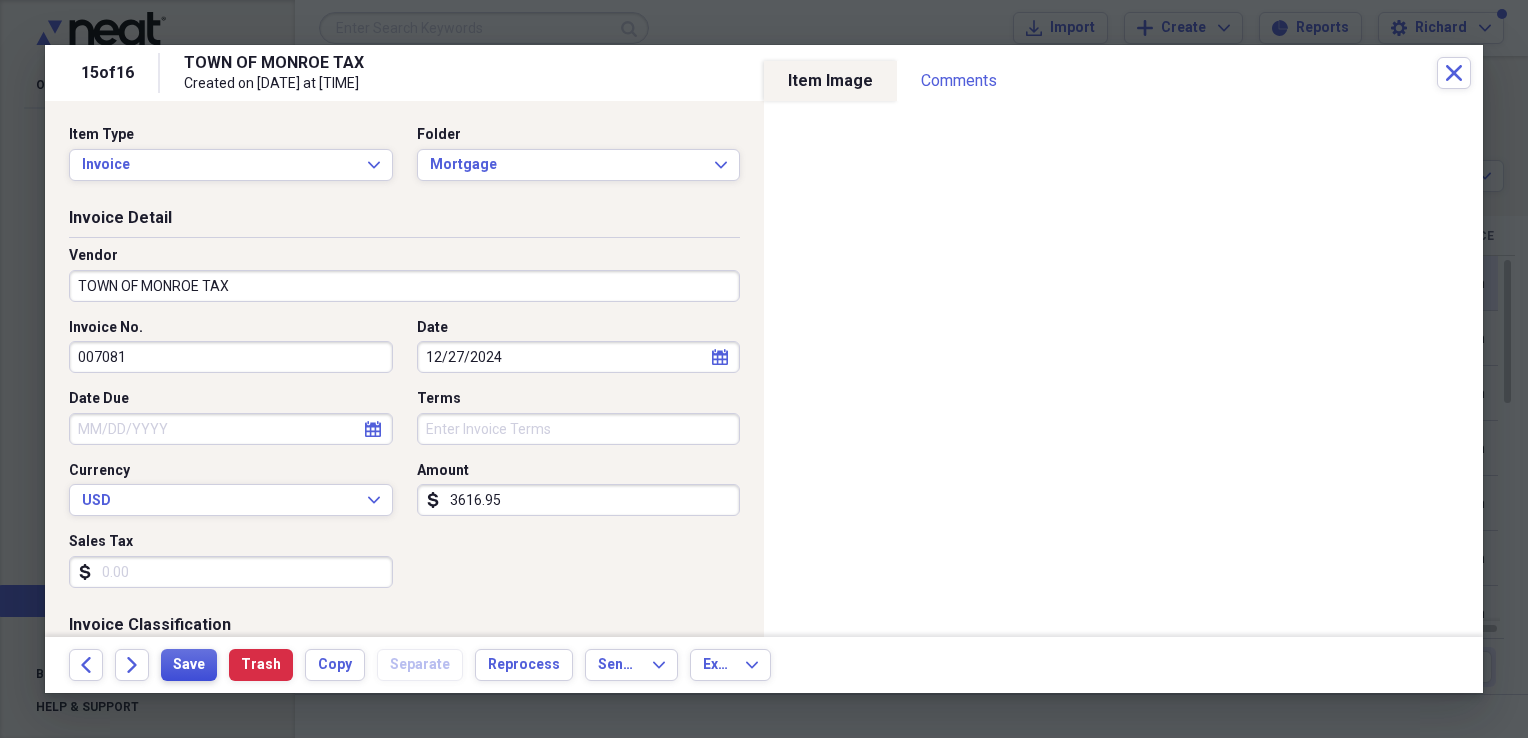 click on "Save" at bounding box center (189, 665) 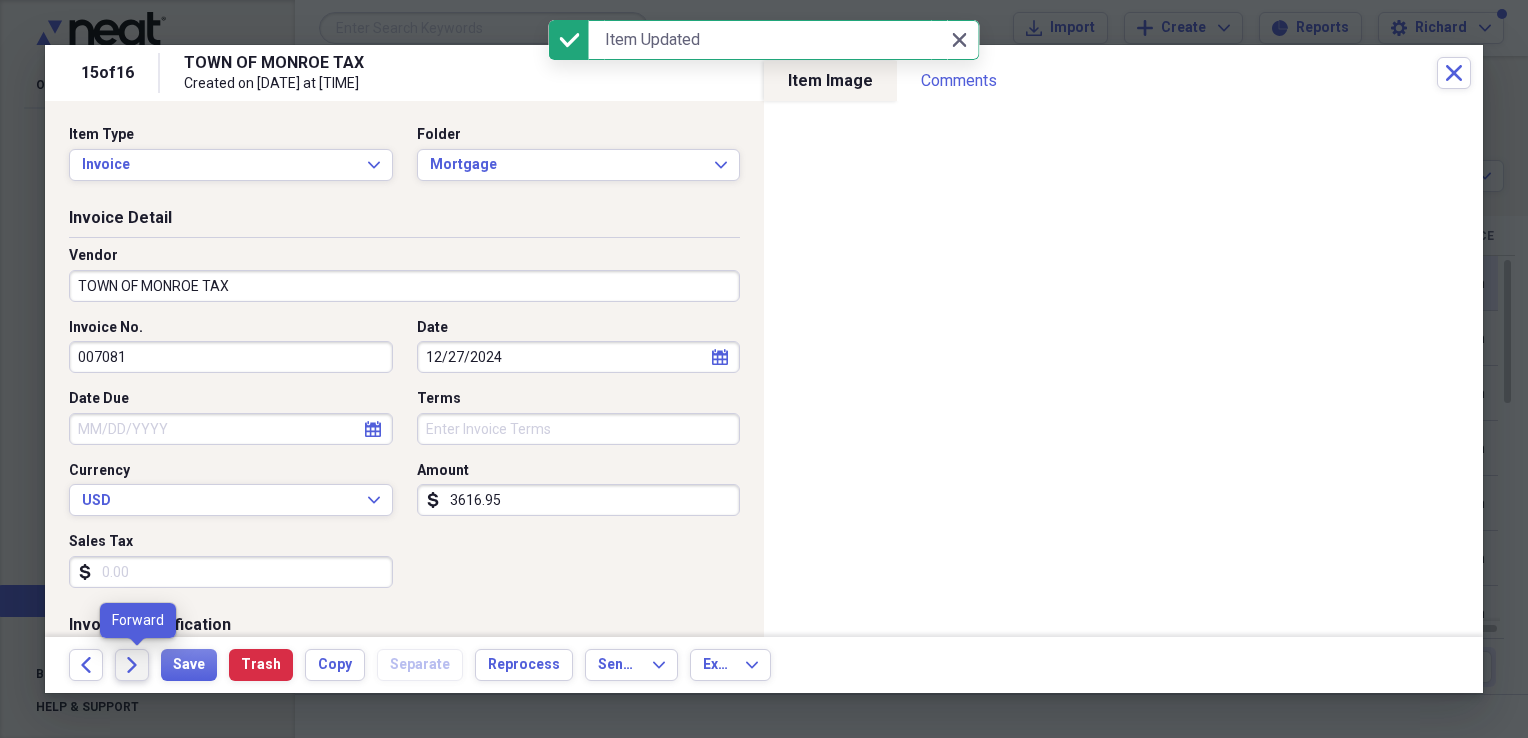 click 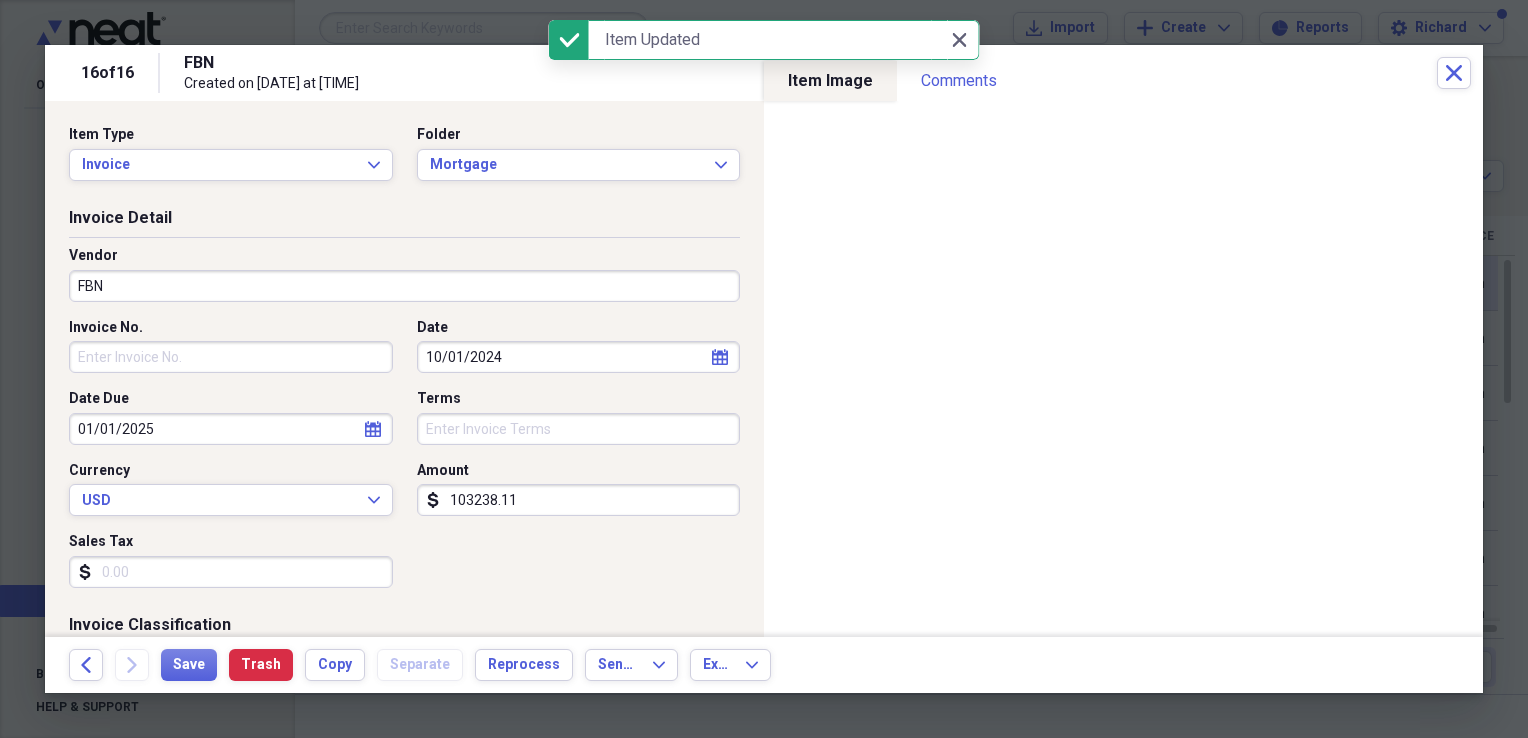 click on "103238.11" at bounding box center [579, 500] 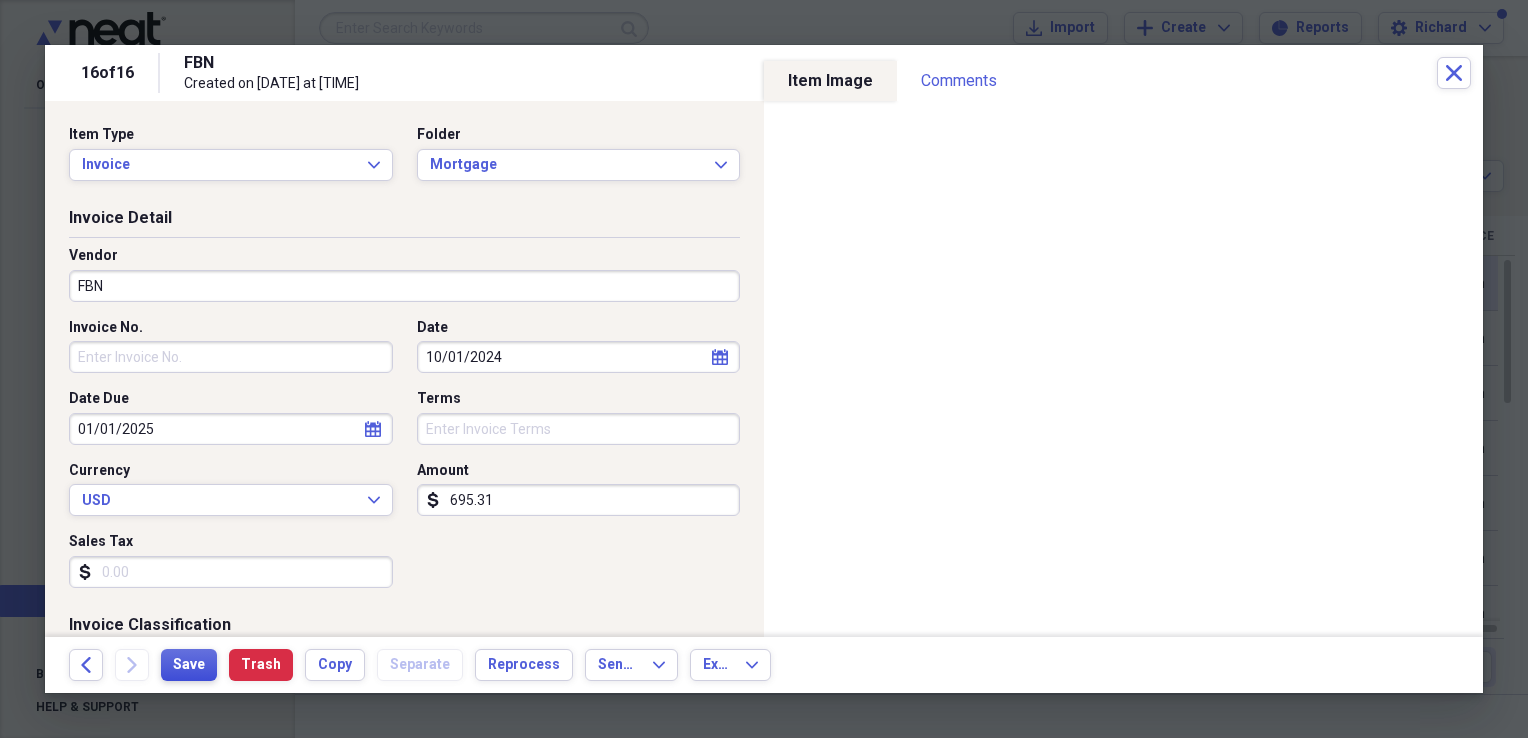 type on "695.31" 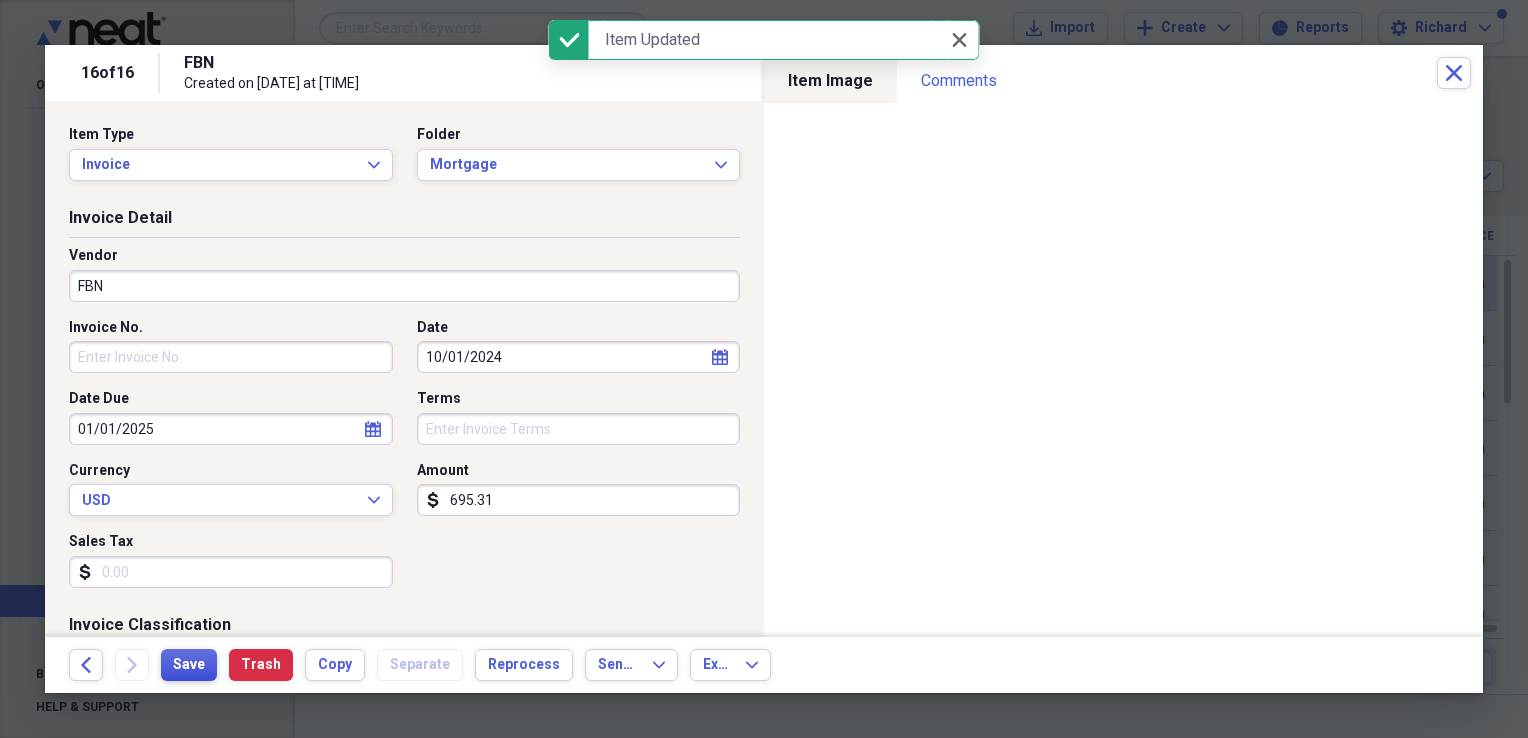 click on "Save" at bounding box center [189, 665] 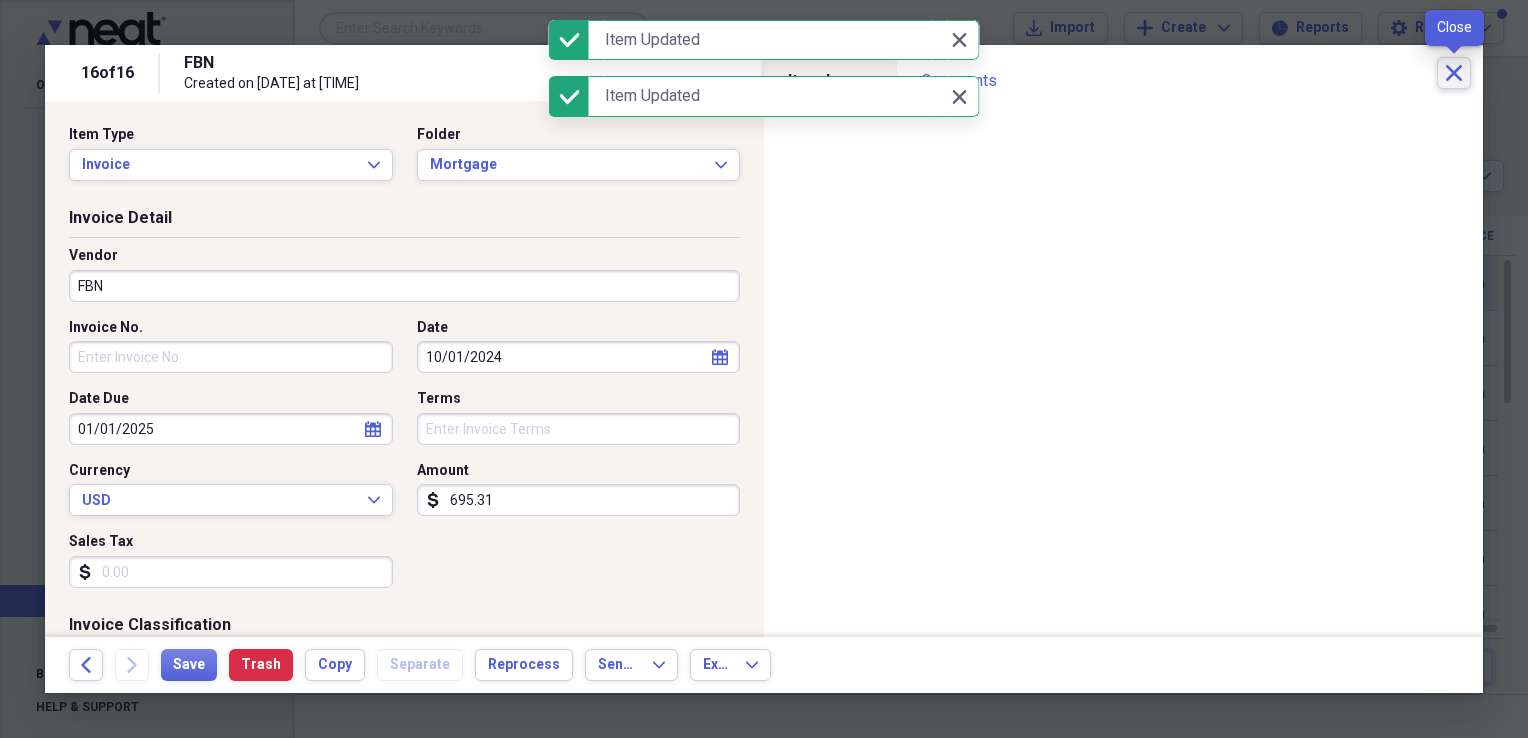 click on "Close" at bounding box center [1454, 73] 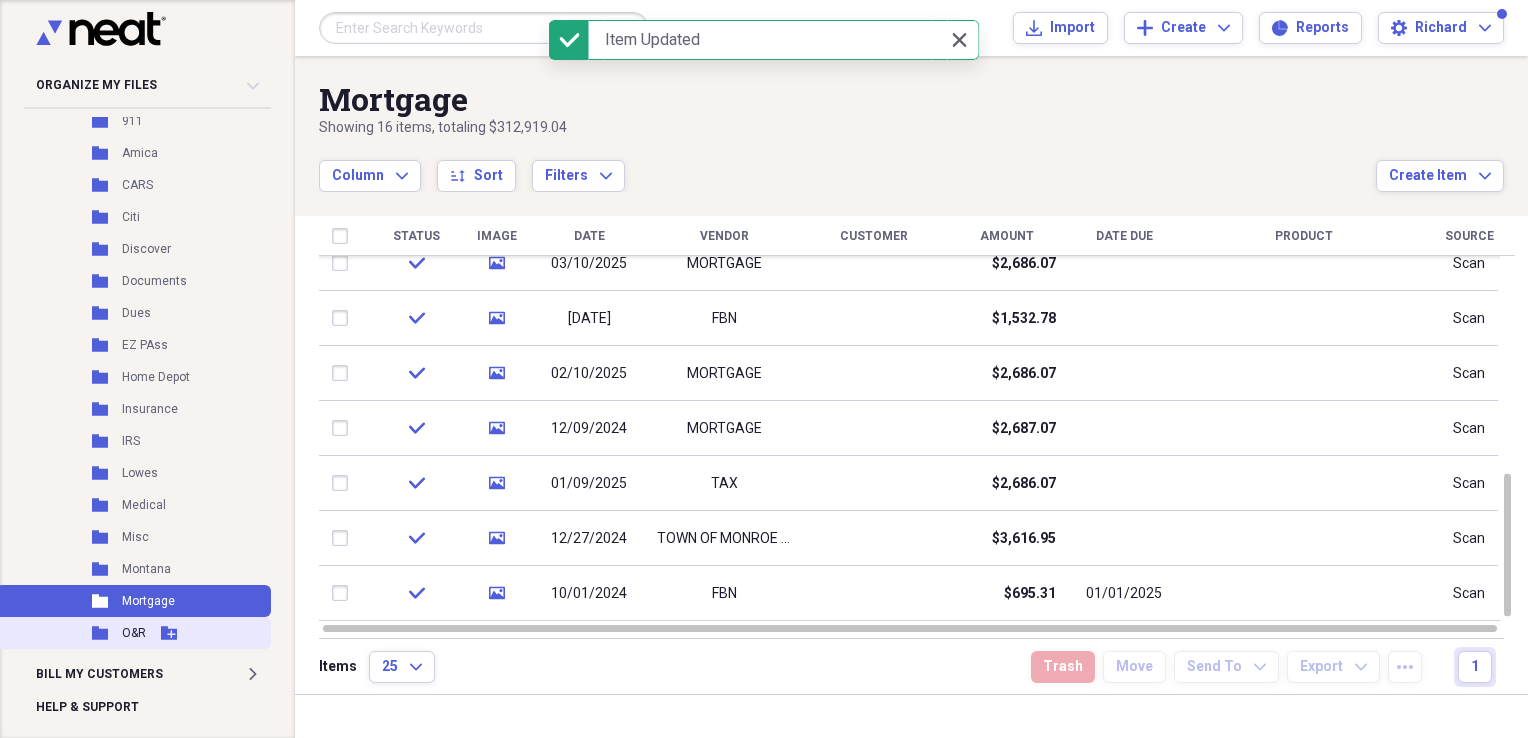 click on "Folder O&R Add Folder" at bounding box center [133, 633] 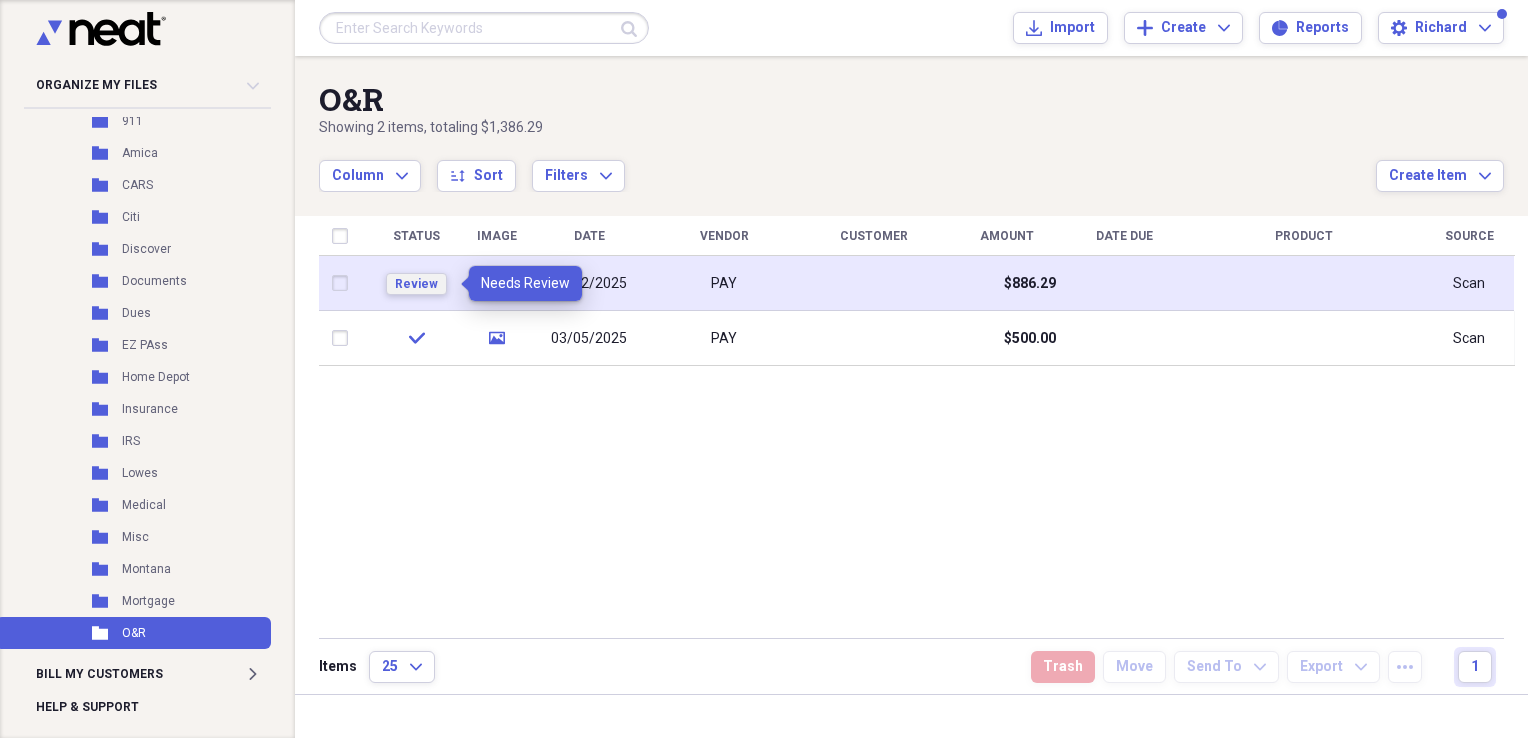 click on "Review" at bounding box center (416, 284) 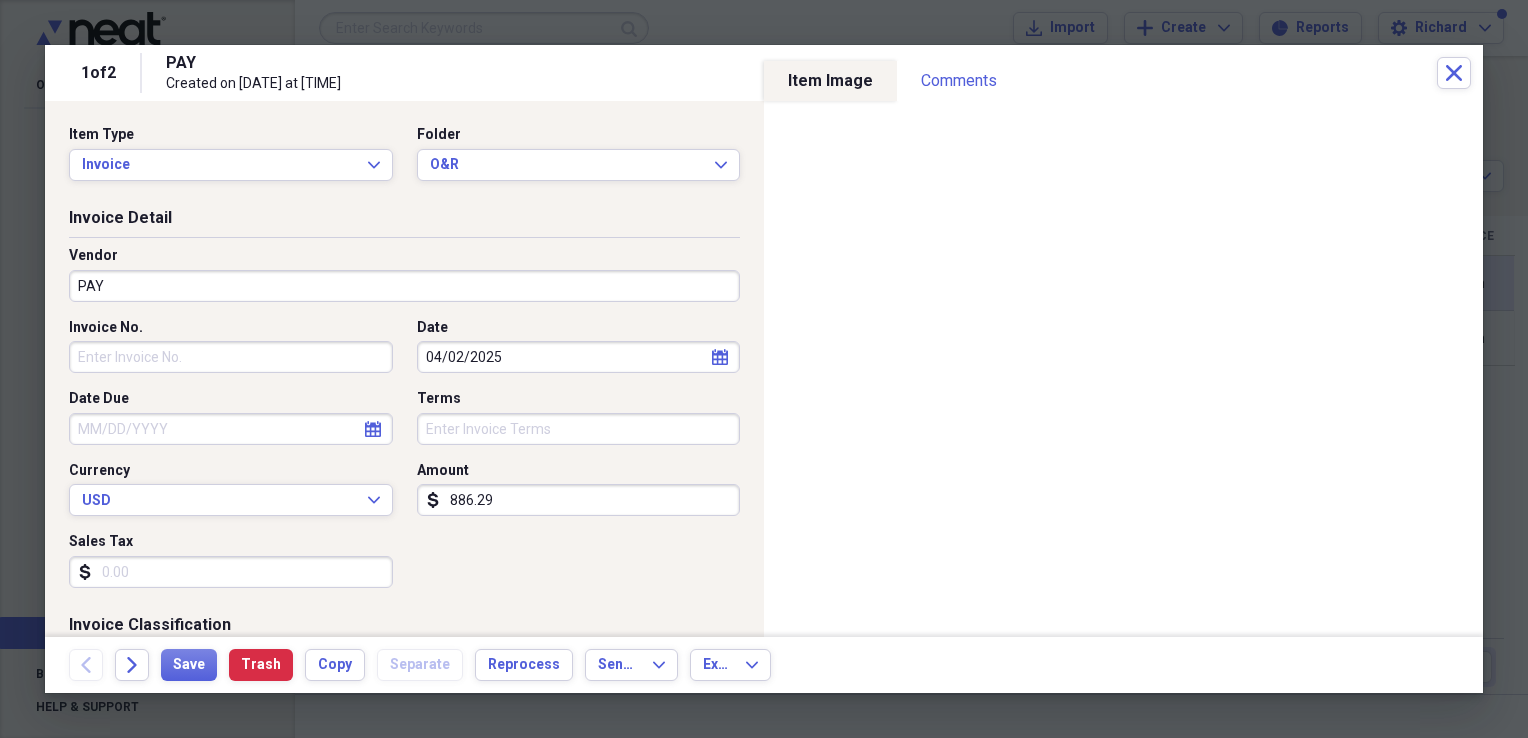 click on "886.29" at bounding box center [579, 500] 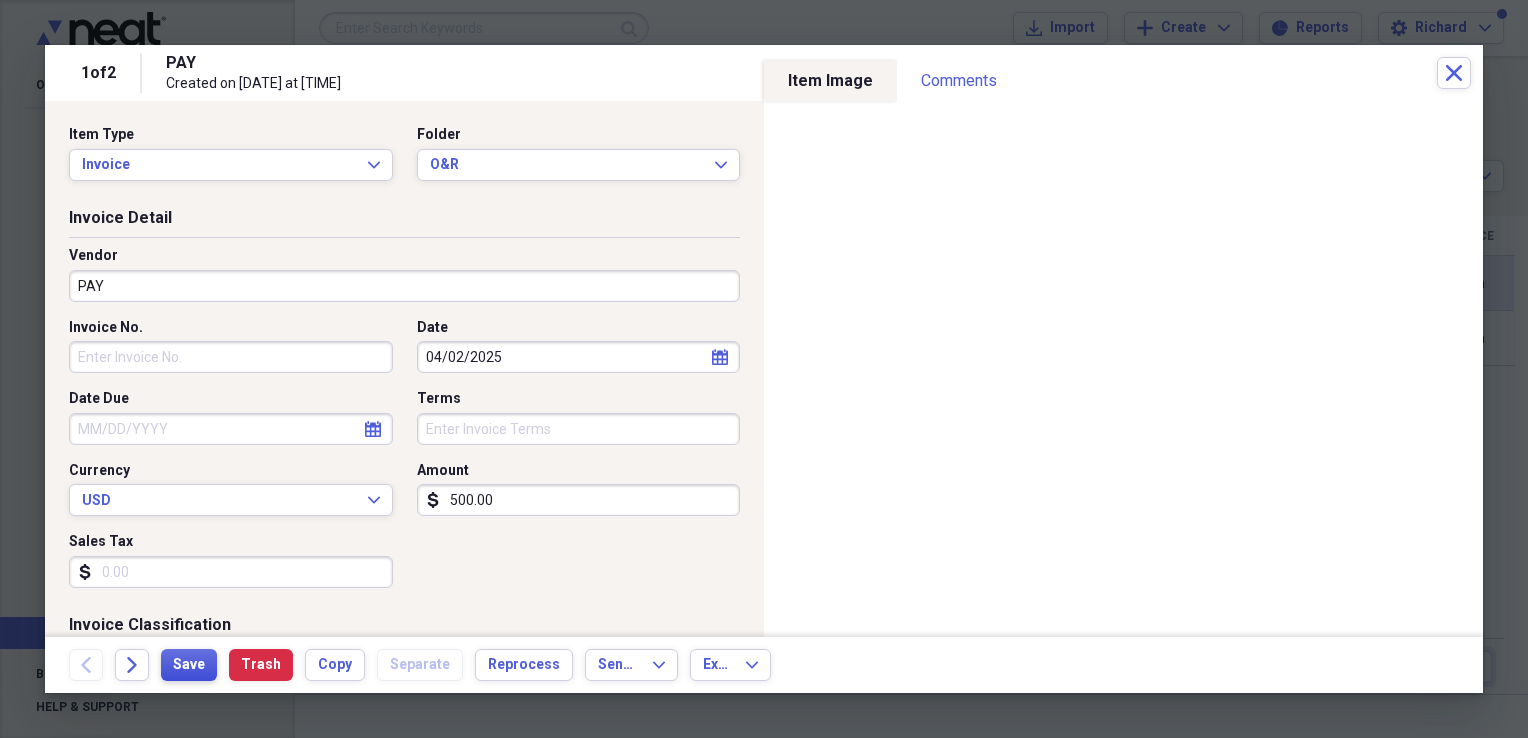type on "500.00" 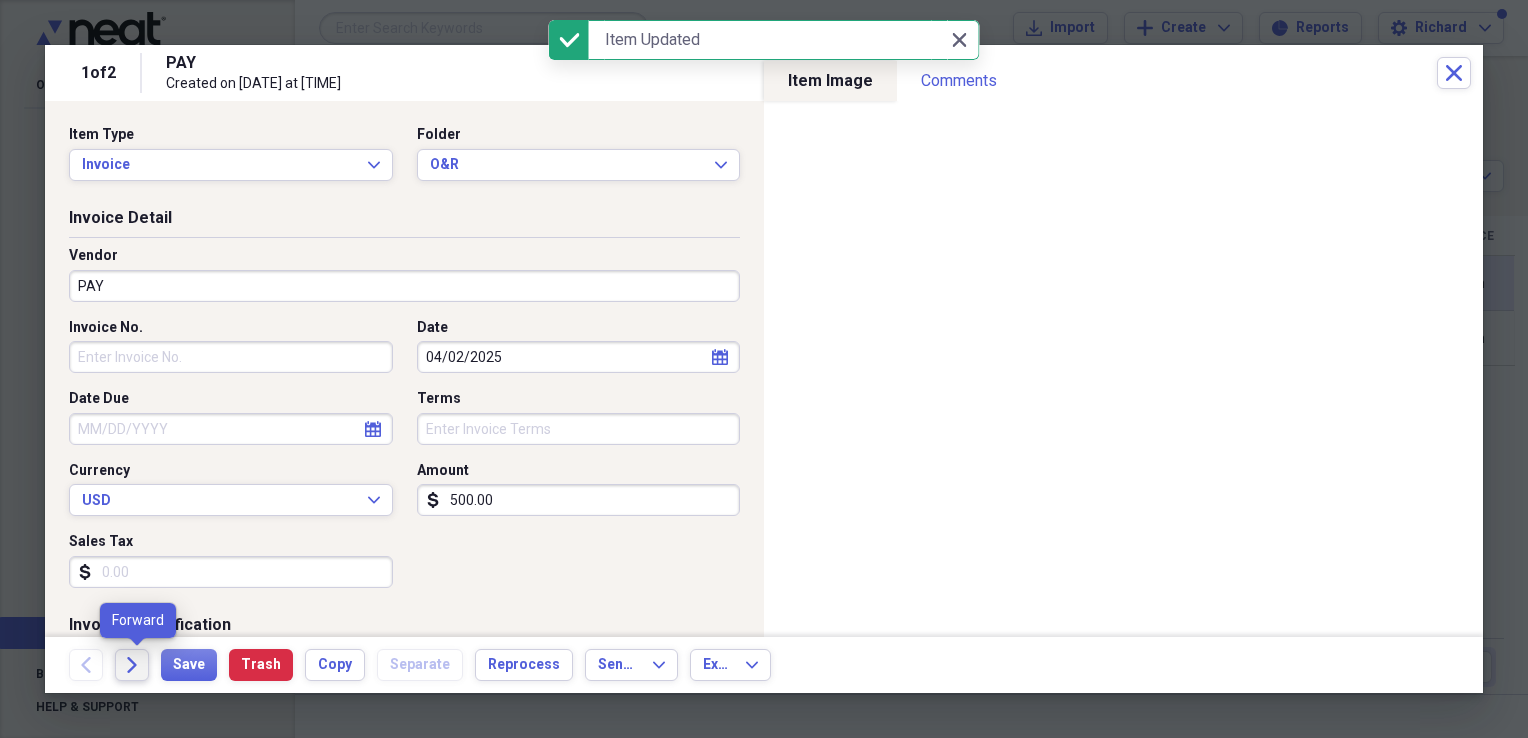 click on "Forward" 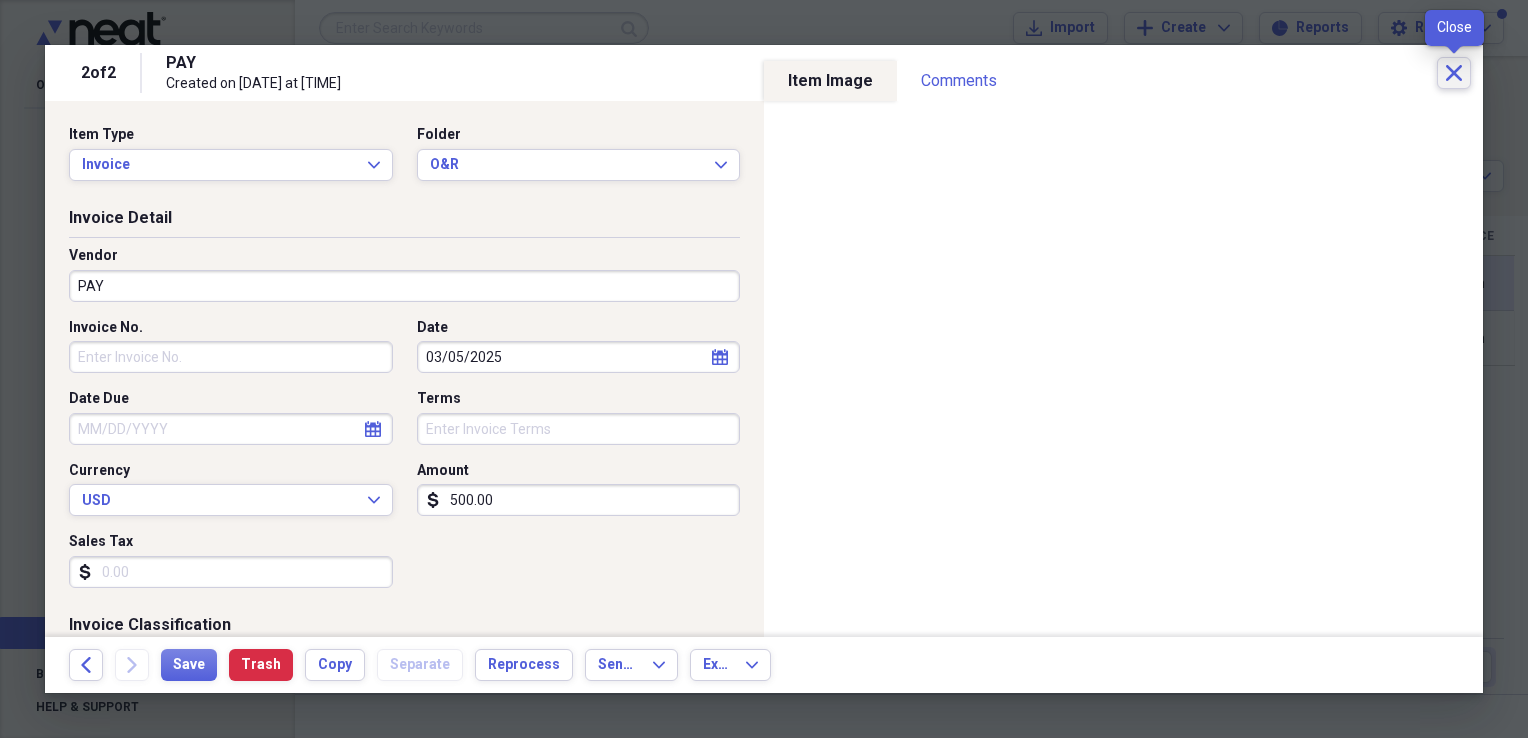 click on "Close" at bounding box center [1454, 73] 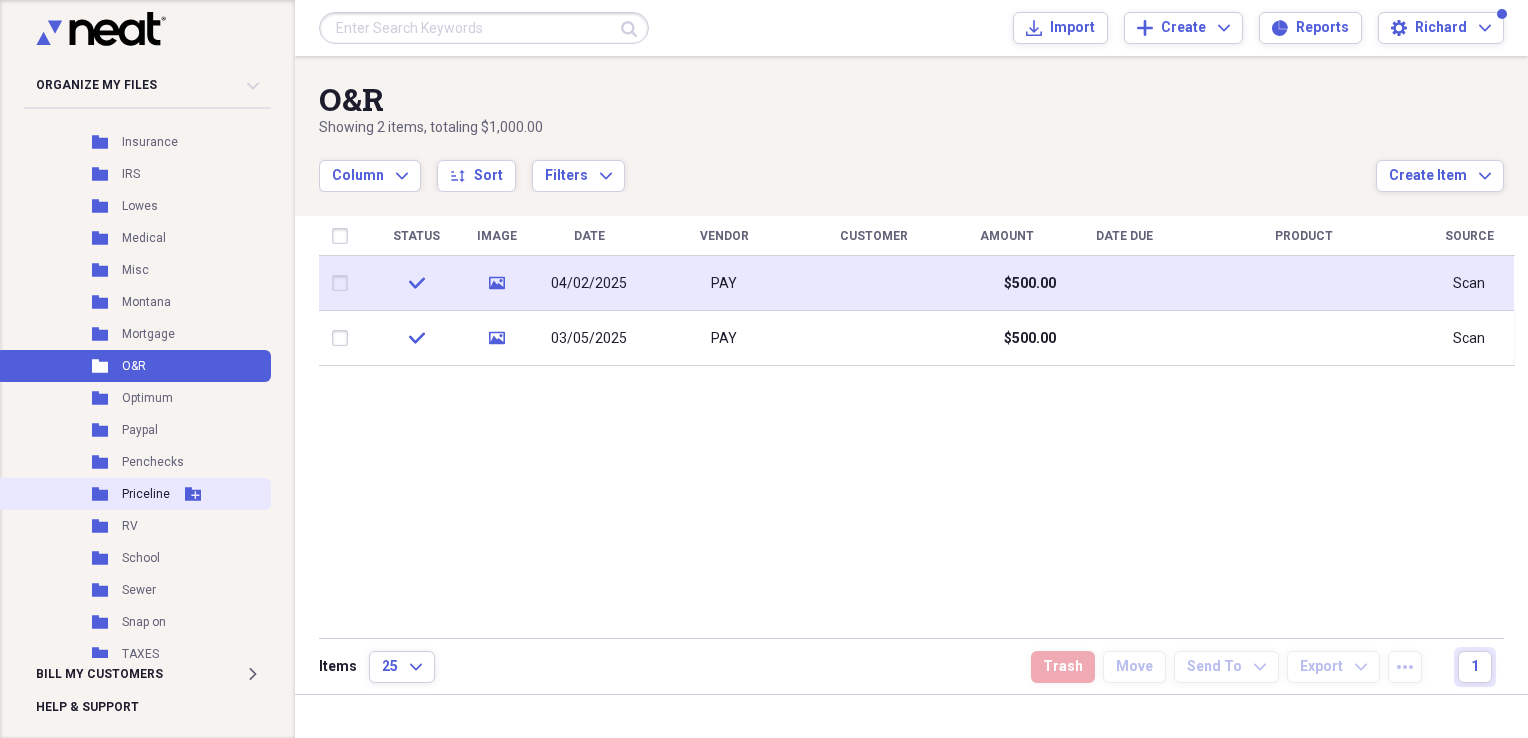 scroll, scrollTop: 824, scrollLeft: 0, axis: vertical 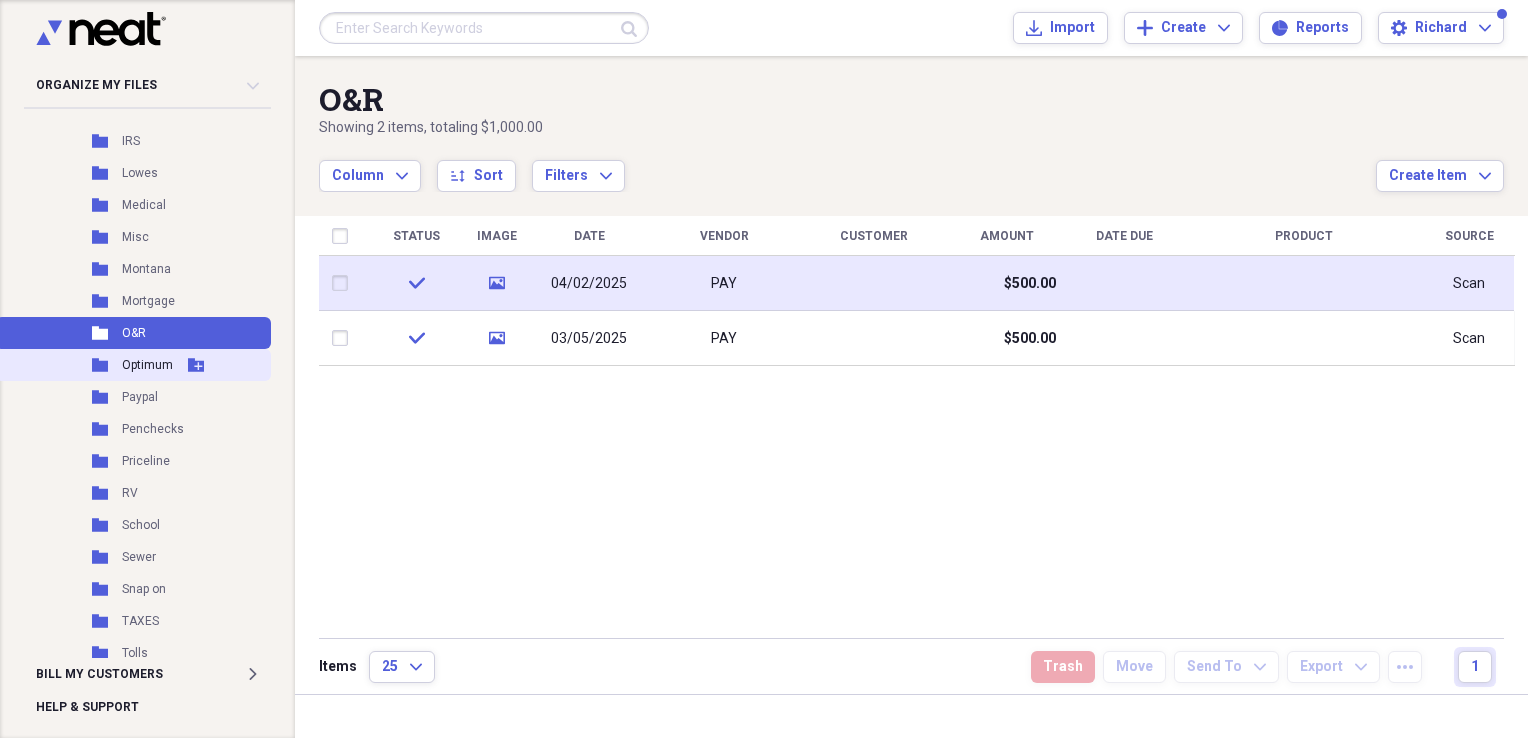 click on "Optimum" at bounding box center (147, 365) 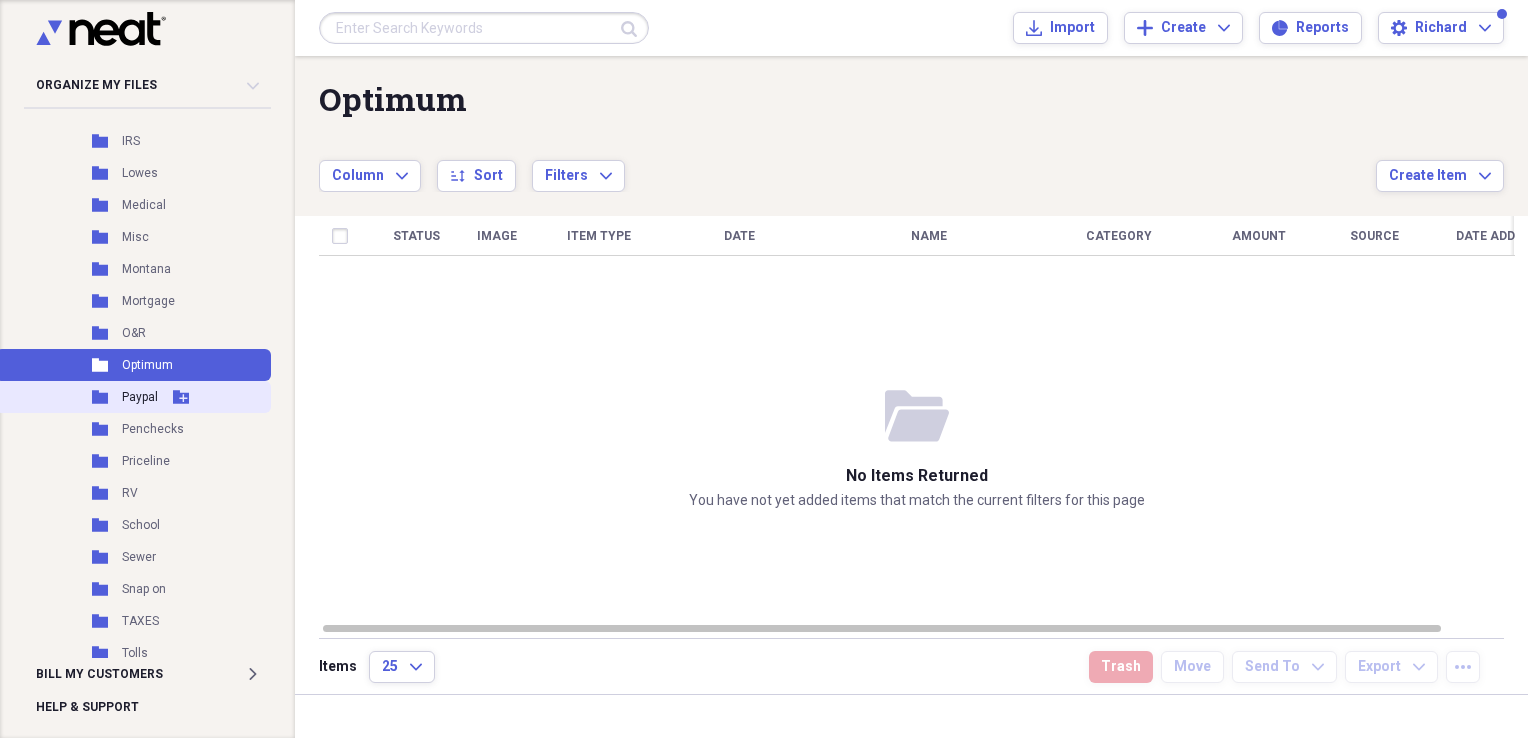 click on "Paypal" at bounding box center [140, 397] 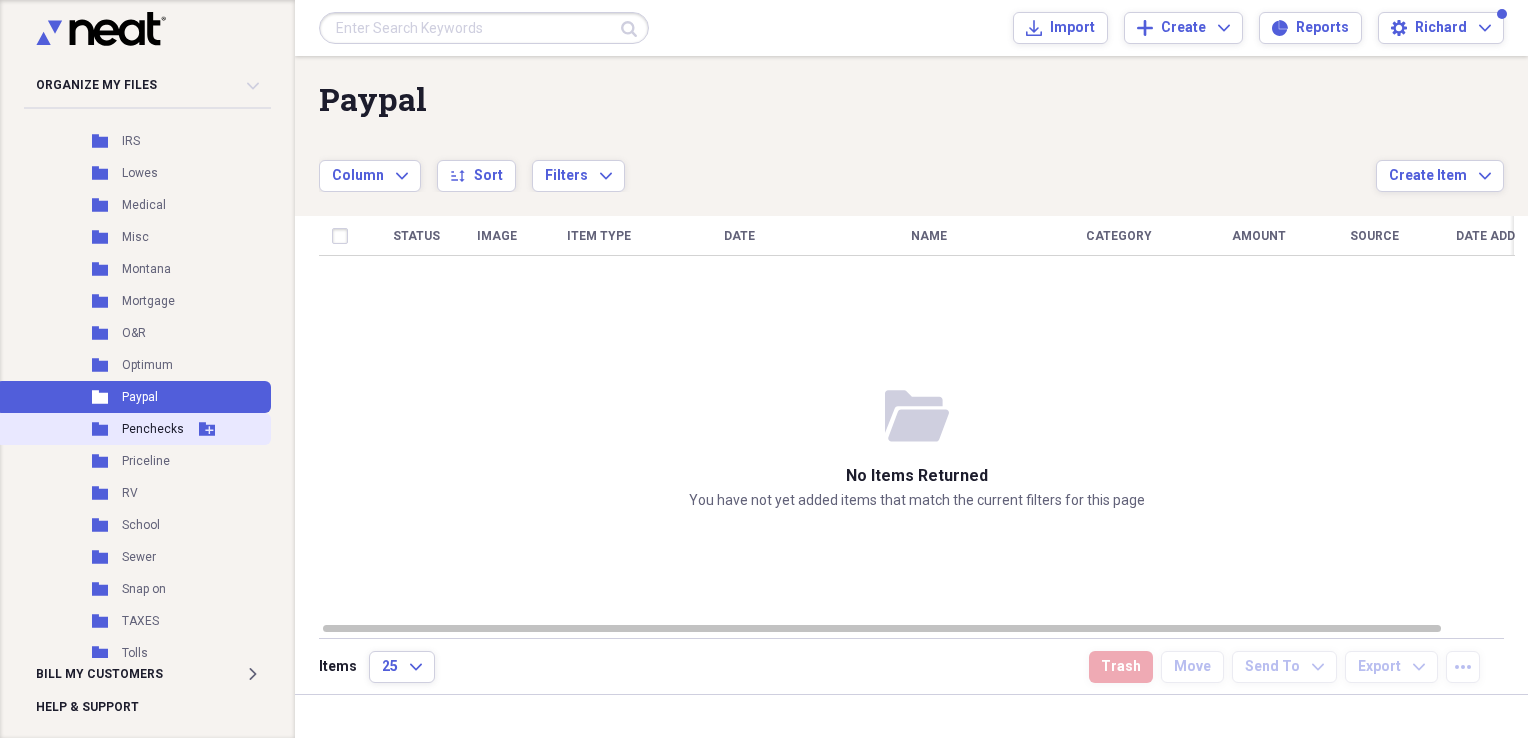 click on "Penchecks" at bounding box center [153, 429] 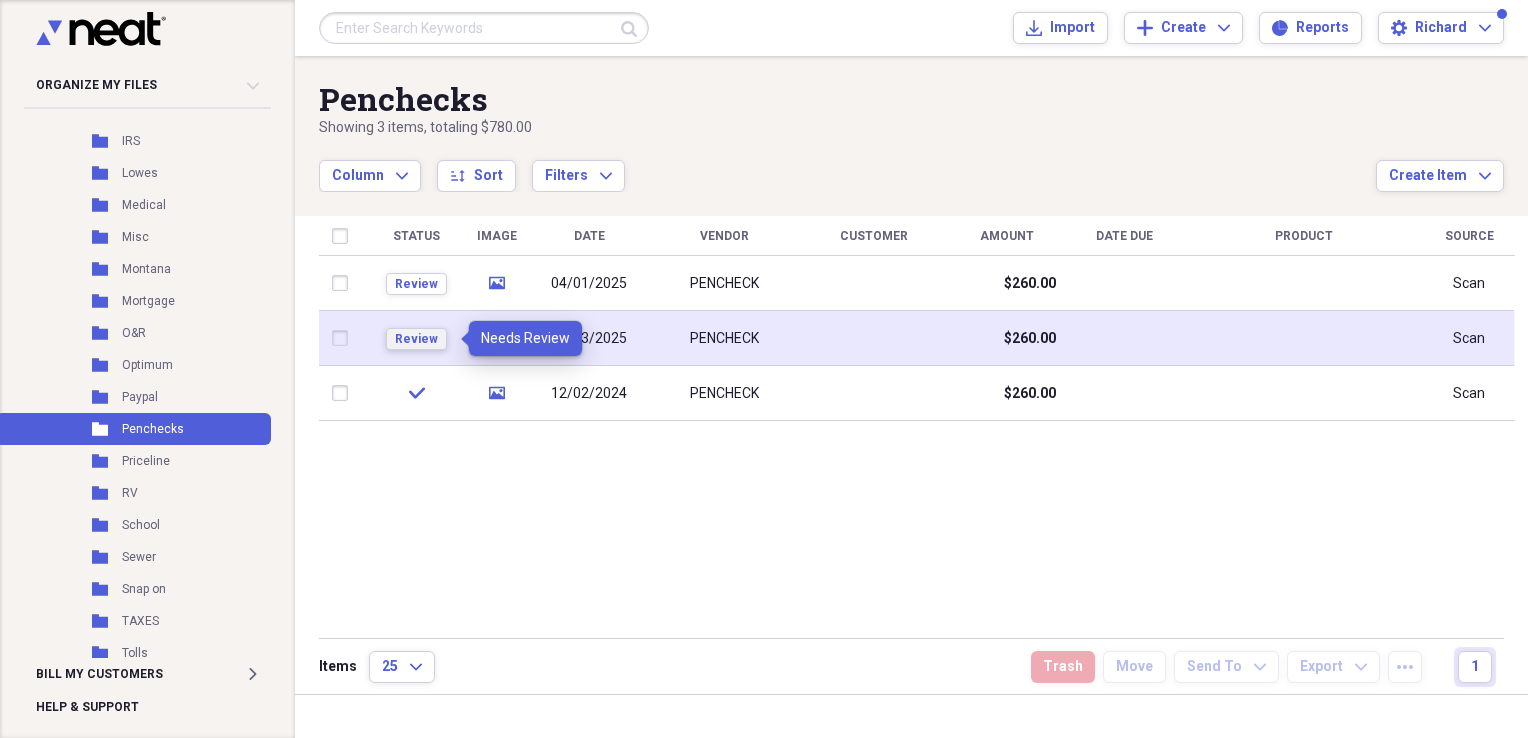 click on "Review" at bounding box center [416, 339] 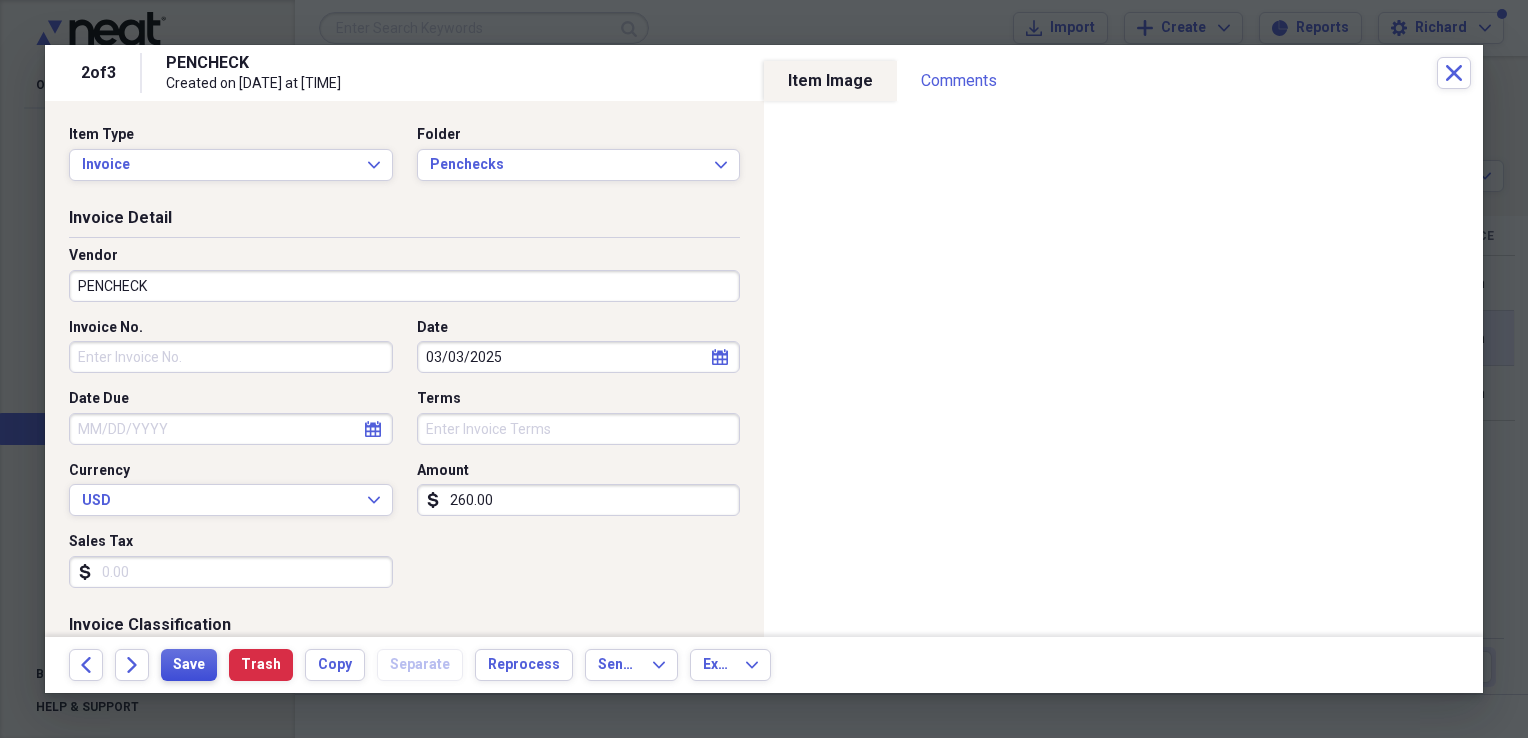 click on "Save" at bounding box center (189, 665) 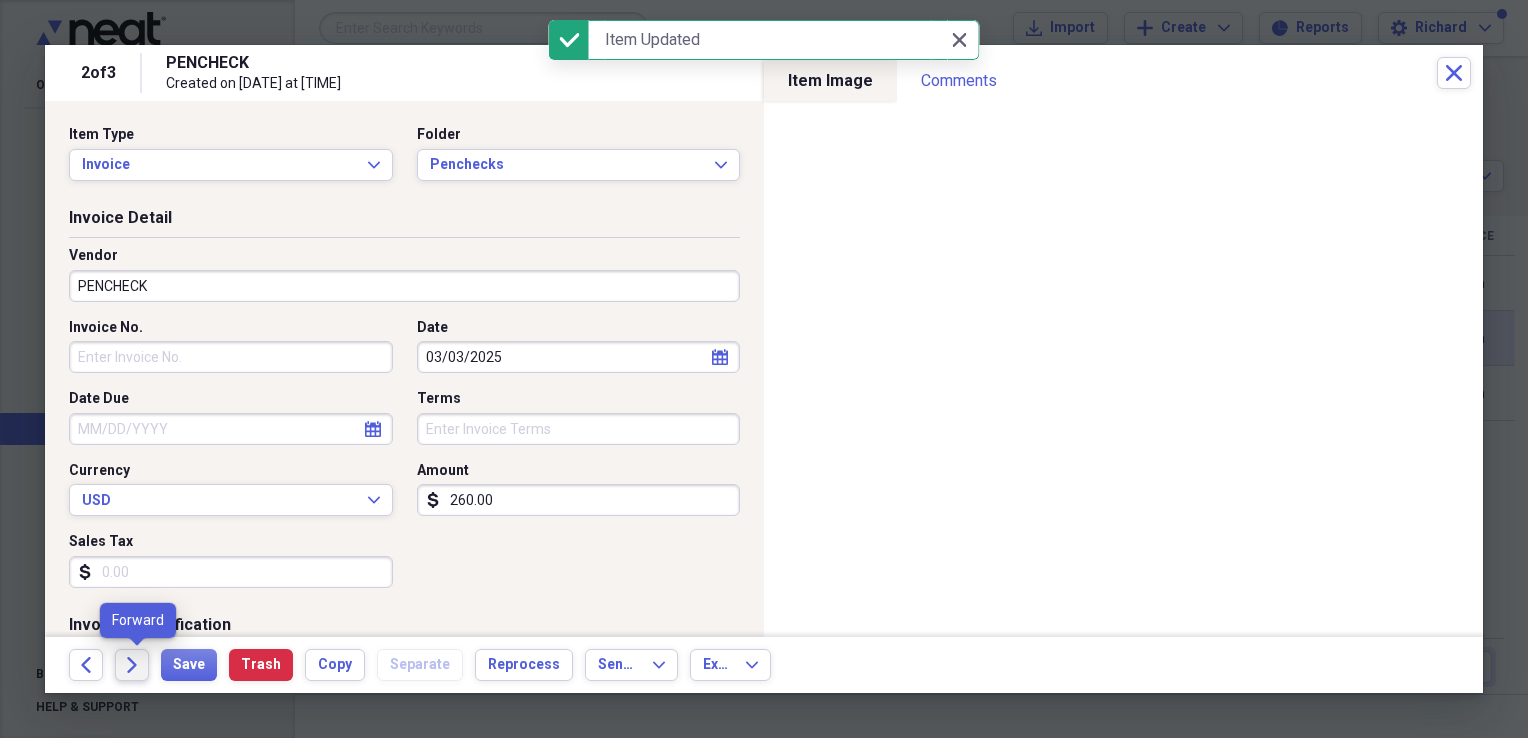 click on "Forward" 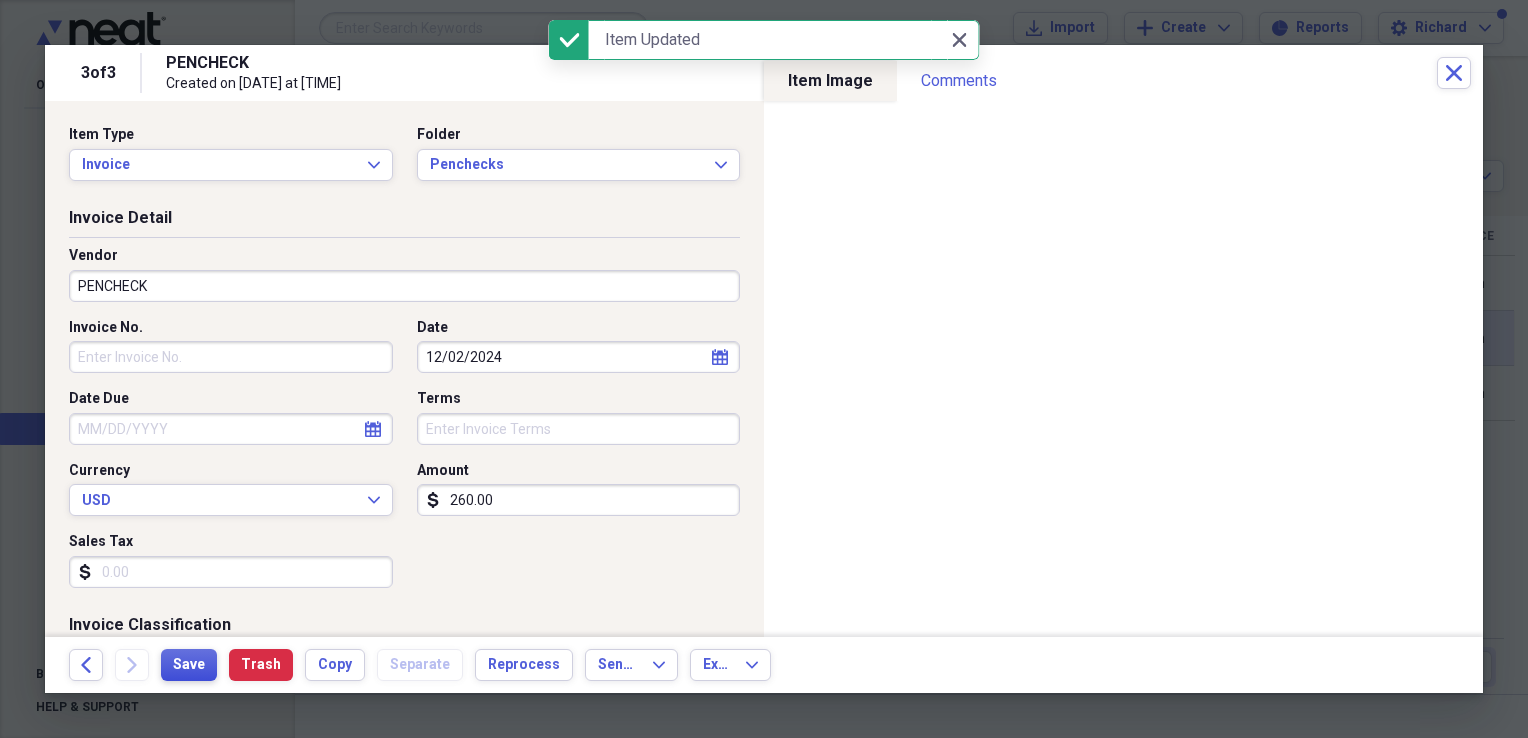 click on "Save" at bounding box center (189, 665) 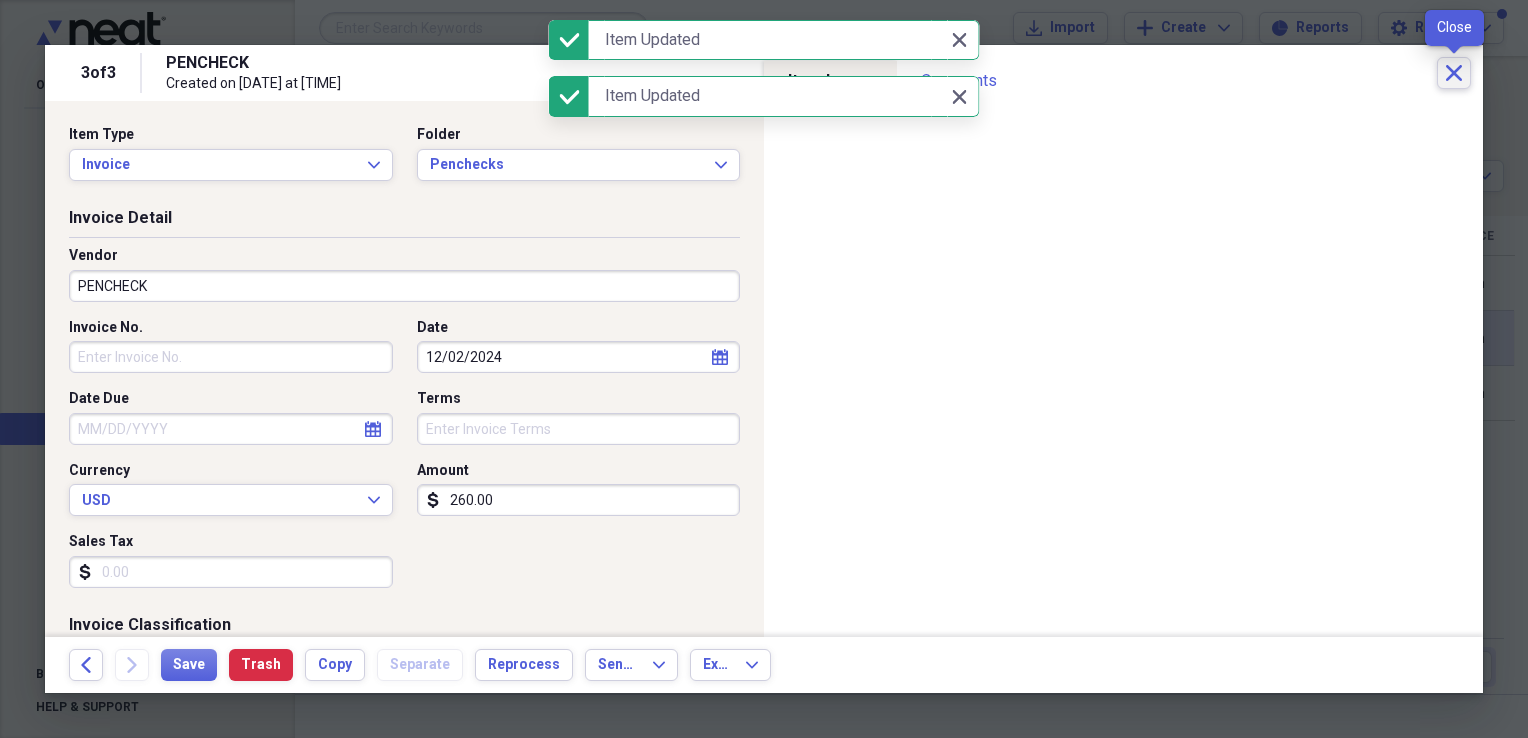 click on "Close" 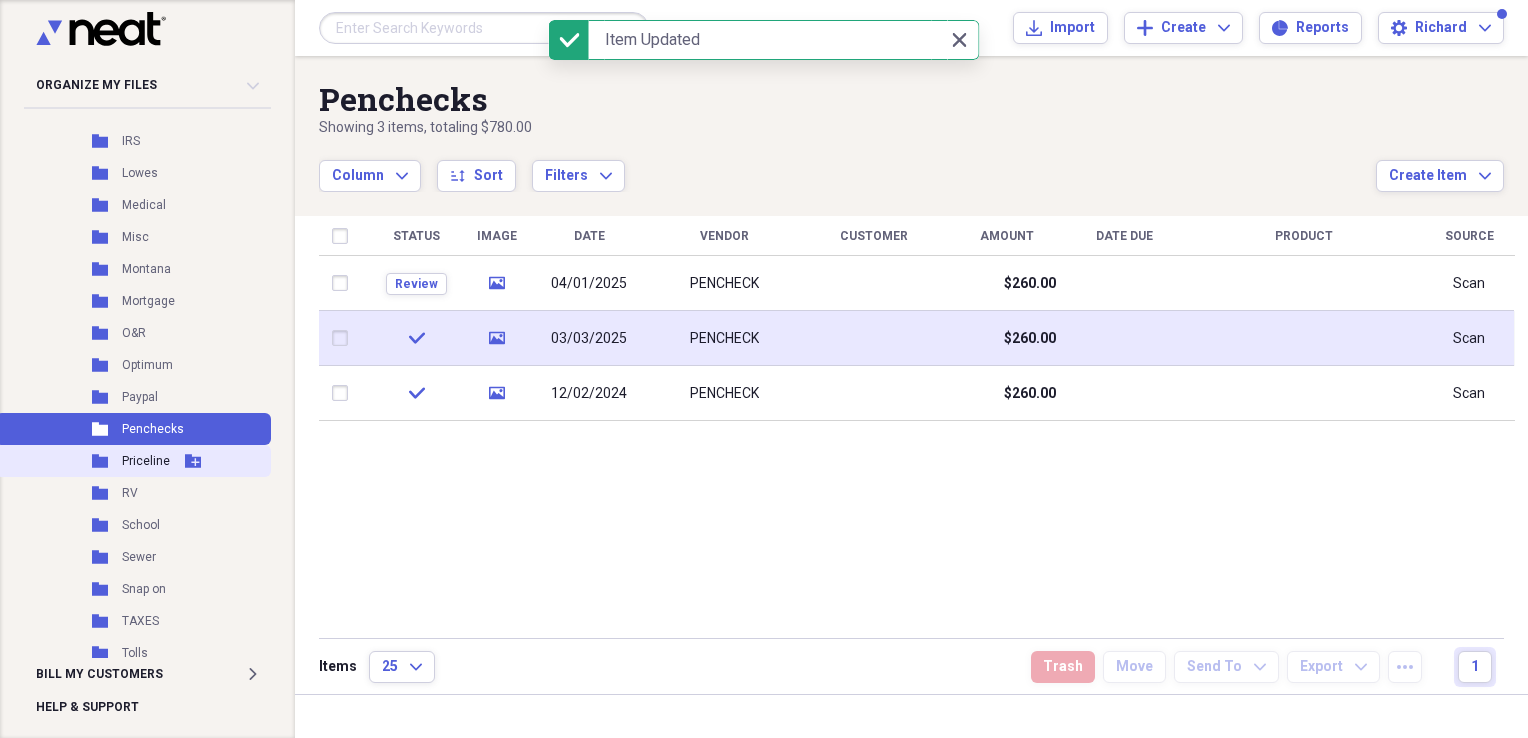 click on "Folder Priceline Add Folder" at bounding box center (133, 461) 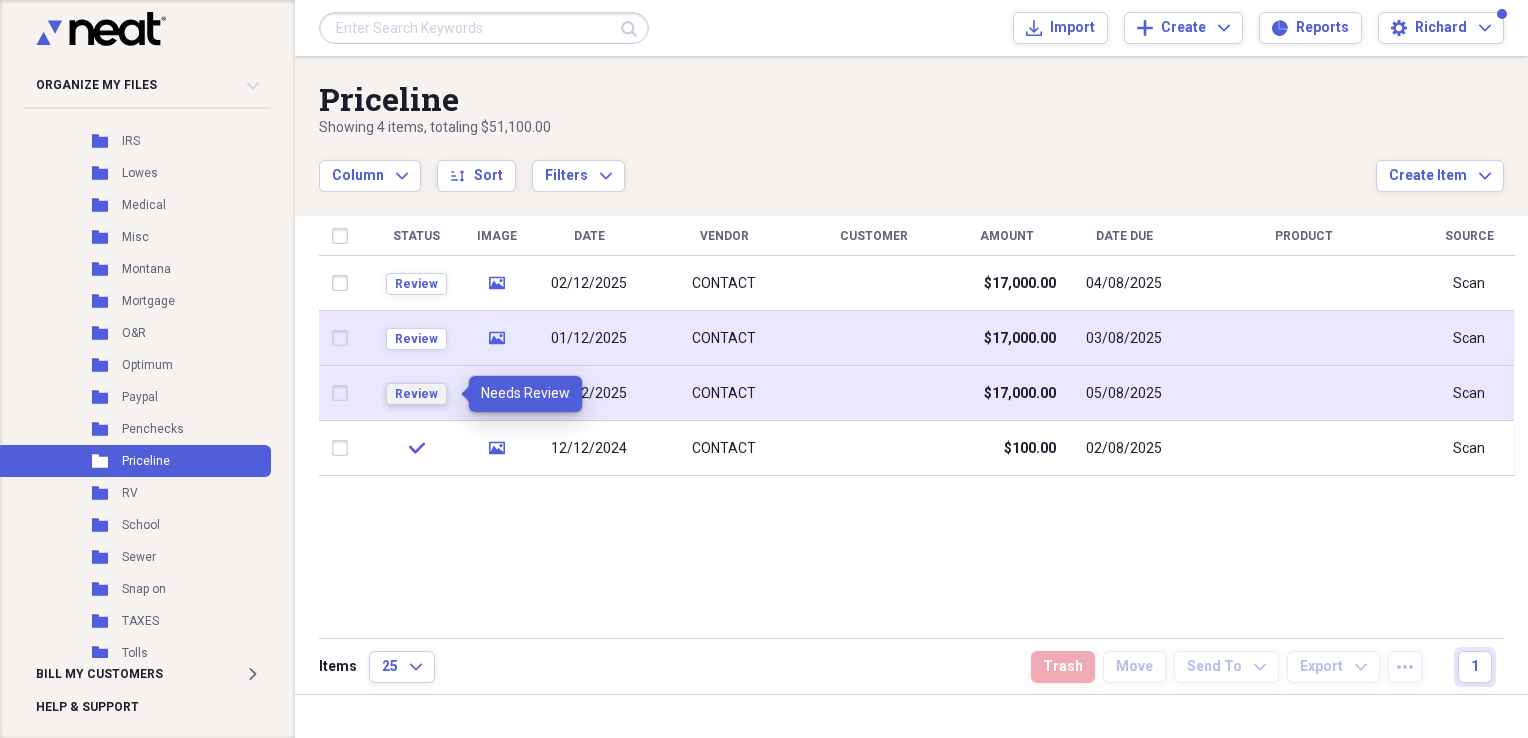 click on "Review" at bounding box center (416, 394) 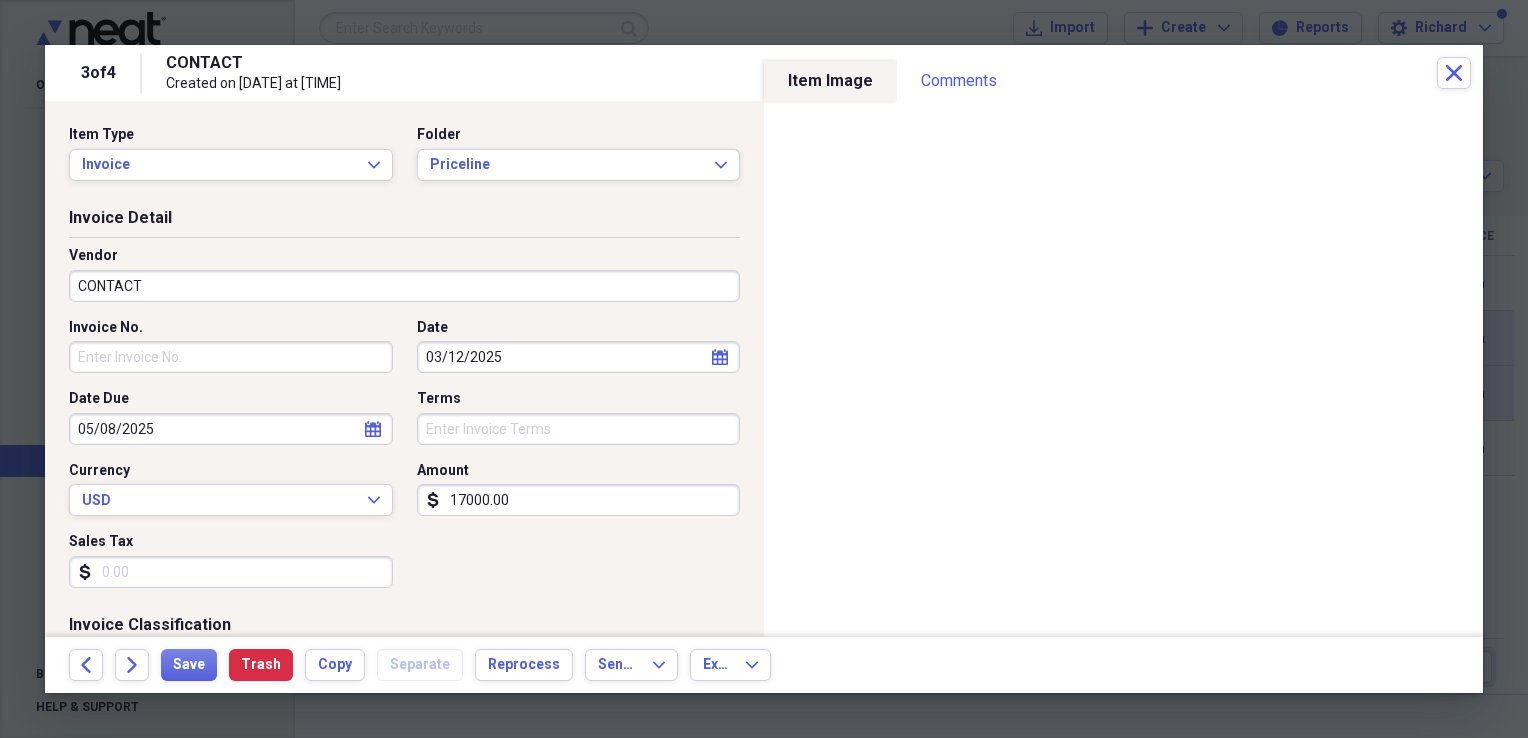 click on "17000.00" at bounding box center [579, 500] 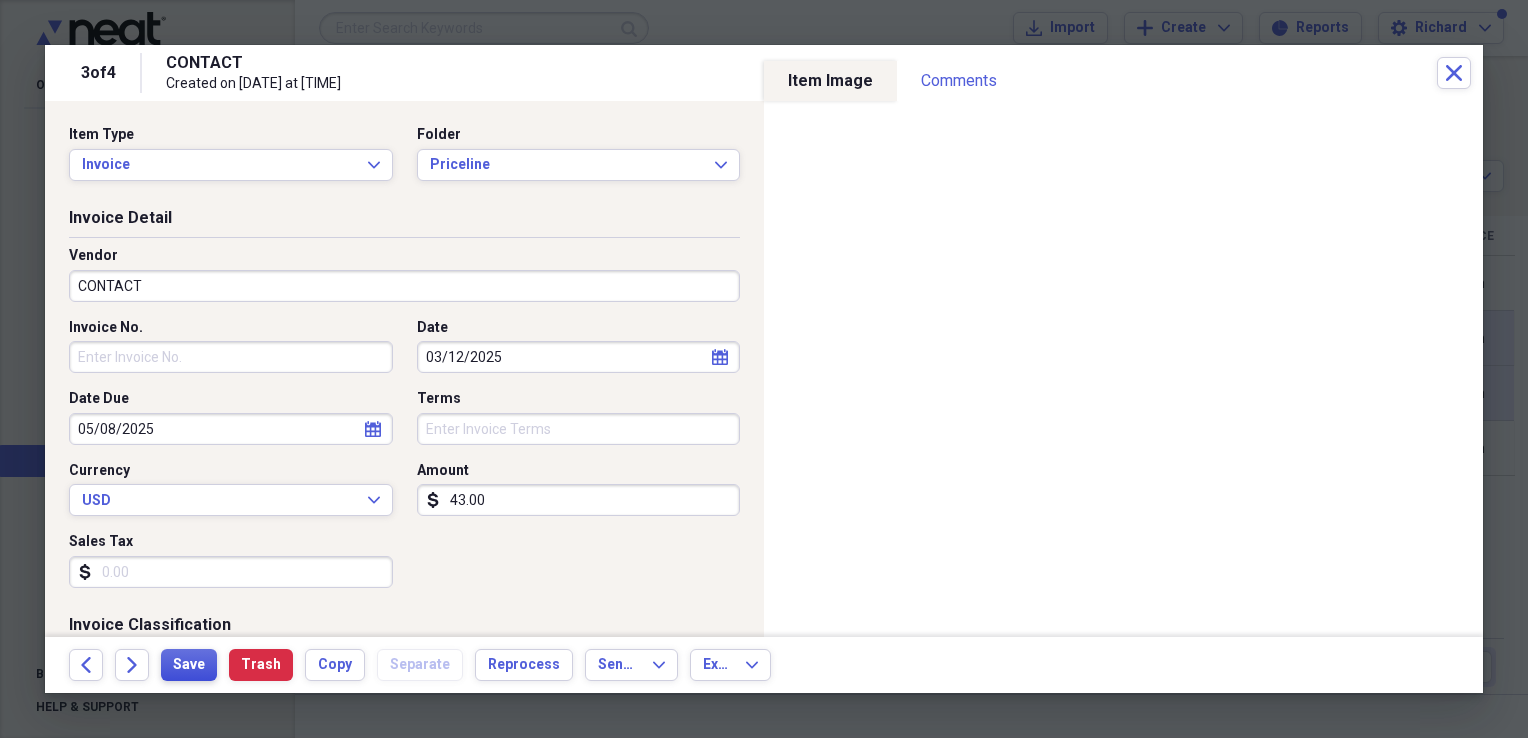 type on "43.00" 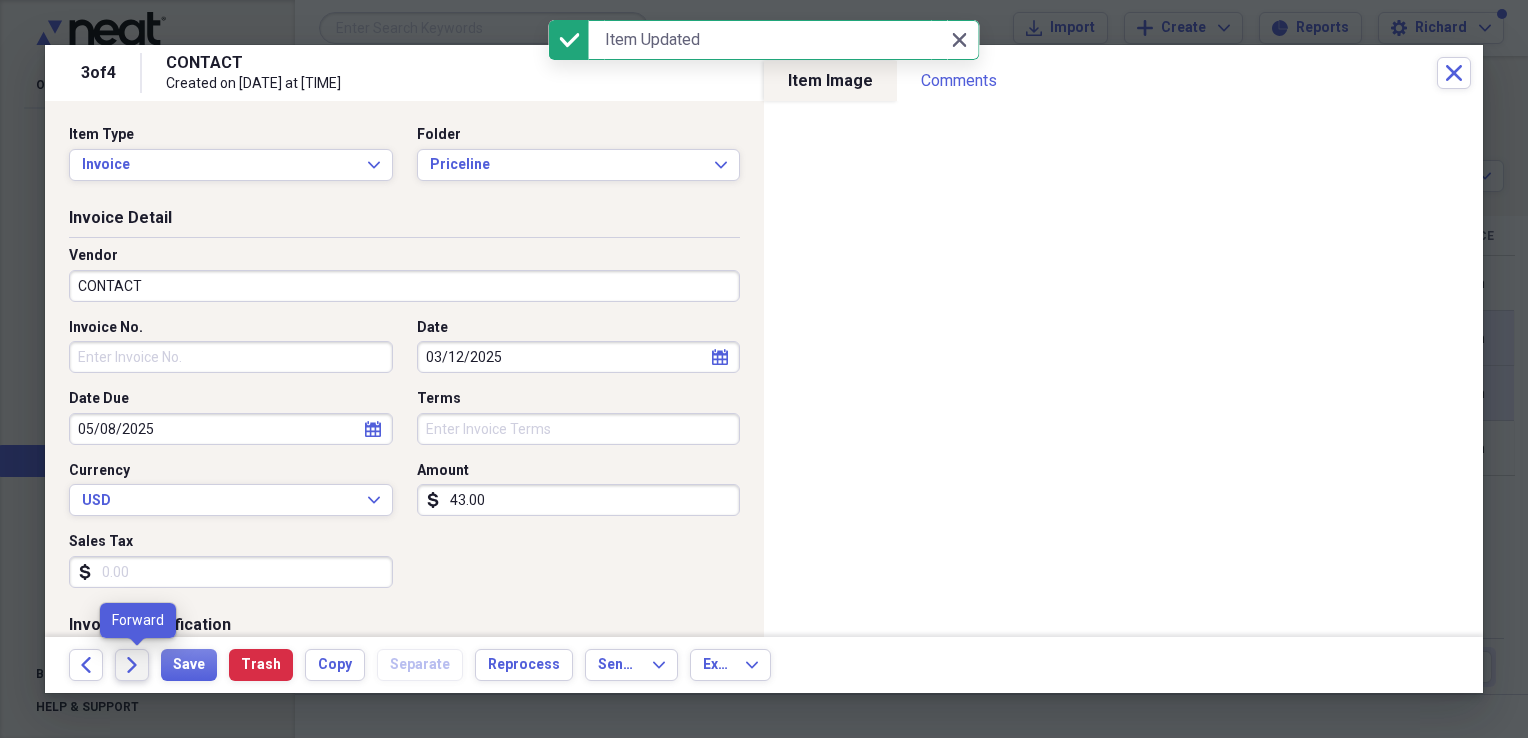 click on "Forward" 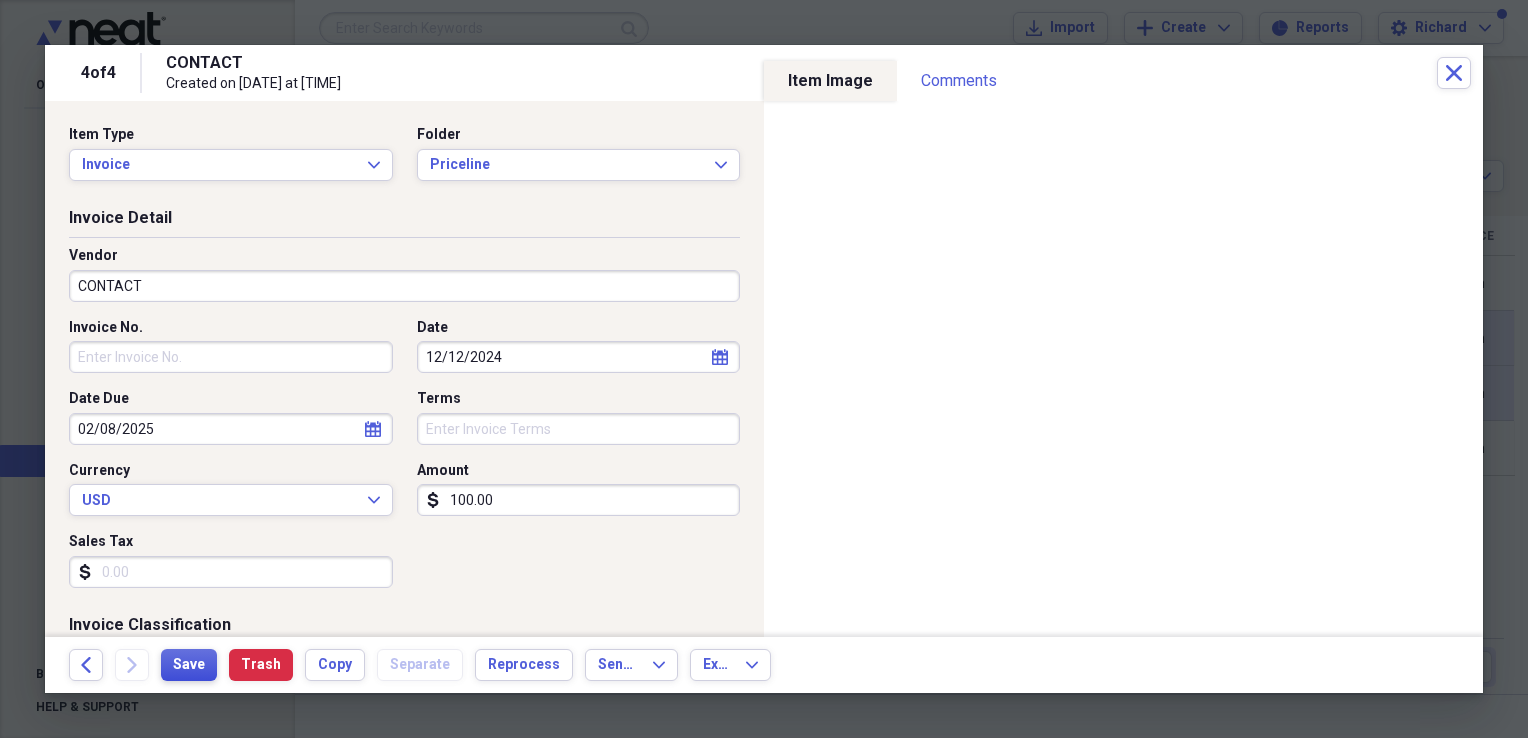 click on "Save" at bounding box center [189, 665] 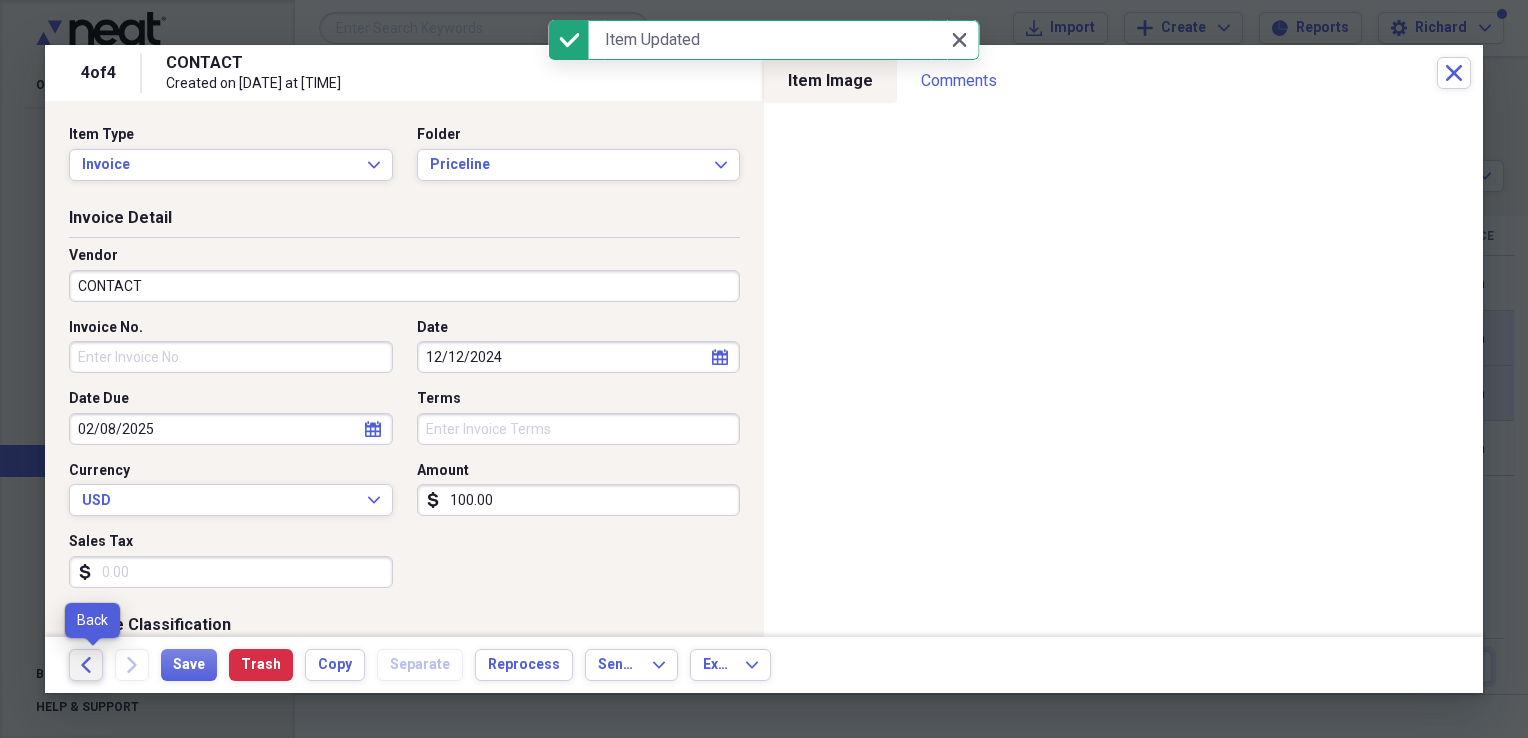 click on "Back" 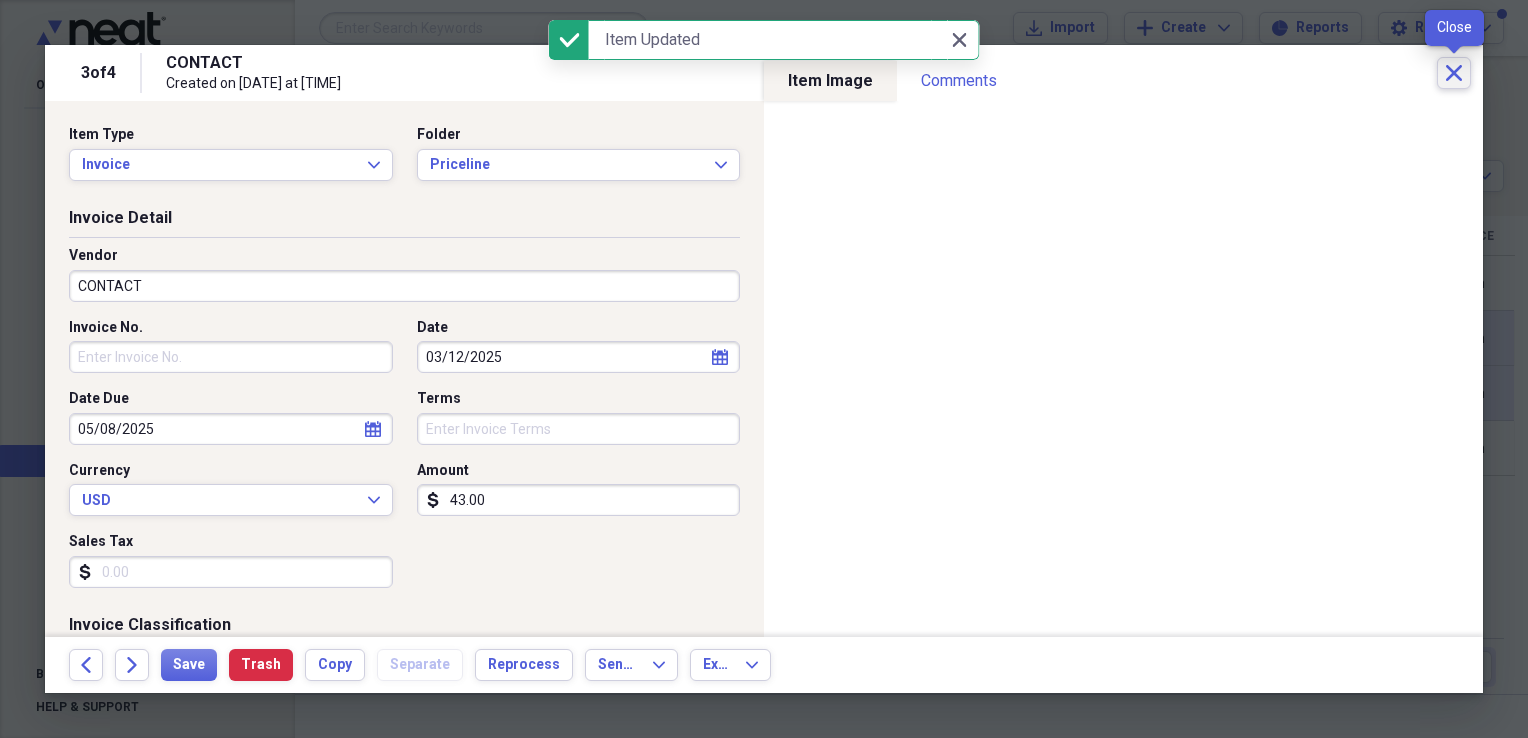 click on "Close" 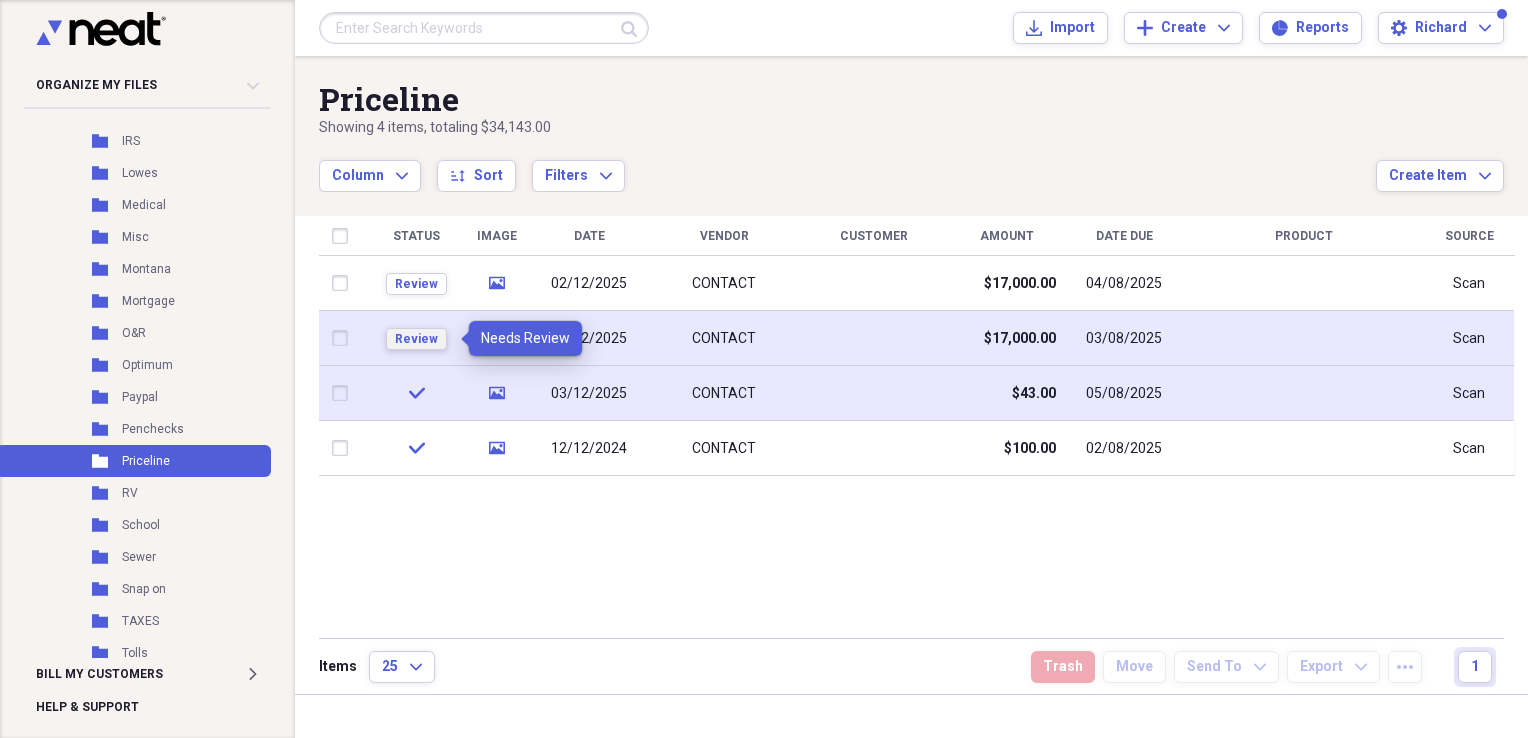 click on "Review" at bounding box center [416, 339] 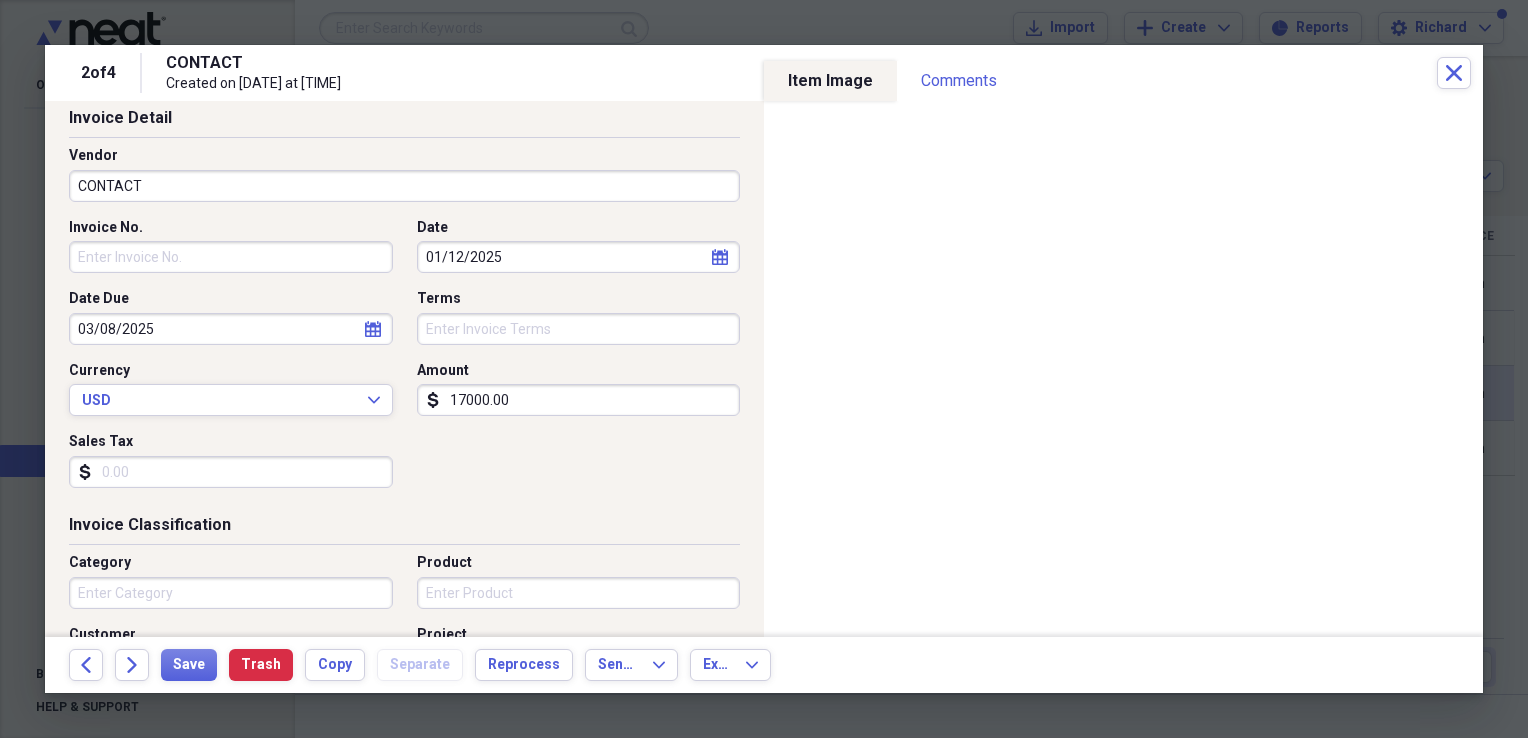 scroll, scrollTop: 0, scrollLeft: 0, axis: both 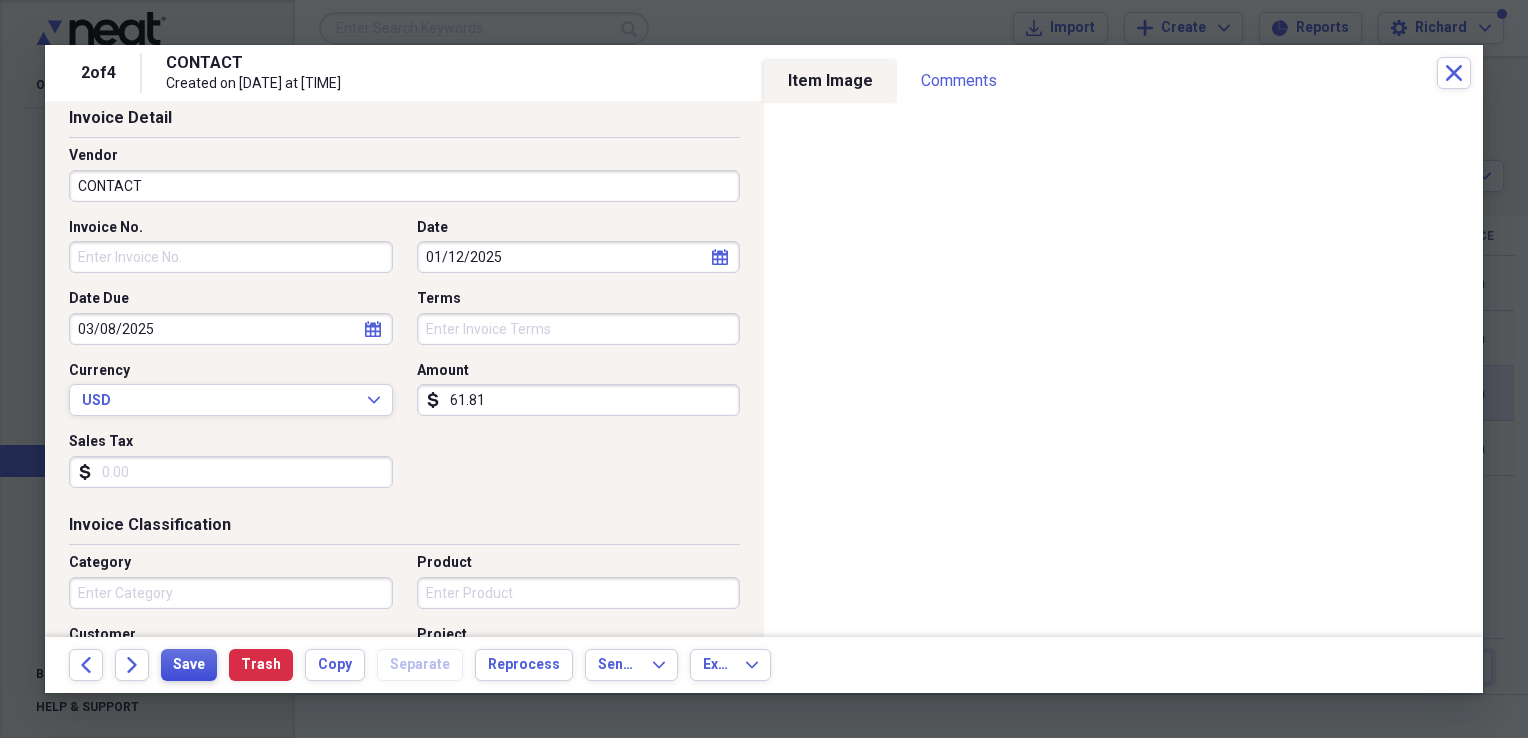 type on "61.81" 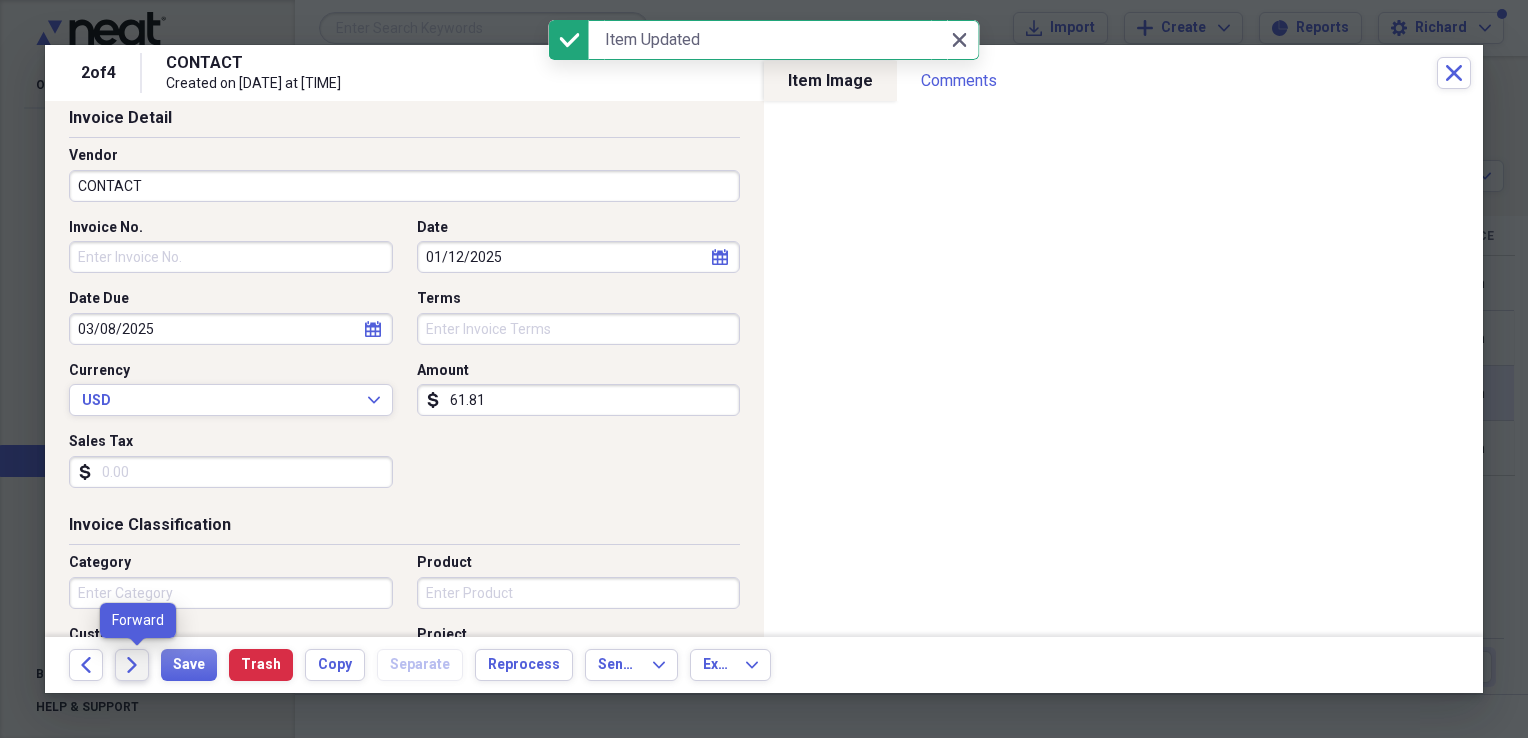 click on "Forward" 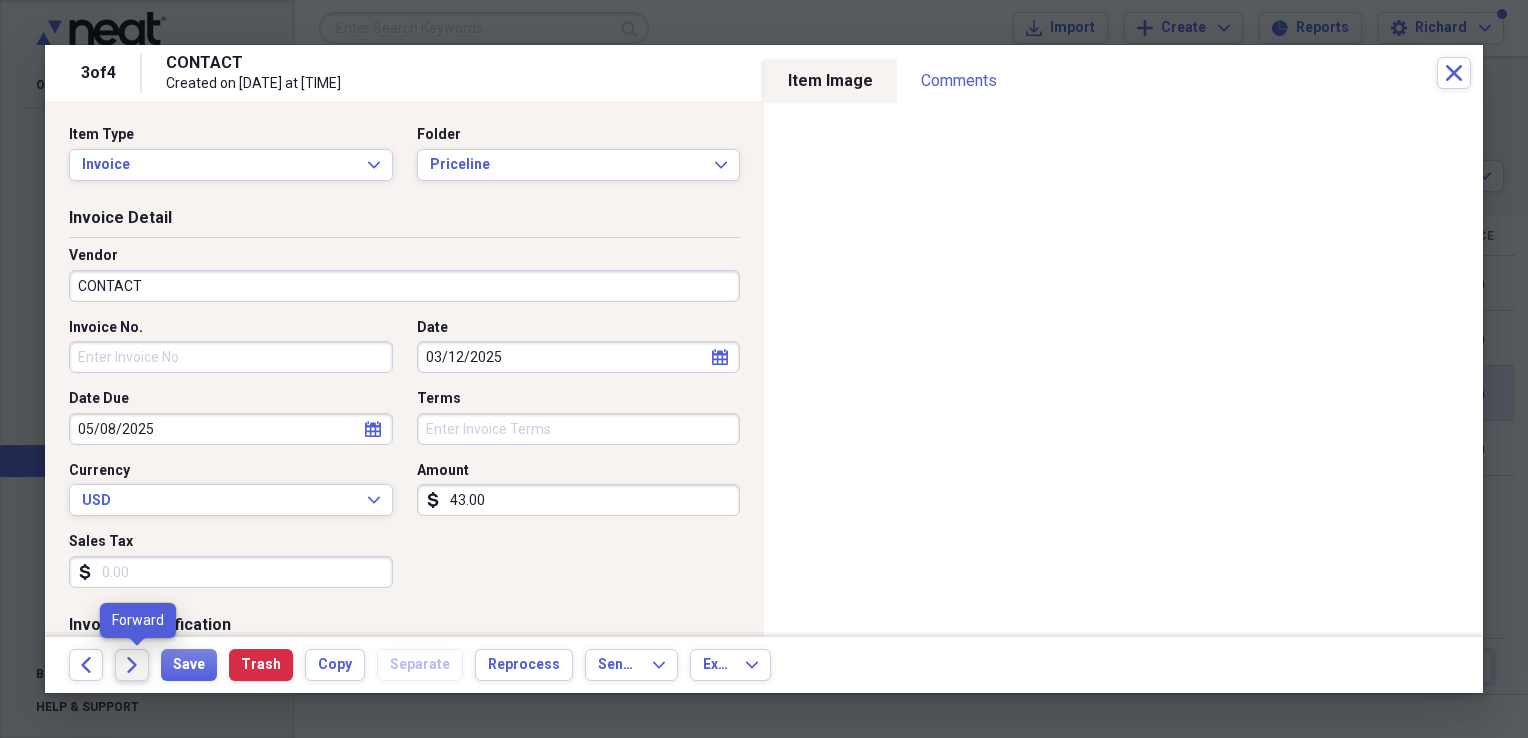 click on "Forward" 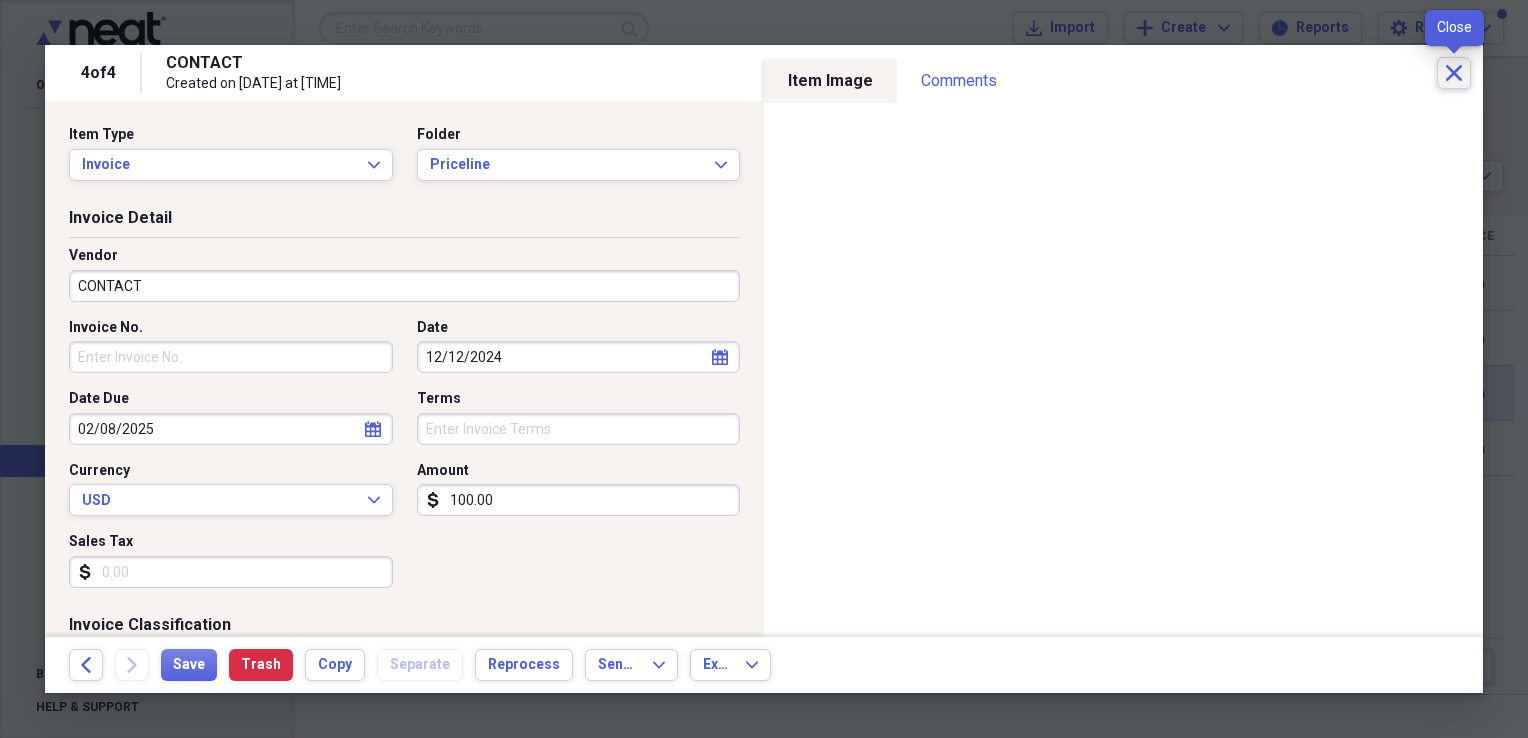 click on "Close" at bounding box center (1454, 73) 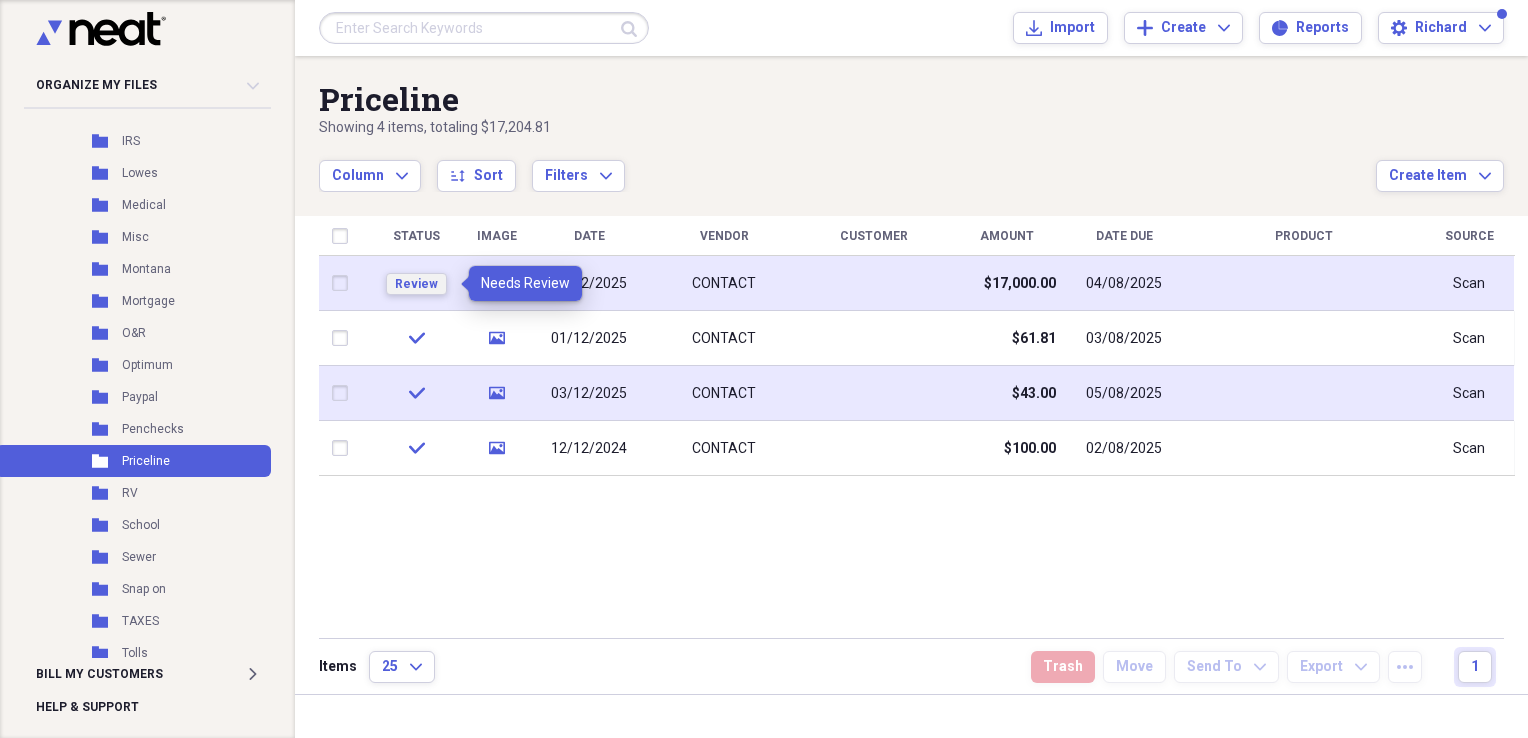 click on "Review" at bounding box center [416, 284] 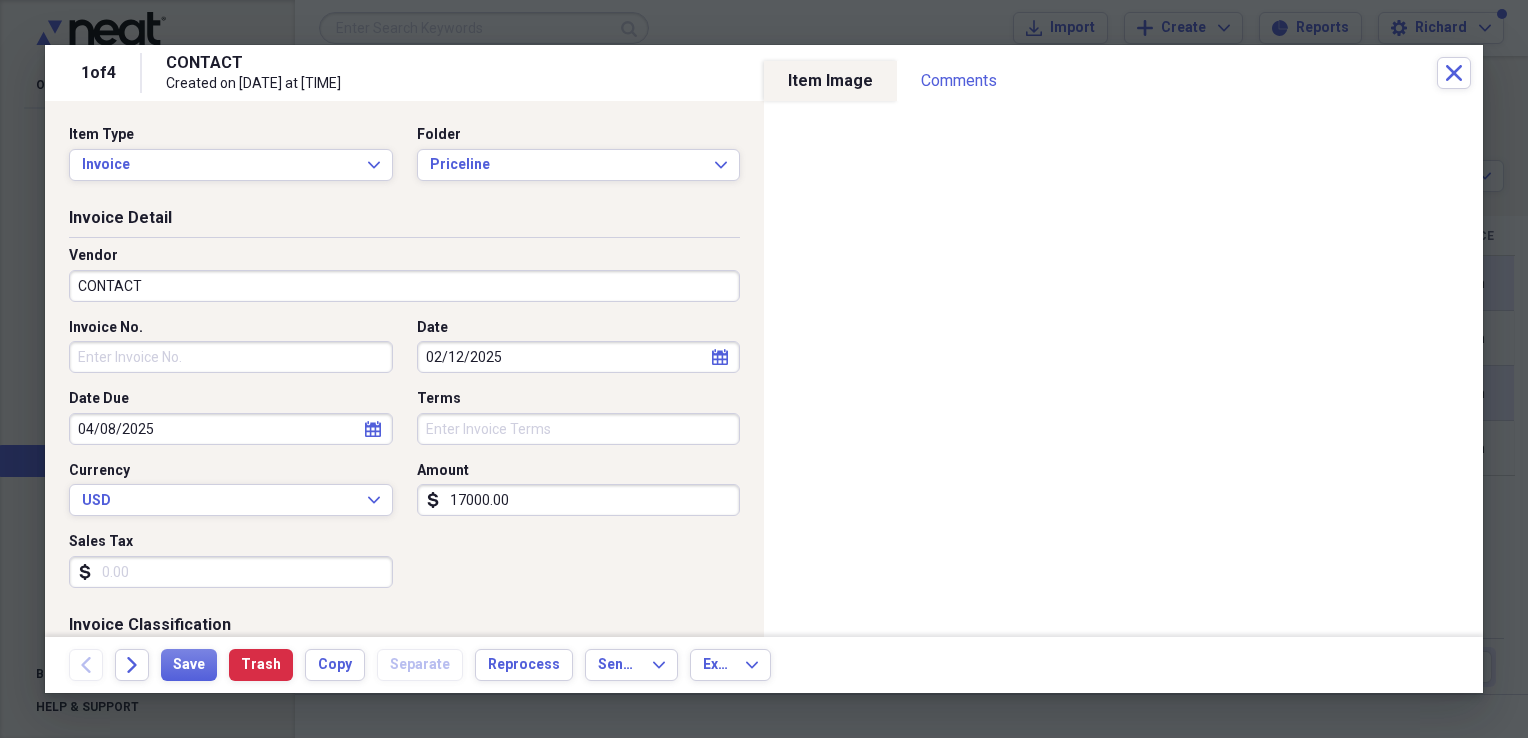 click on "17000.00" at bounding box center [579, 500] 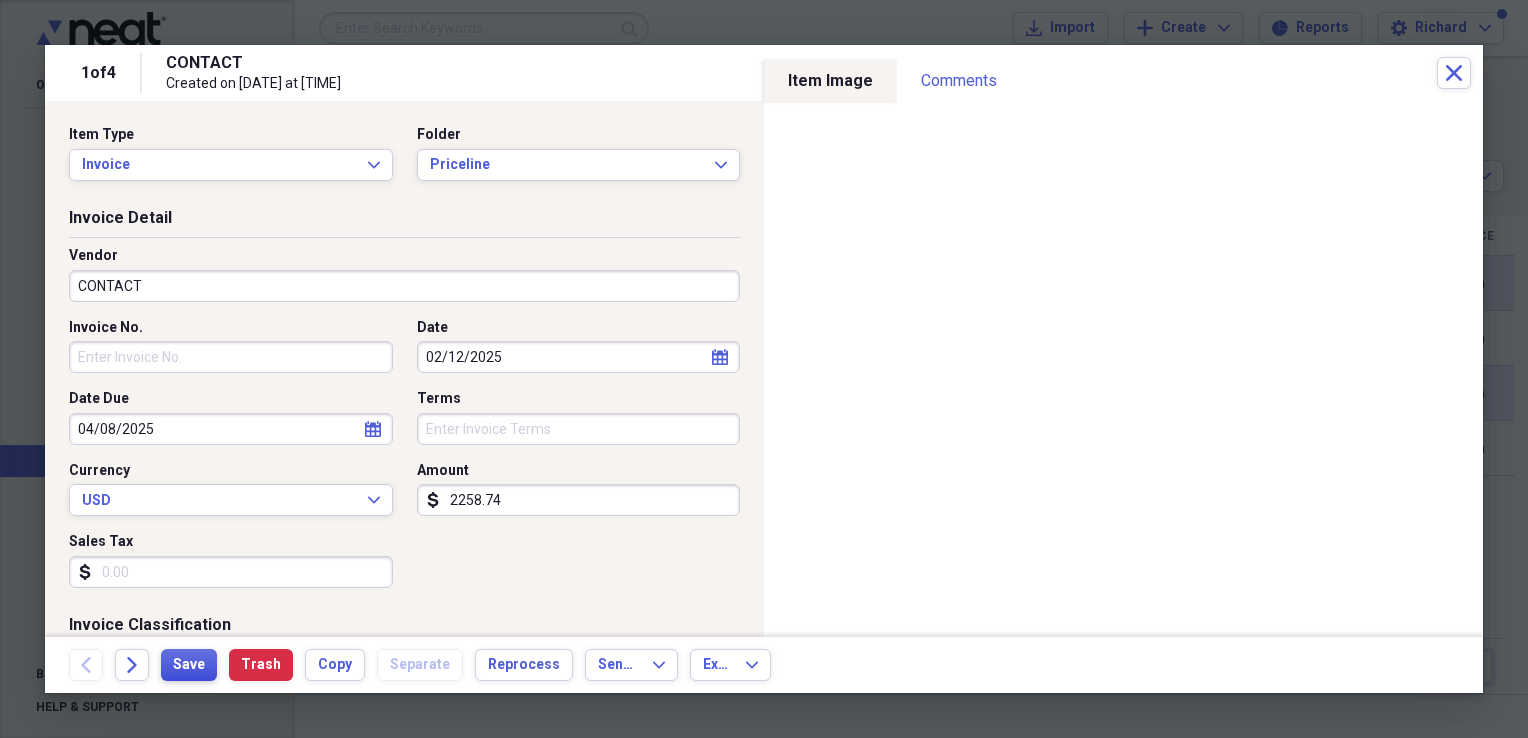 type on "2258.74" 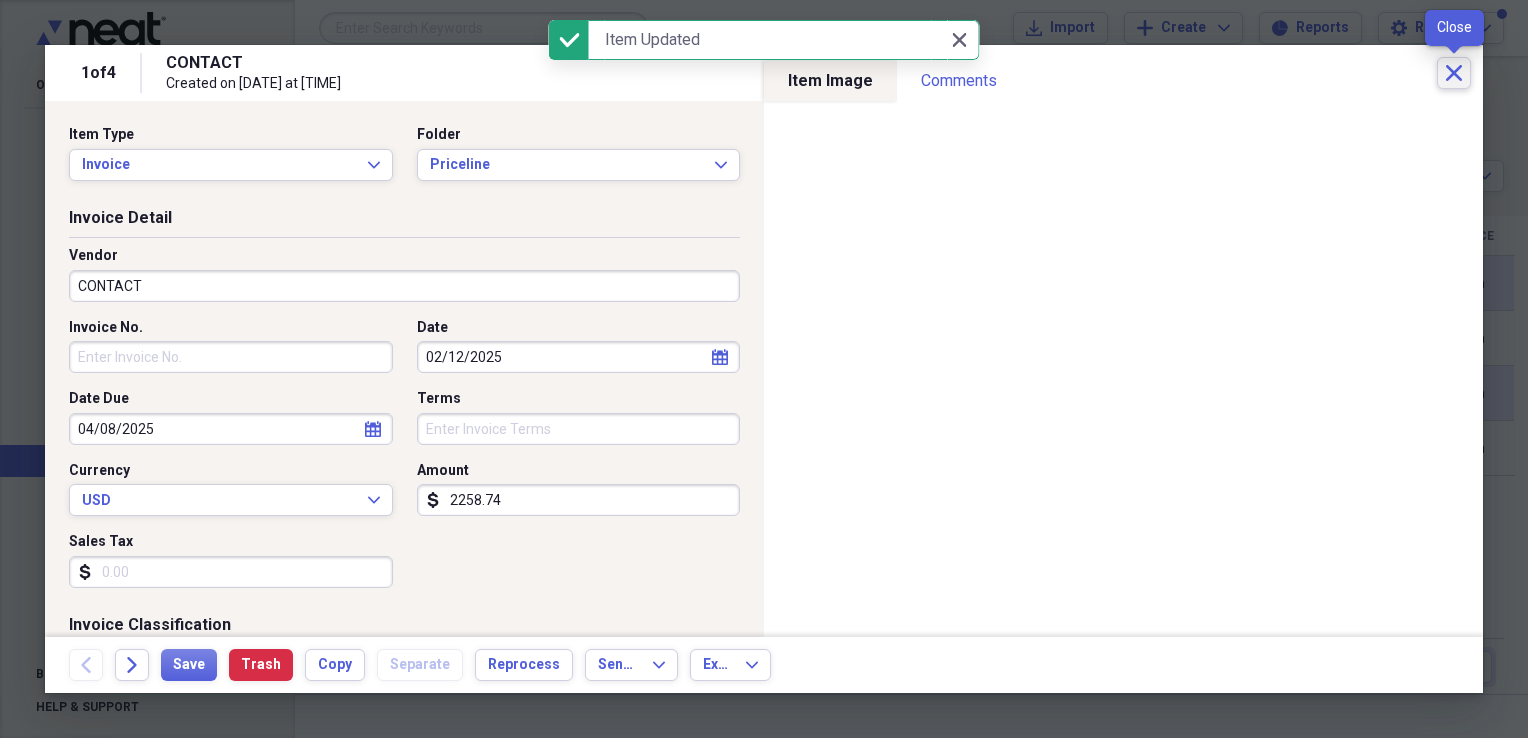 click on "Close" at bounding box center [1454, 73] 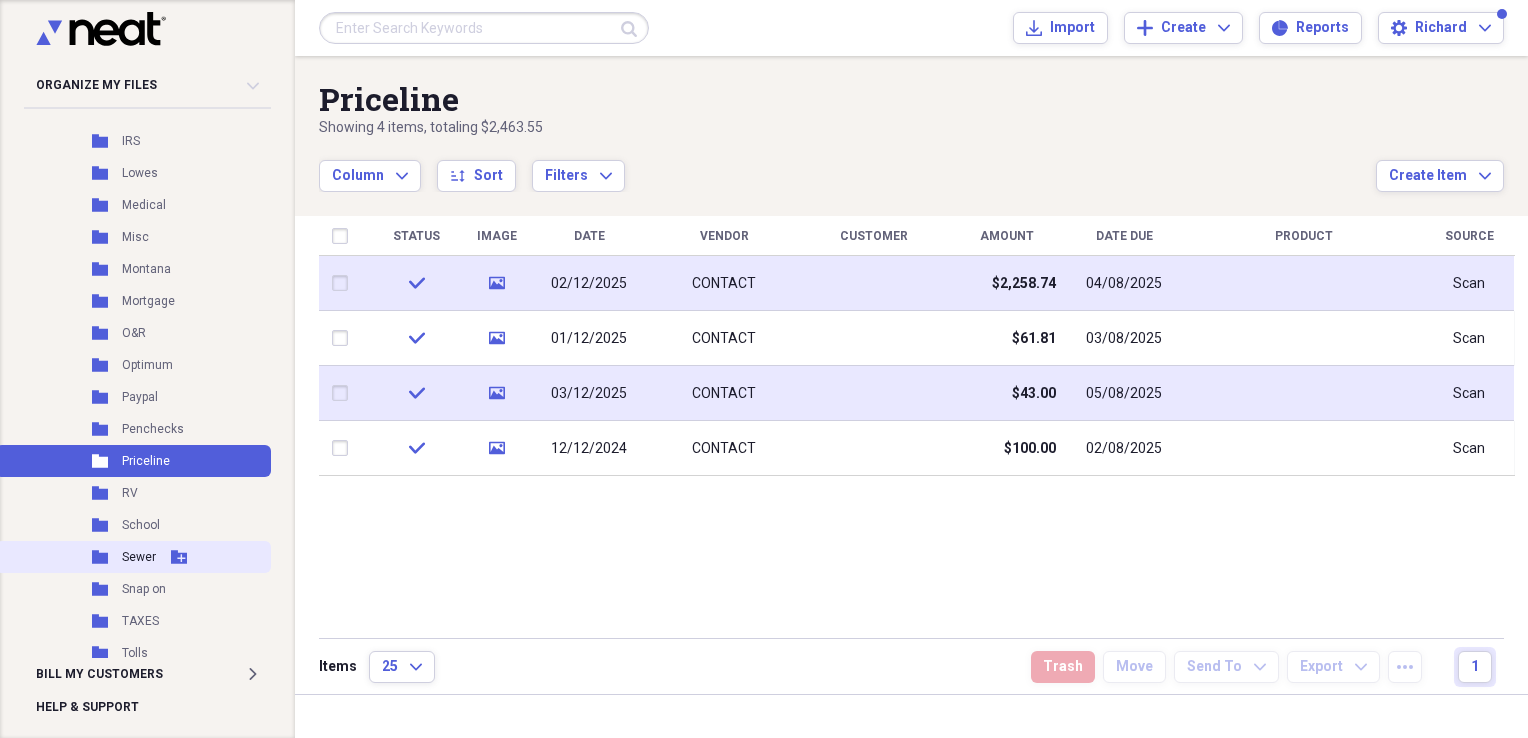 scroll, scrollTop: 924, scrollLeft: 0, axis: vertical 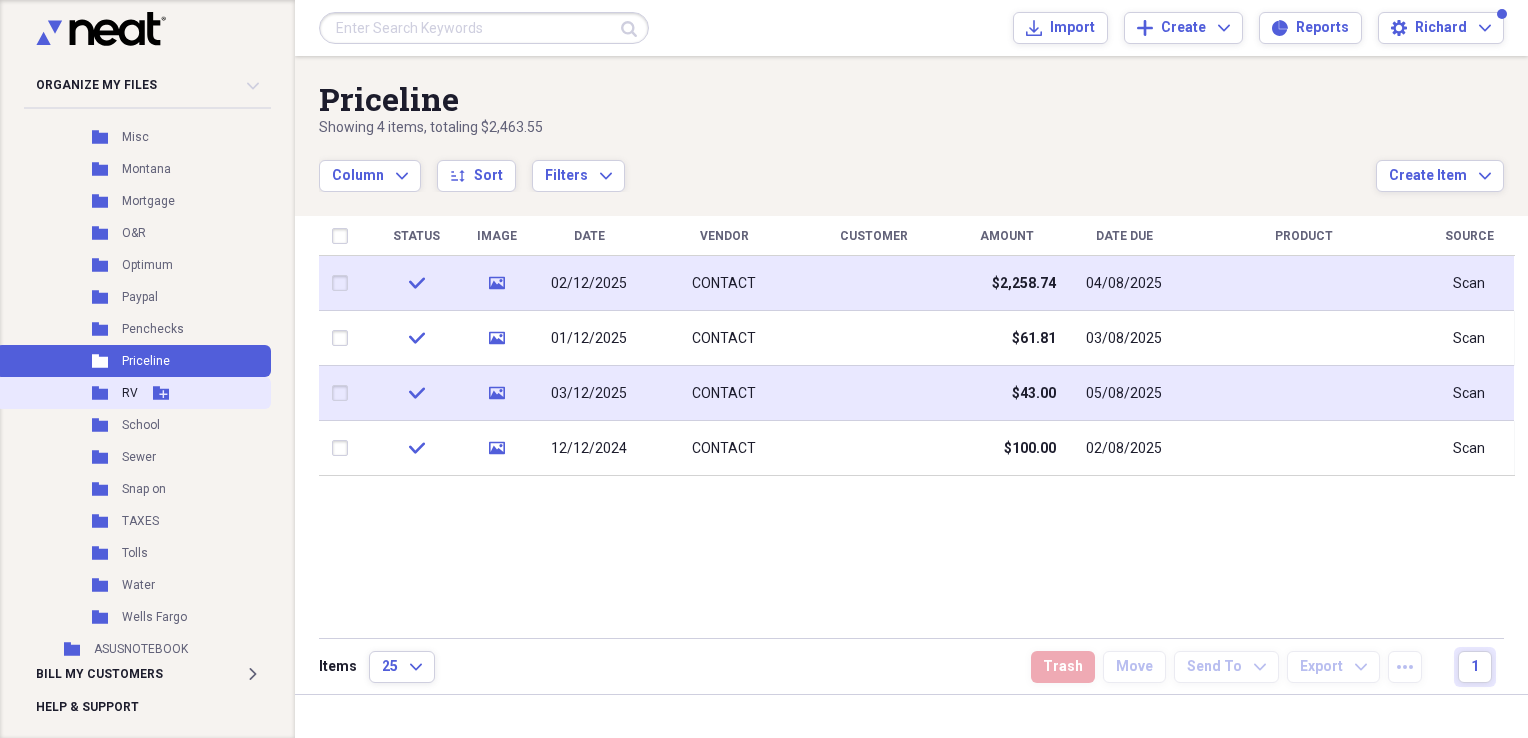click on "Folder RV Add Folder" at bounding box center [133, 393] 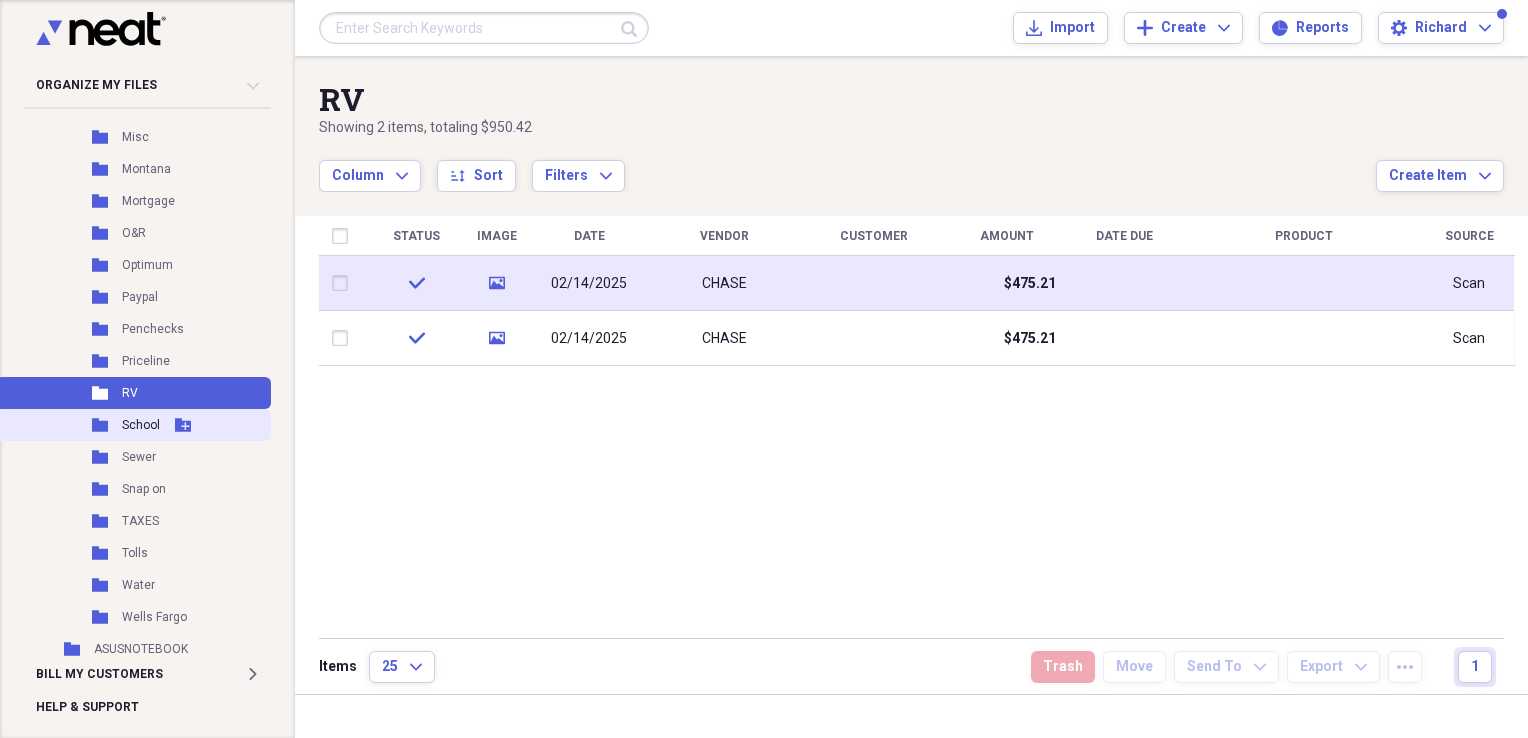 click on "School" at bounding box center [141, 425] 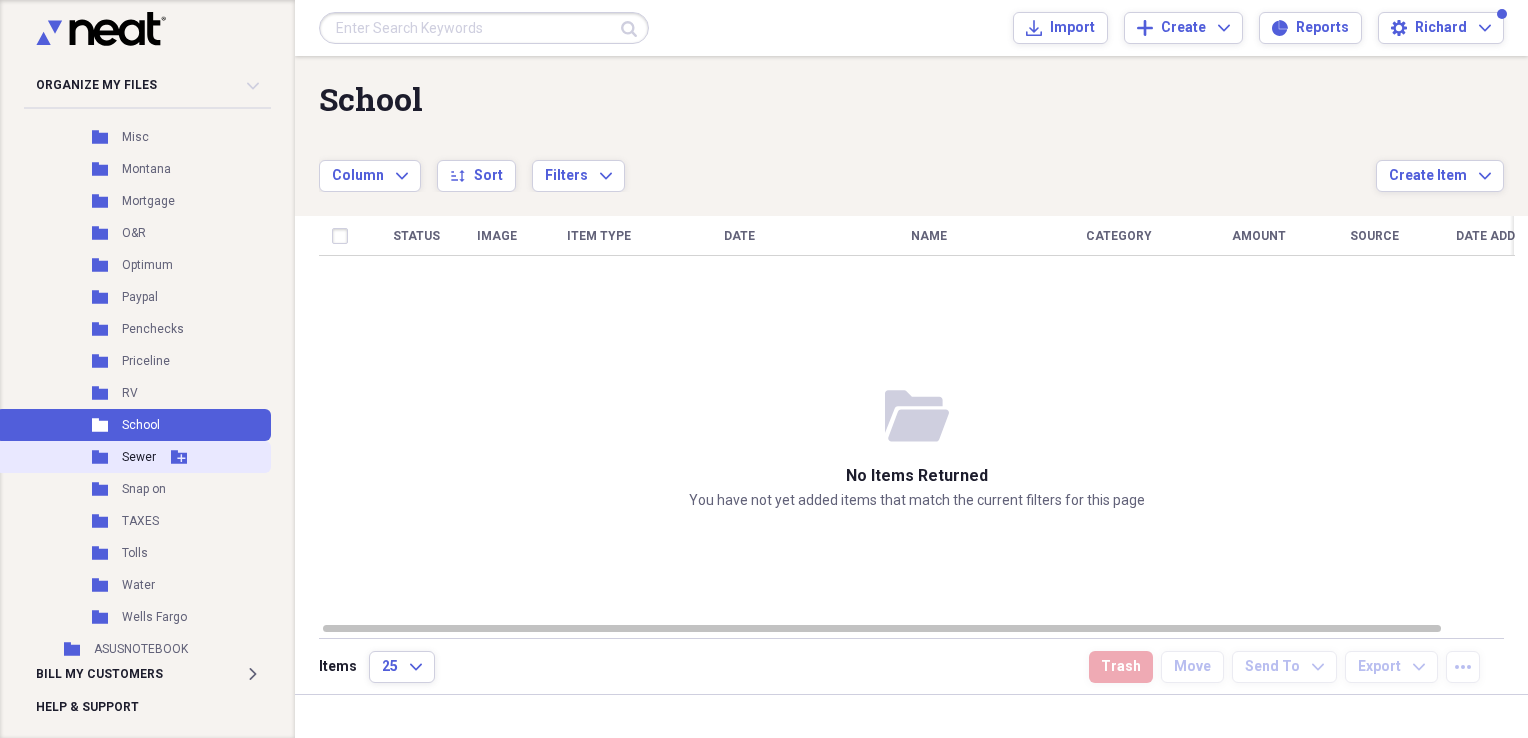 click on "Sewer" at bounding box center [139, 457] 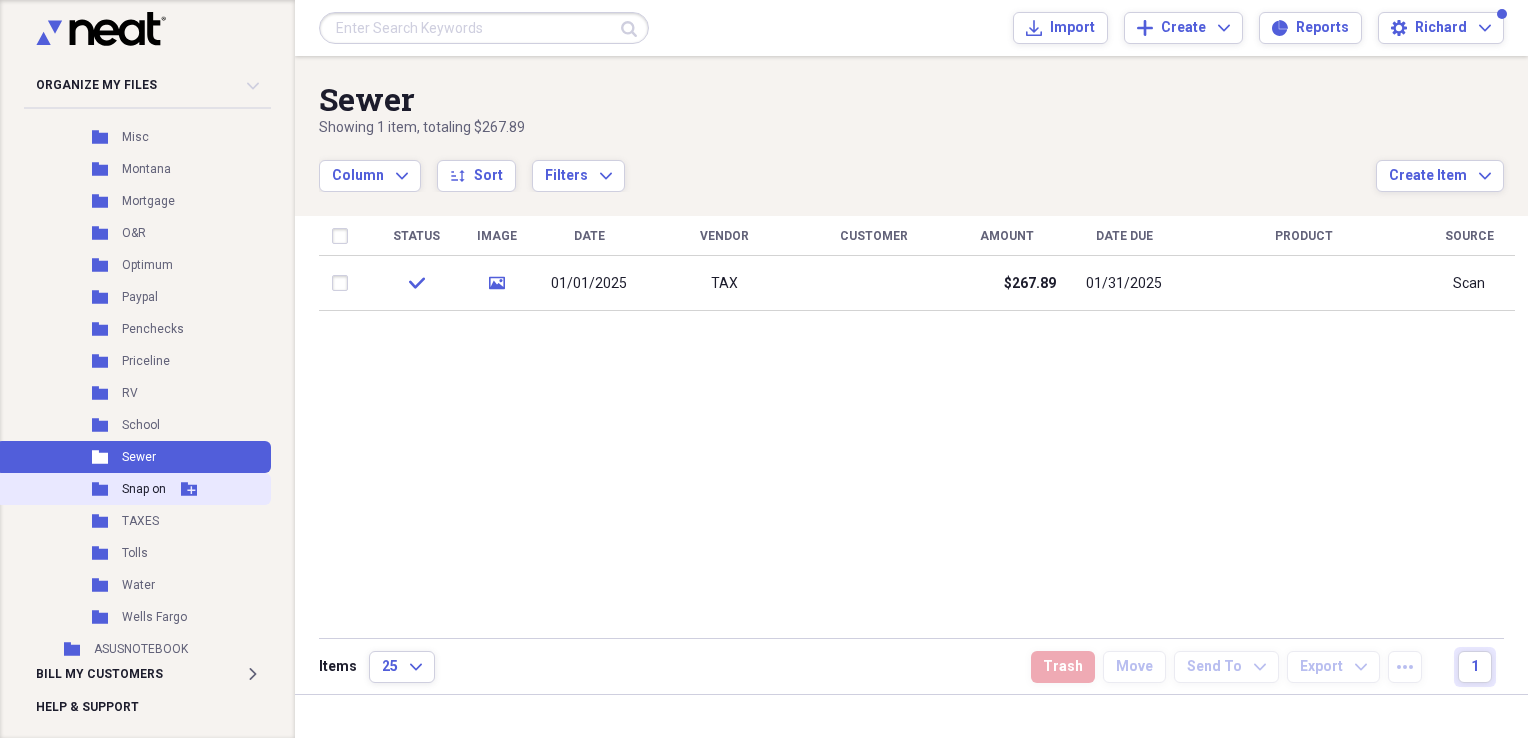 click on "Folder Snap on Add Folder" at bounding box center [133, 489] 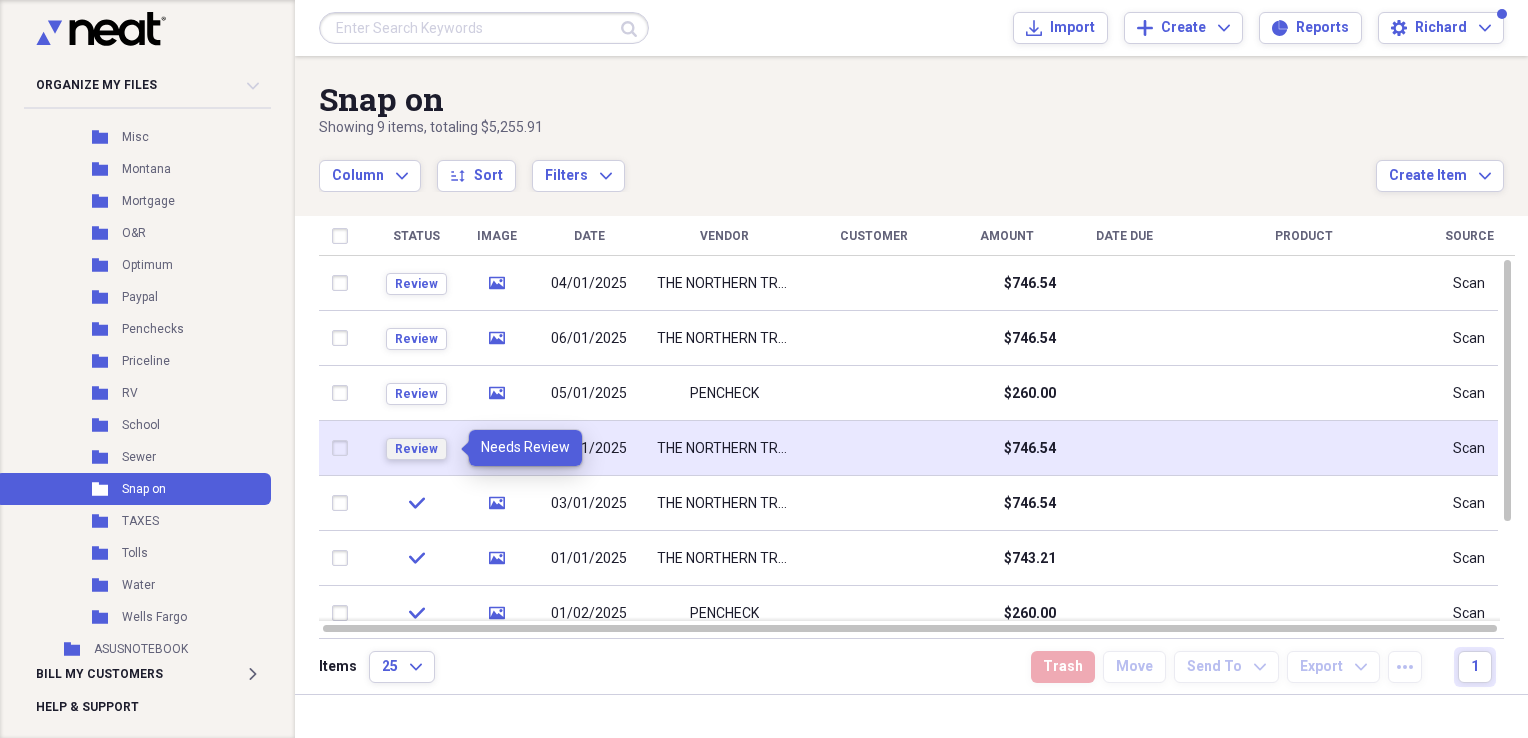 click on "Review" at bounding box center [416, 449] 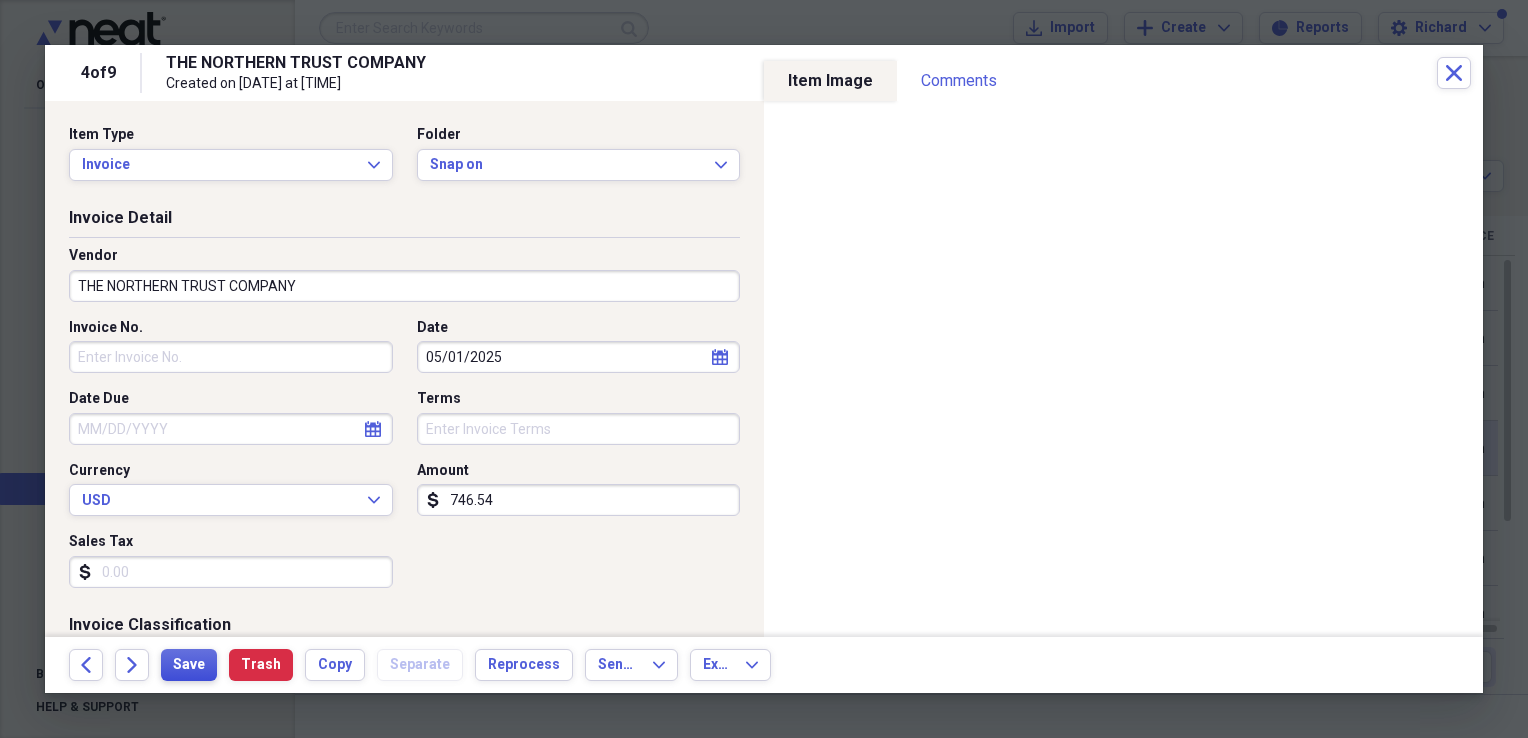 click on "Save" at bounding box center (189, 665) 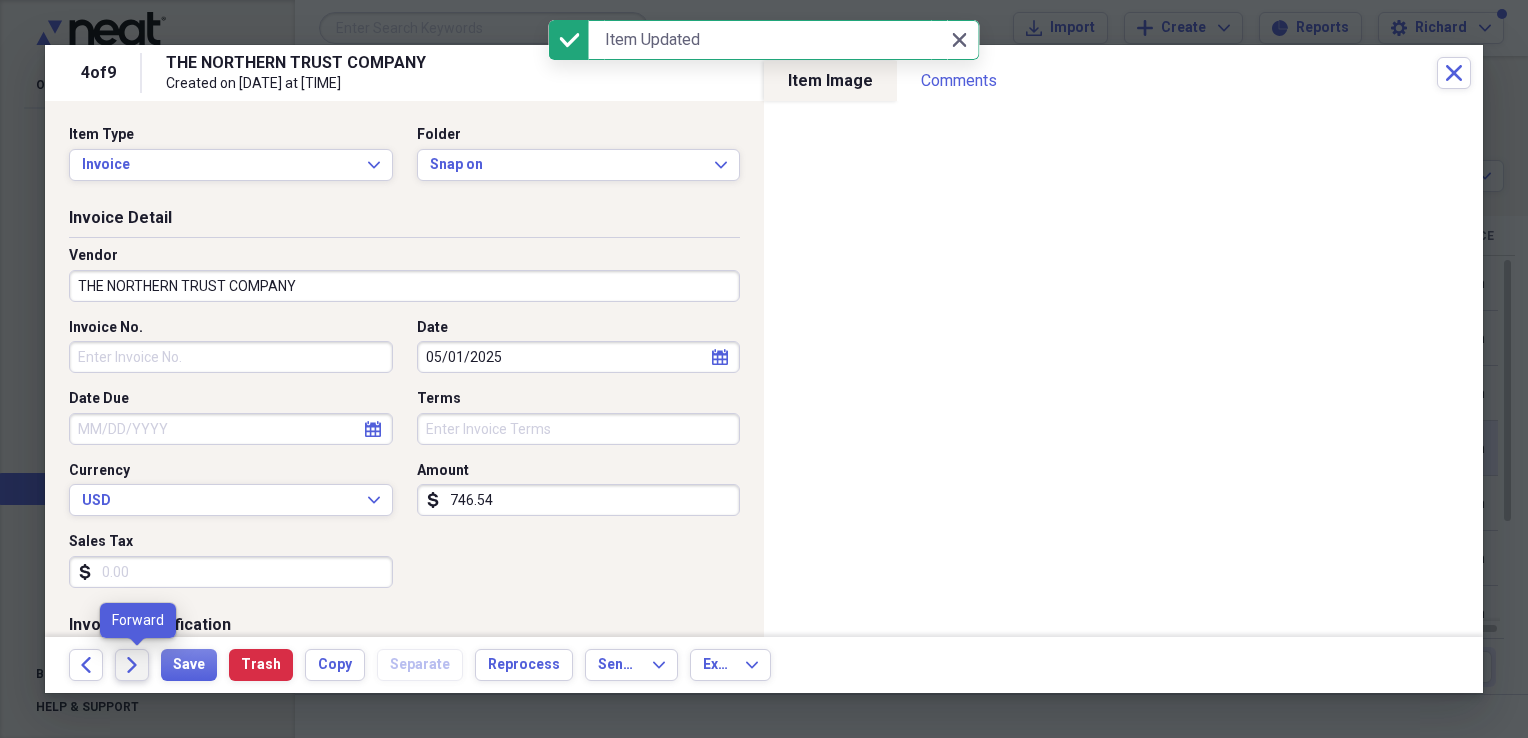 click 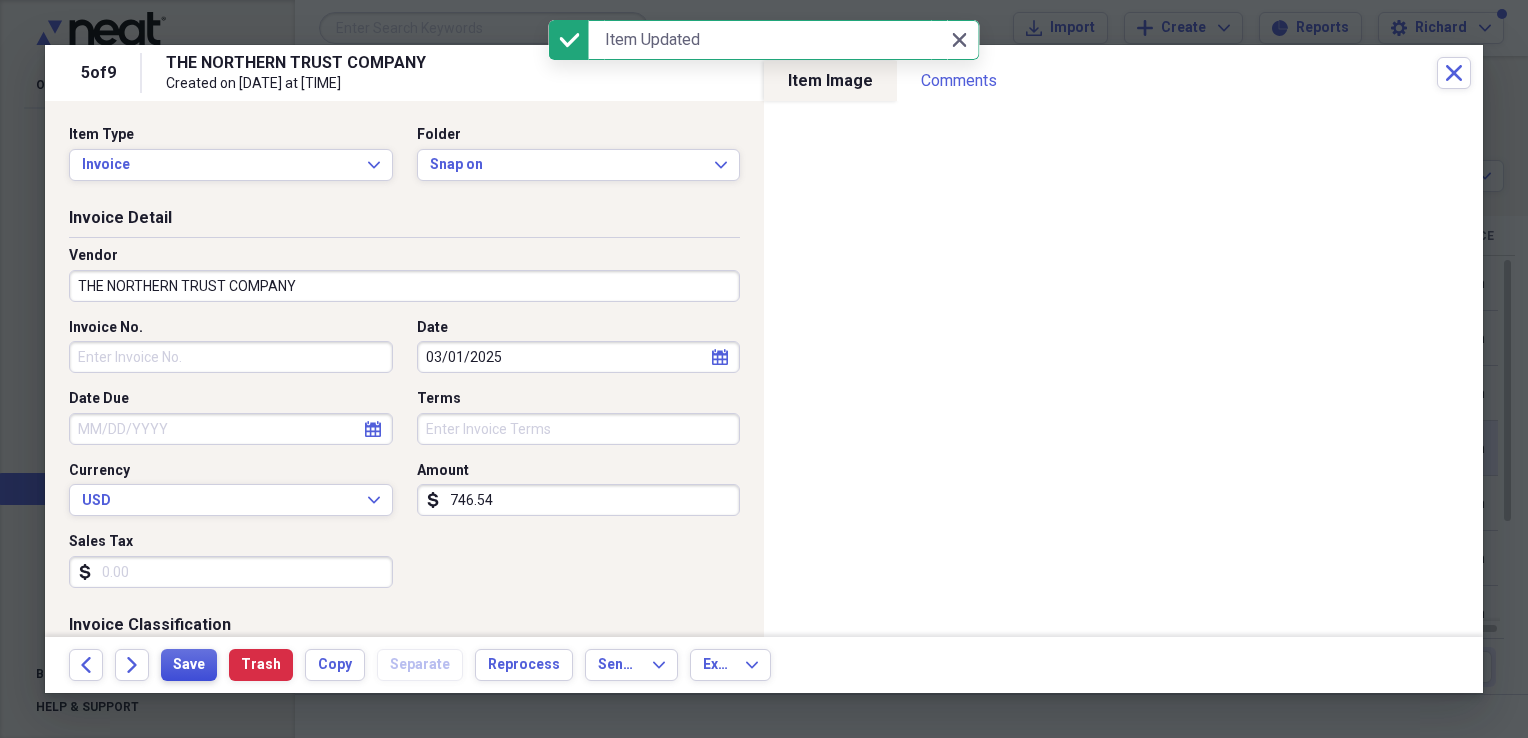 click on "Save" at bounding box center [189, 665] 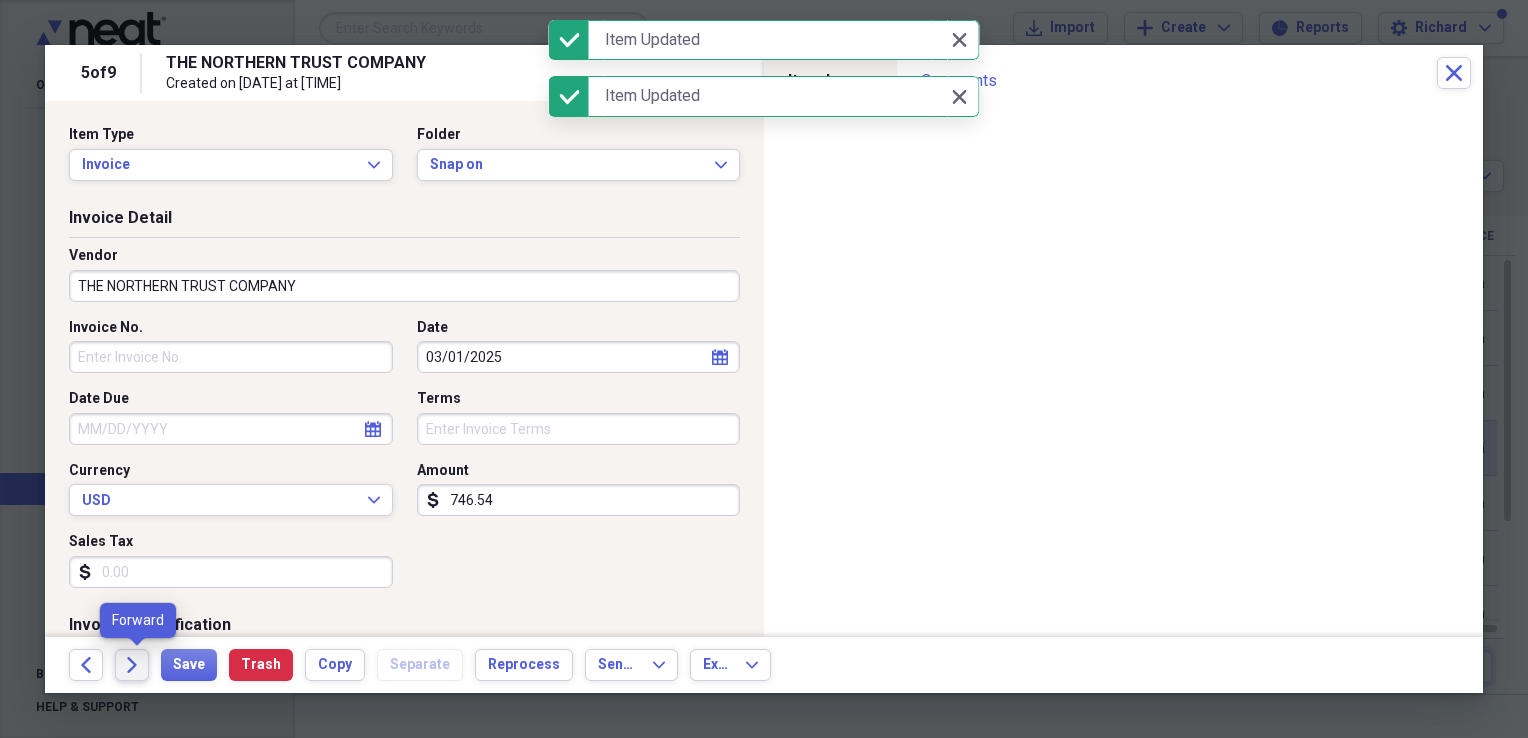 click on "Forward" 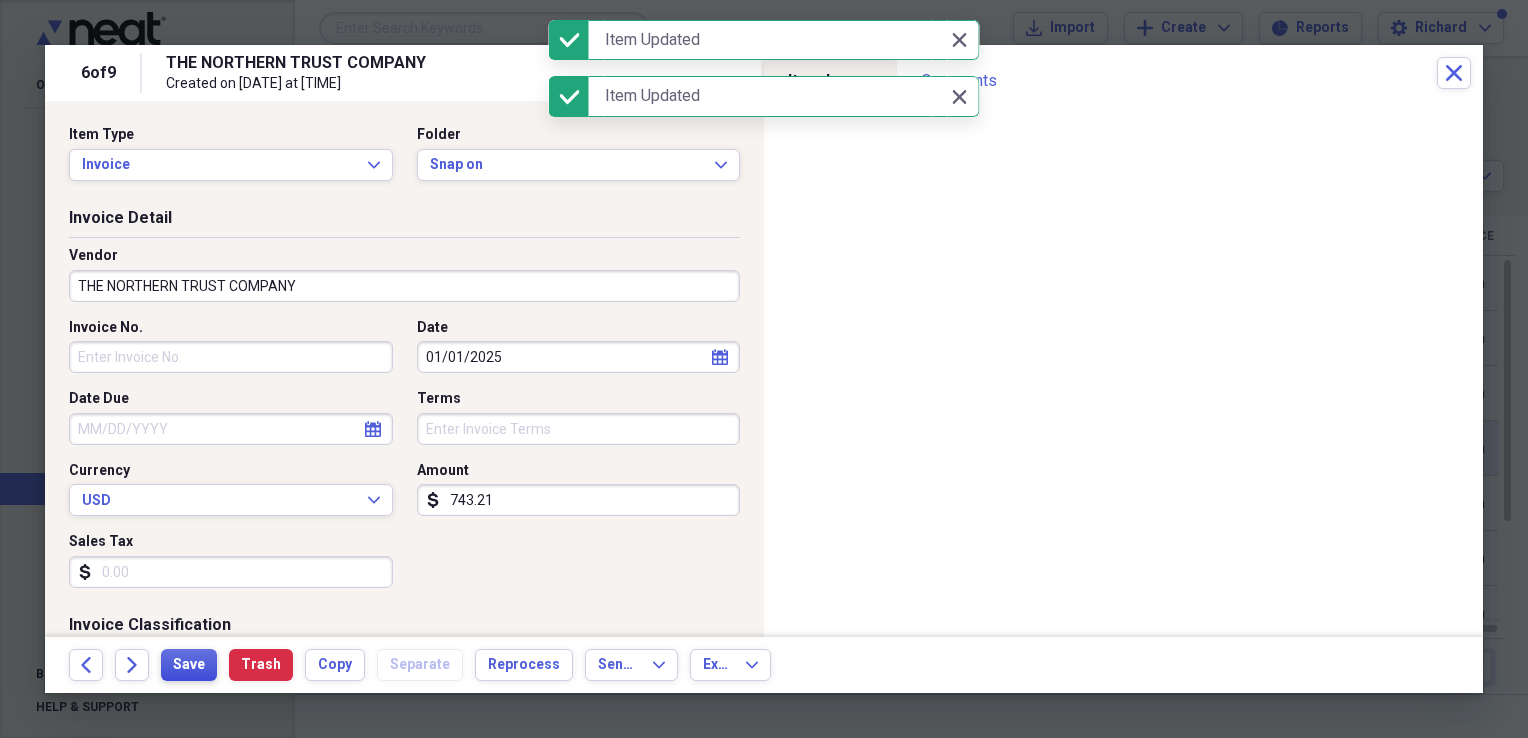 click on "Save" at bounding box center [189, 665] 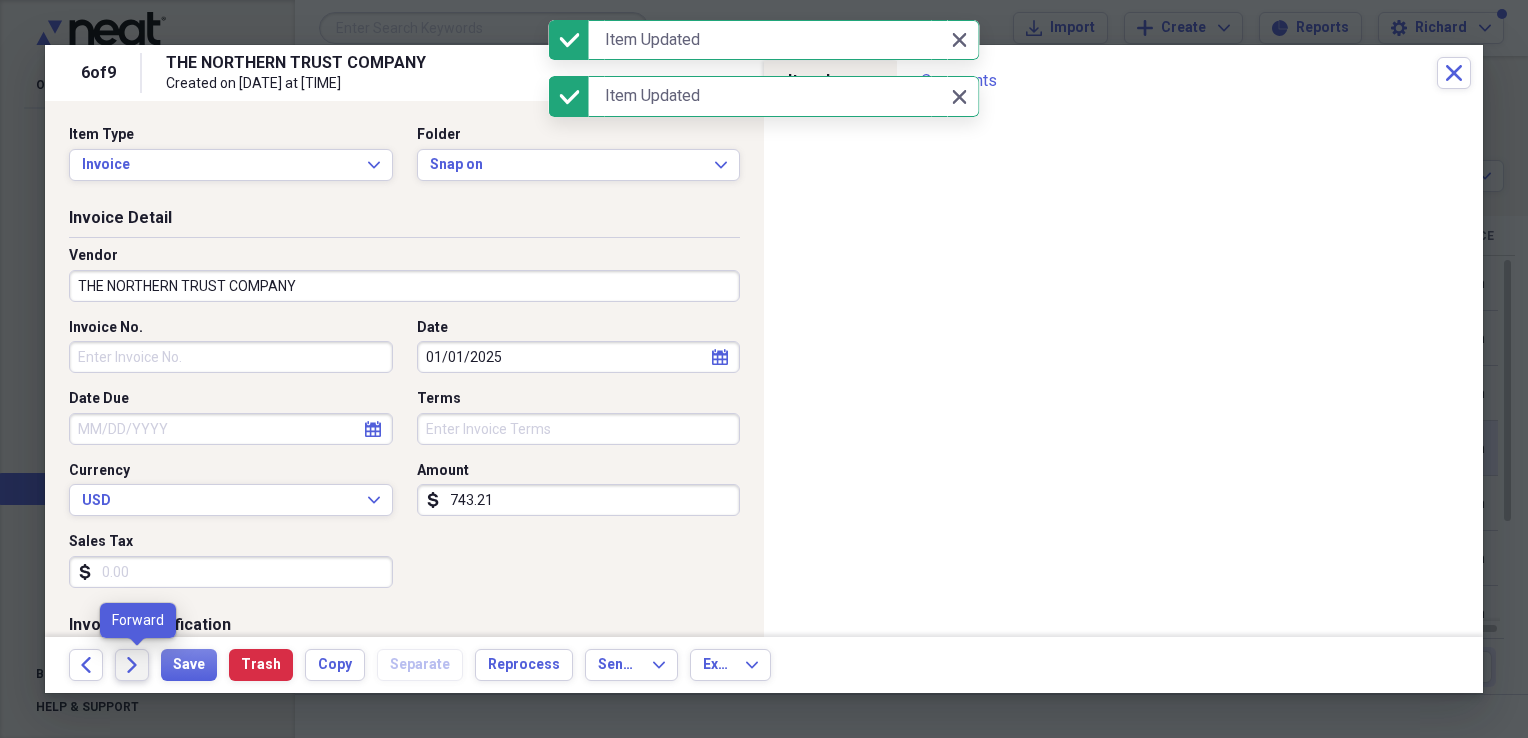 click on "Forward" 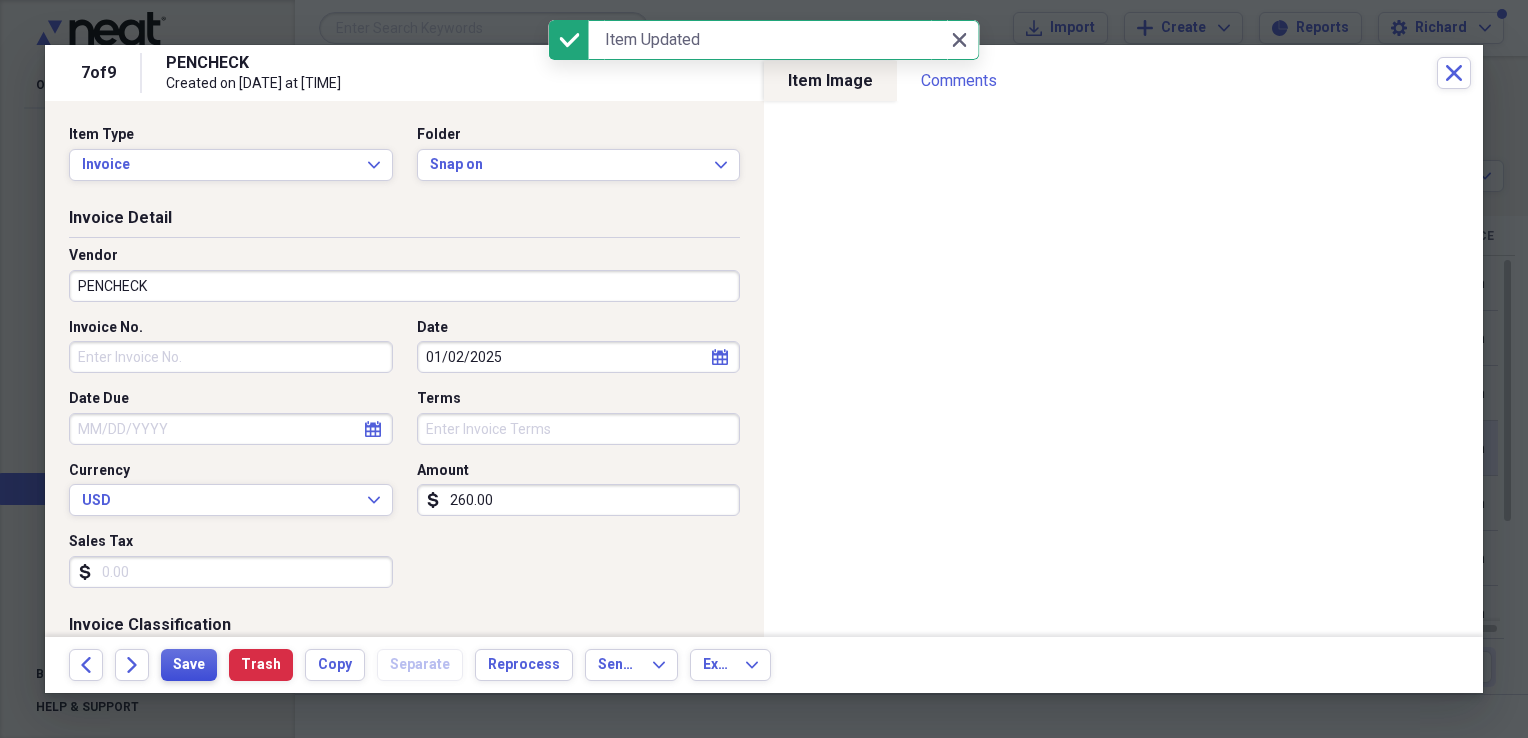 click on "Save" at bounding box center (189, 665) 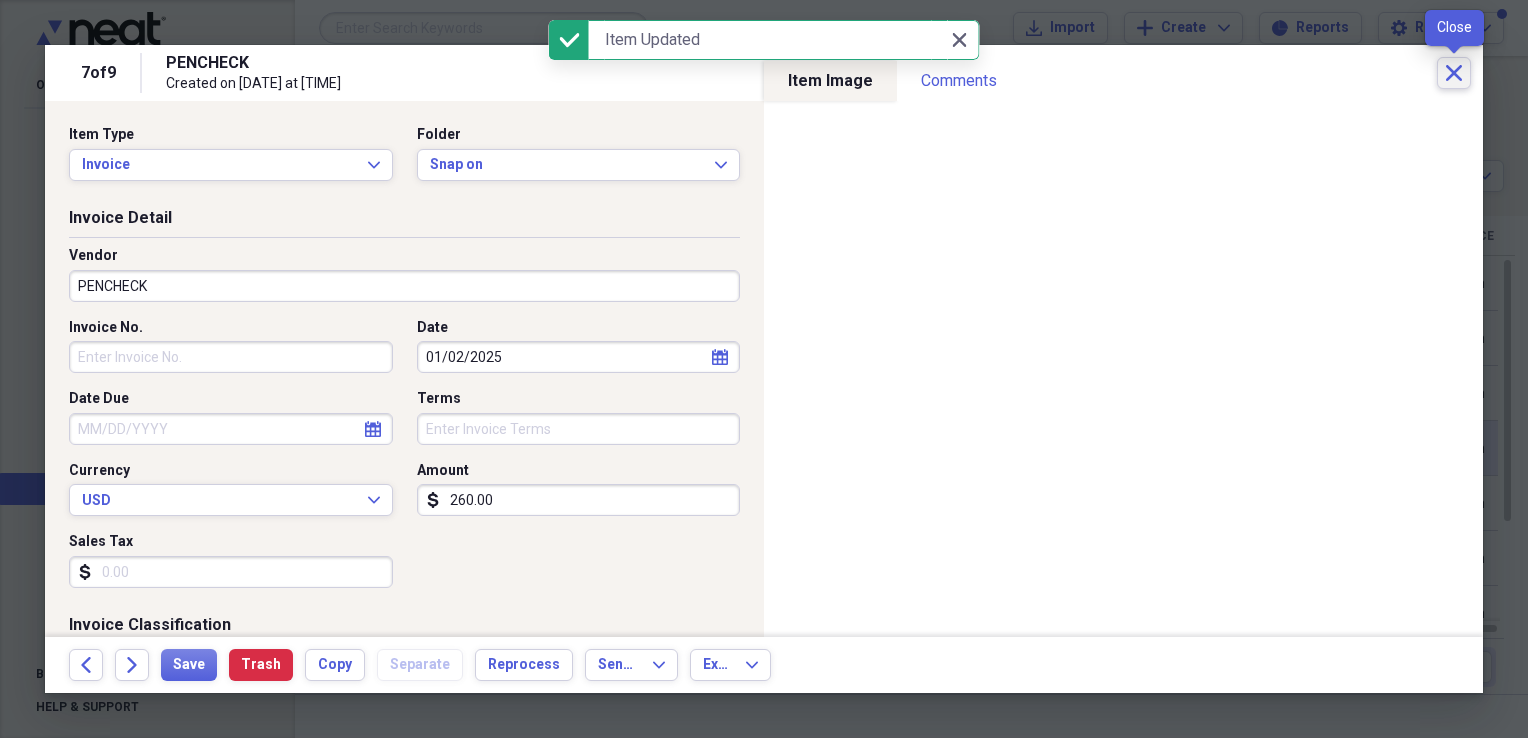 click on "Close" 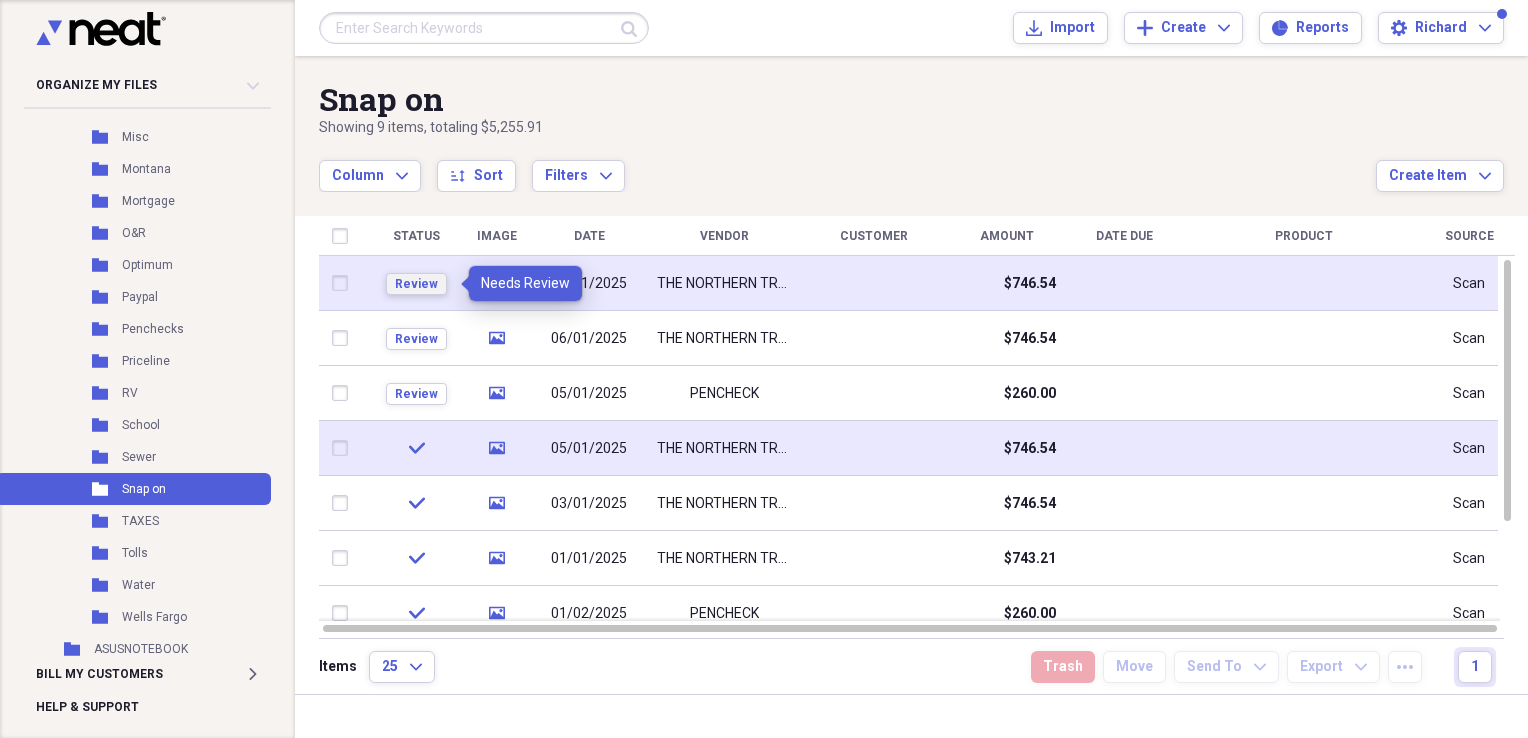 click on "Review" at bounding box center [416, 284] 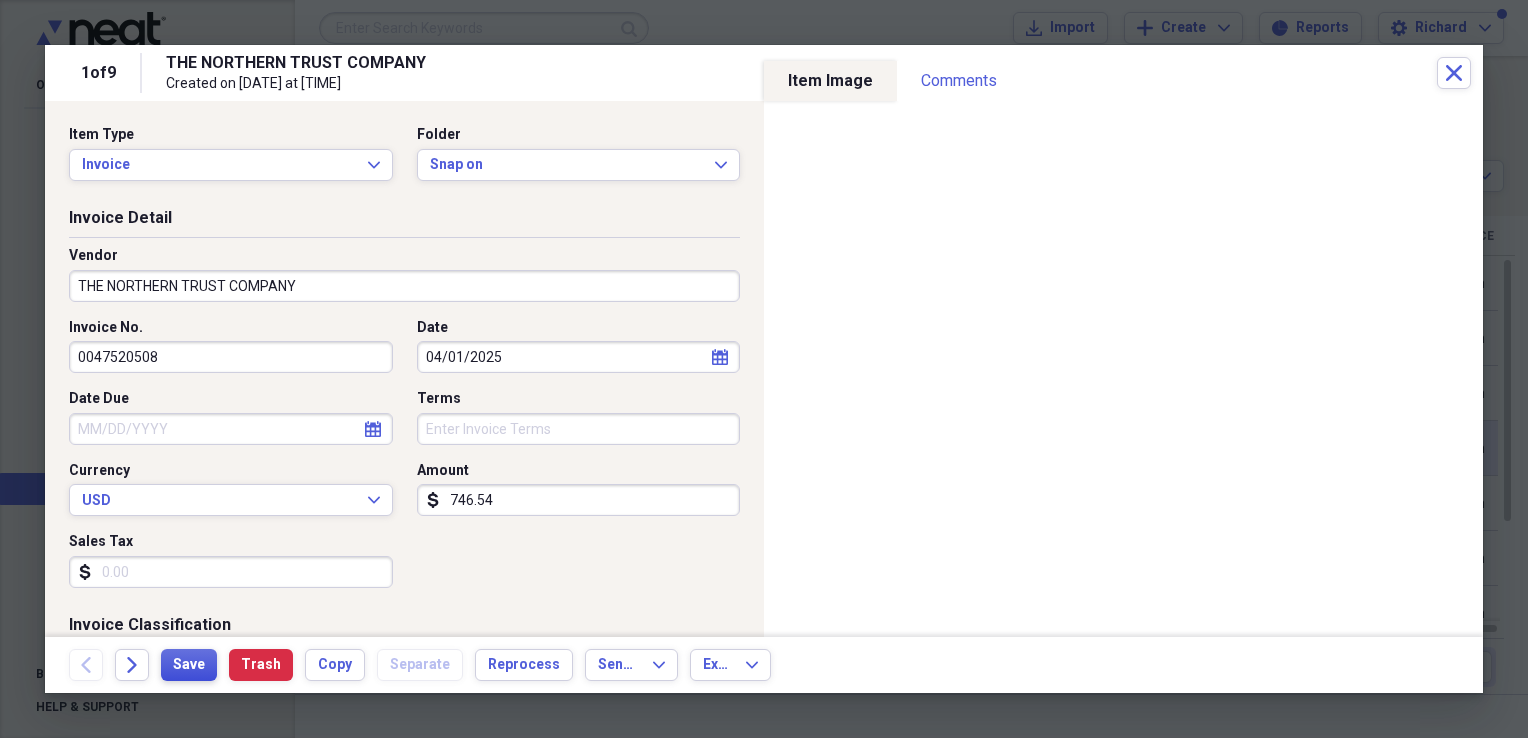 click on "Save" at bounding box center (189, 665) 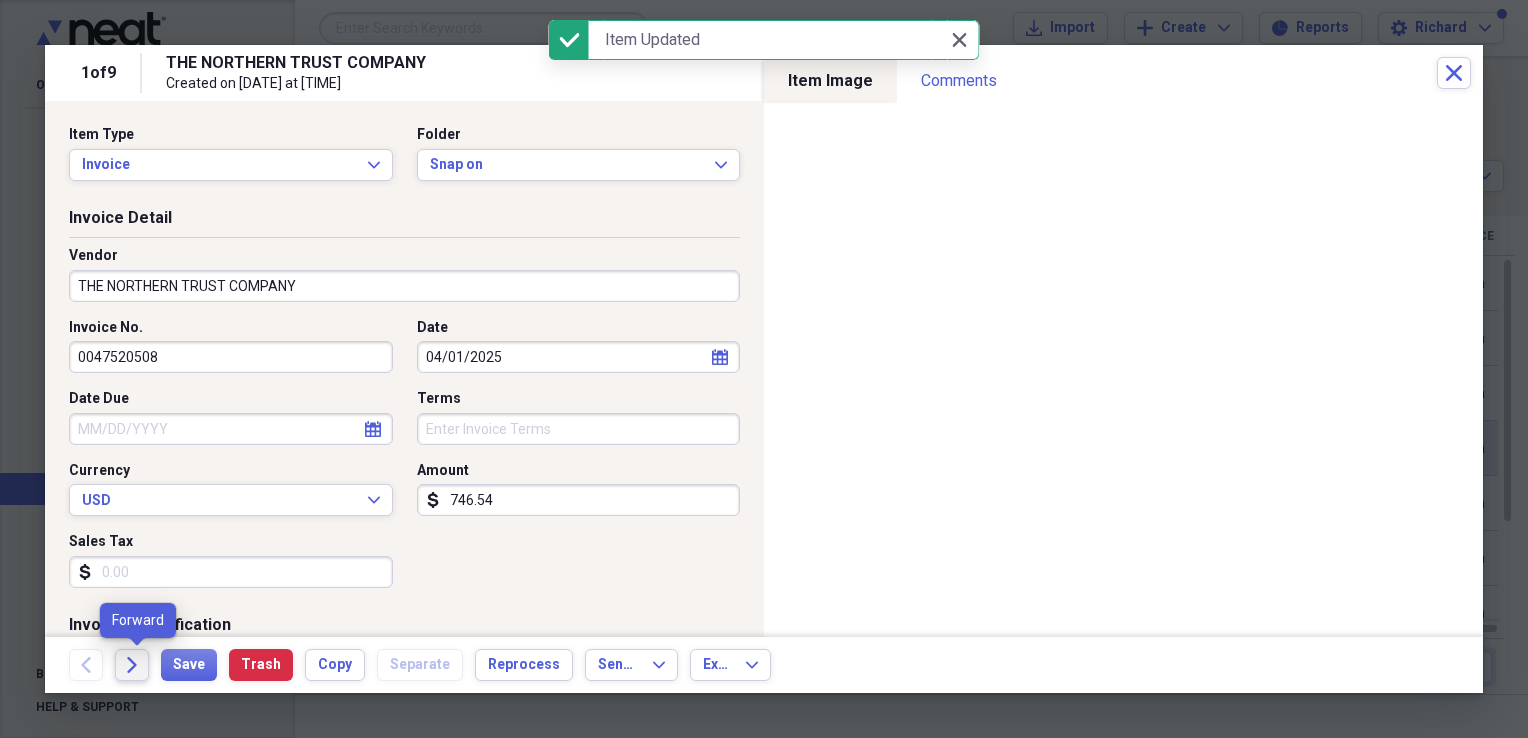 click on "Forward" 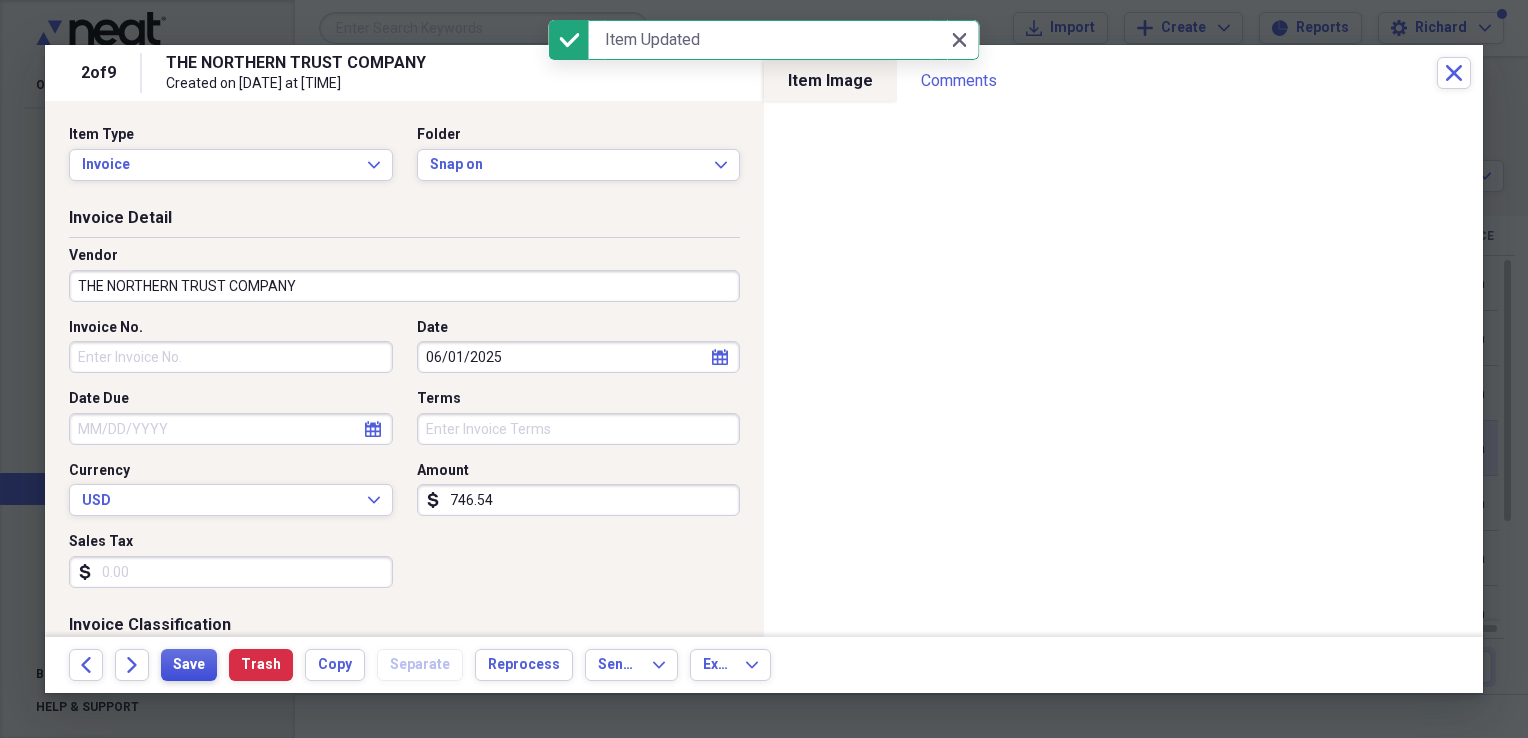 click on "Save" at bounding box center (189, 665) 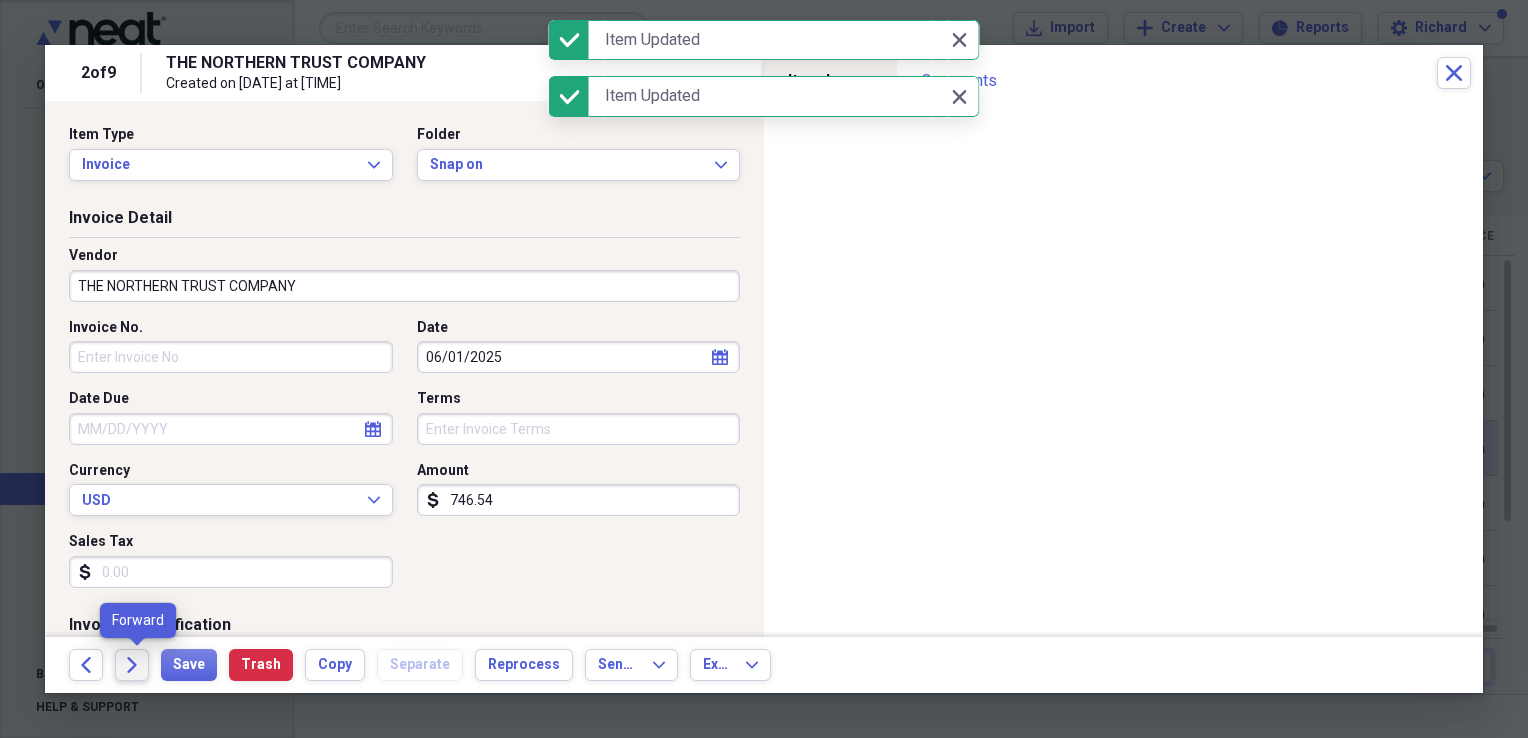 click on "Forward" 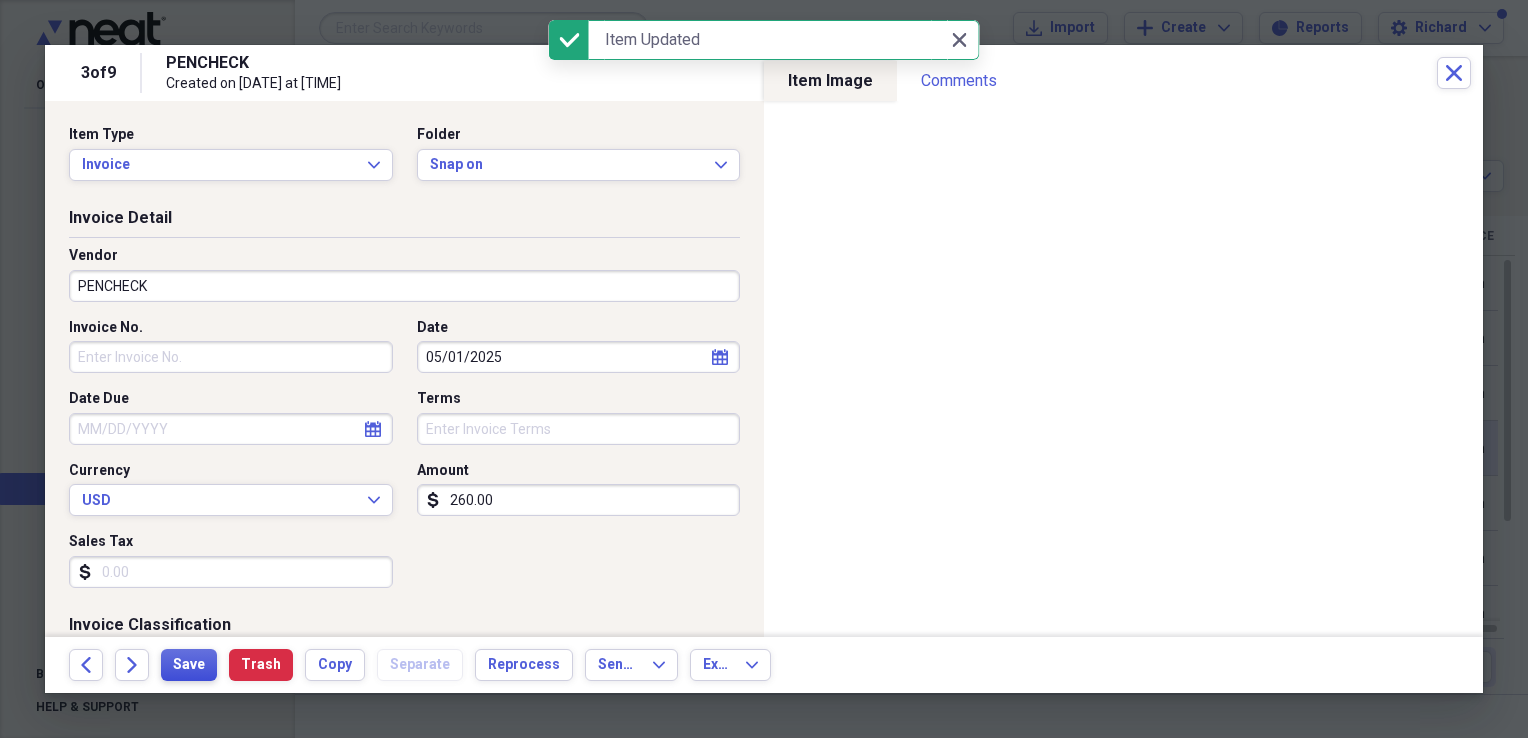 click on "Save" at bounding box center [189, 665] 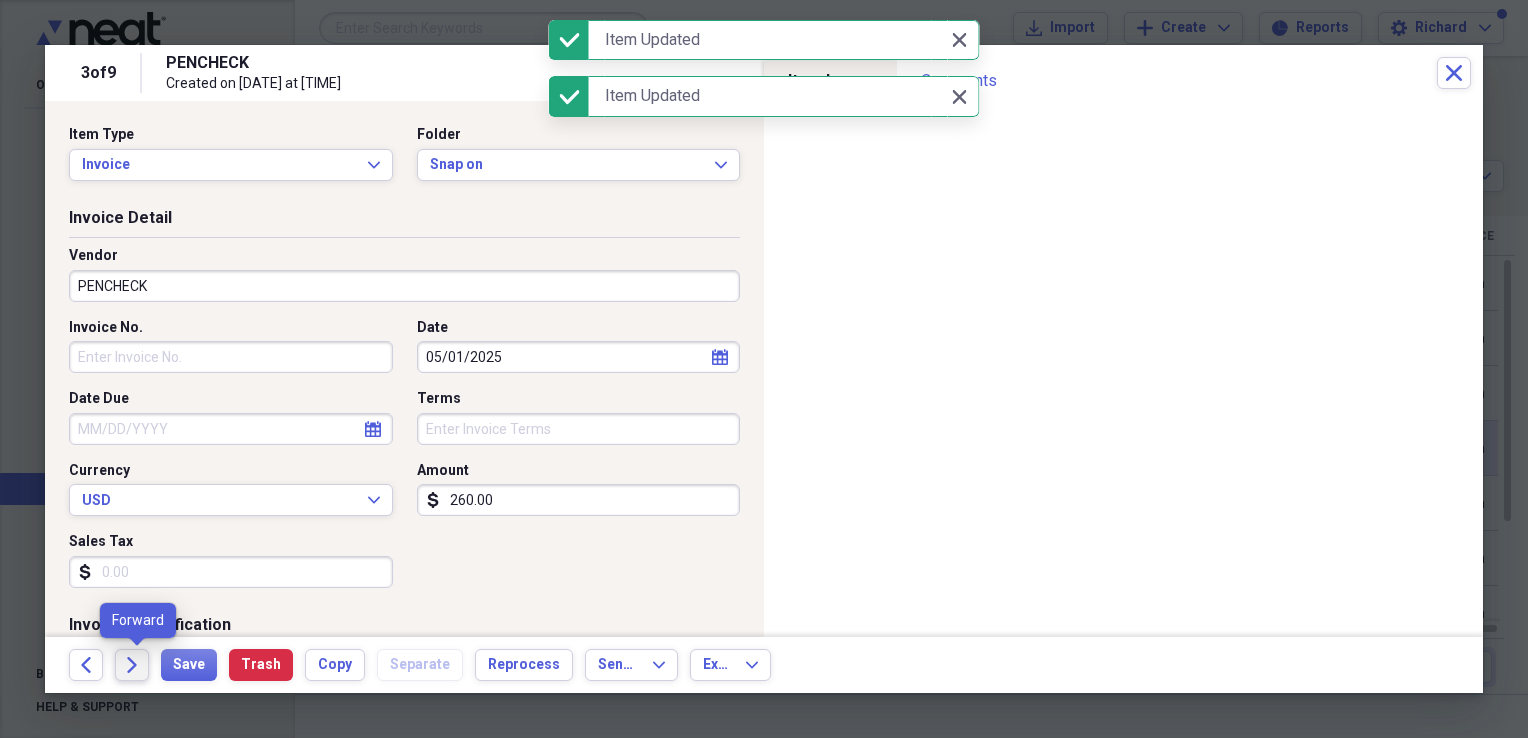 click on "Forward" 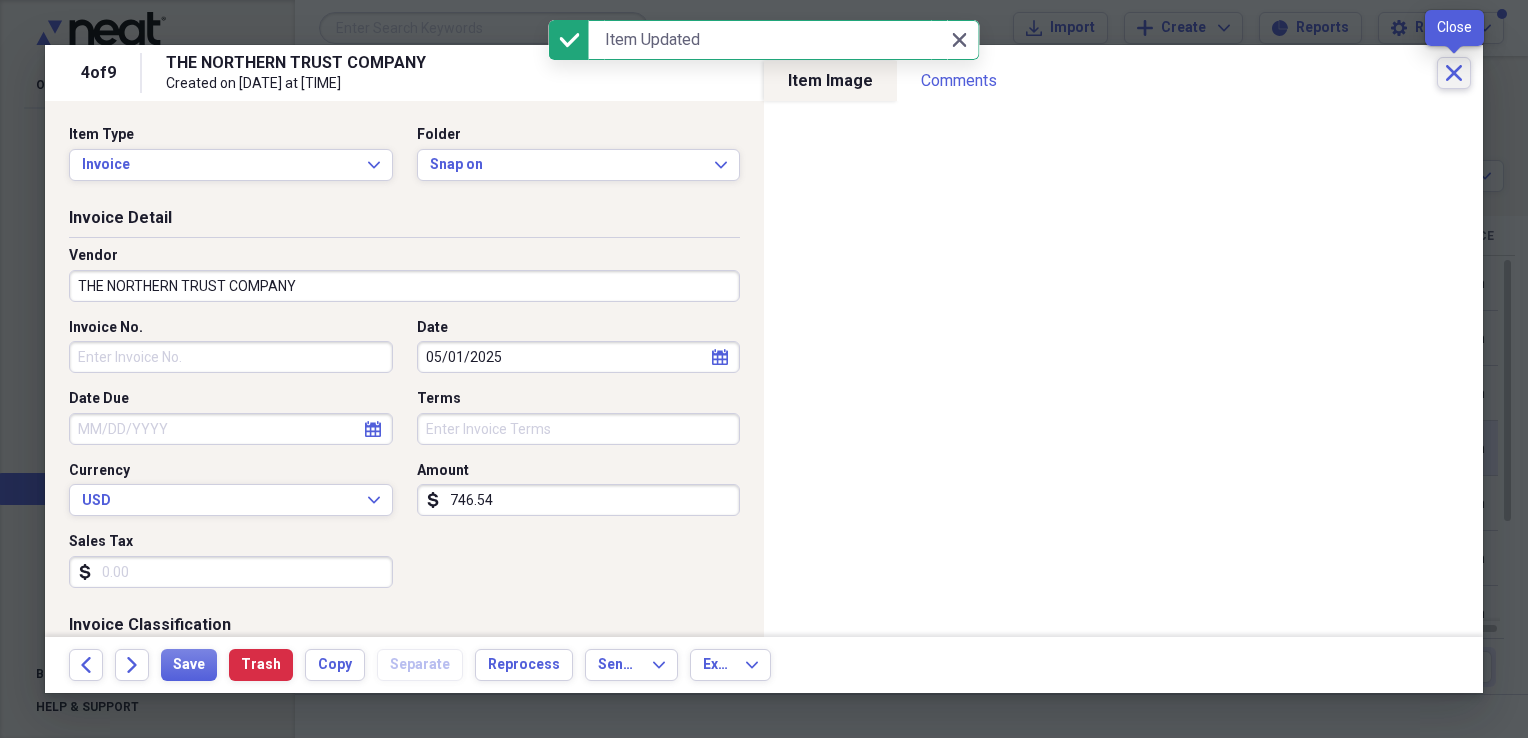 click on "Close" at bounding box center [1454, 73] 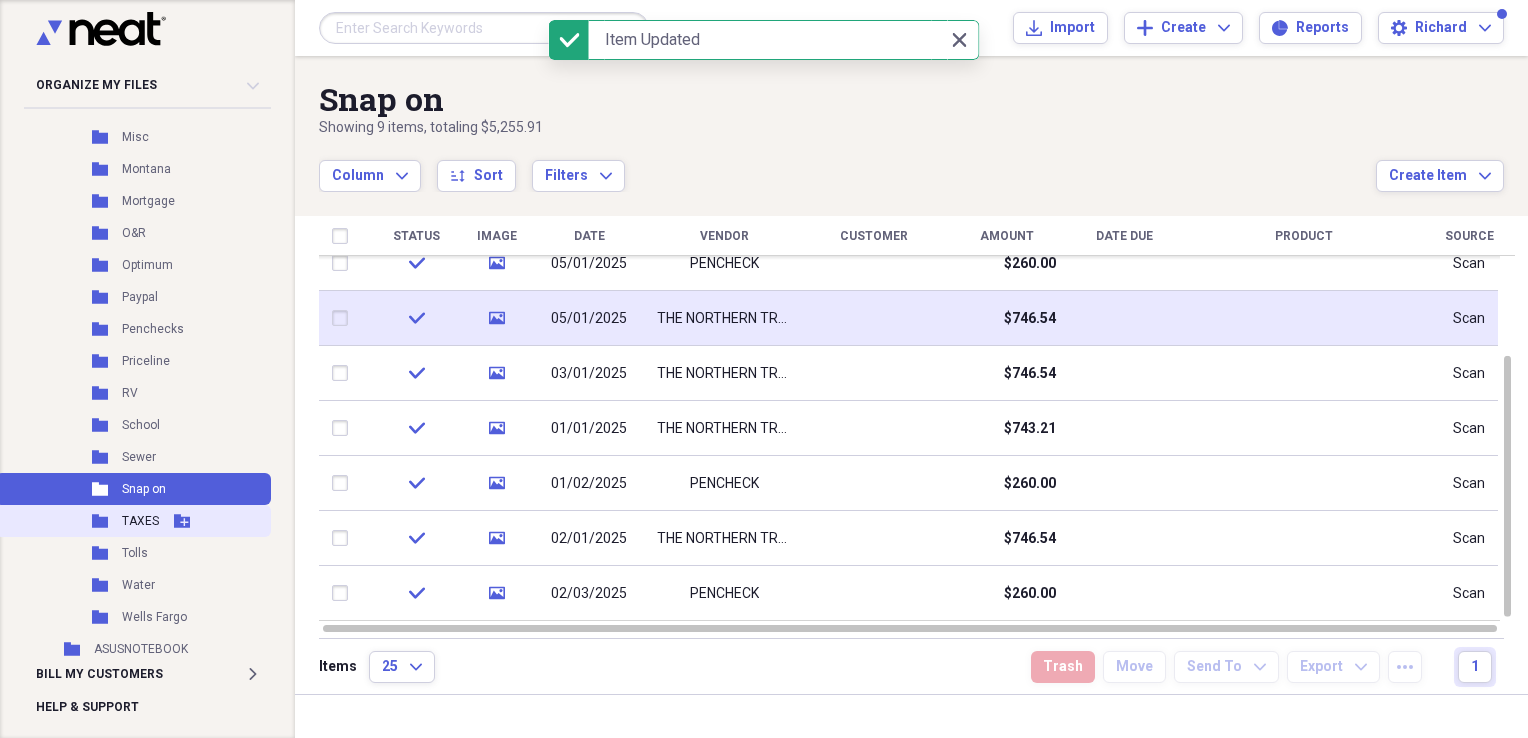 click on "TAXES" at bounding box center (140, 521) 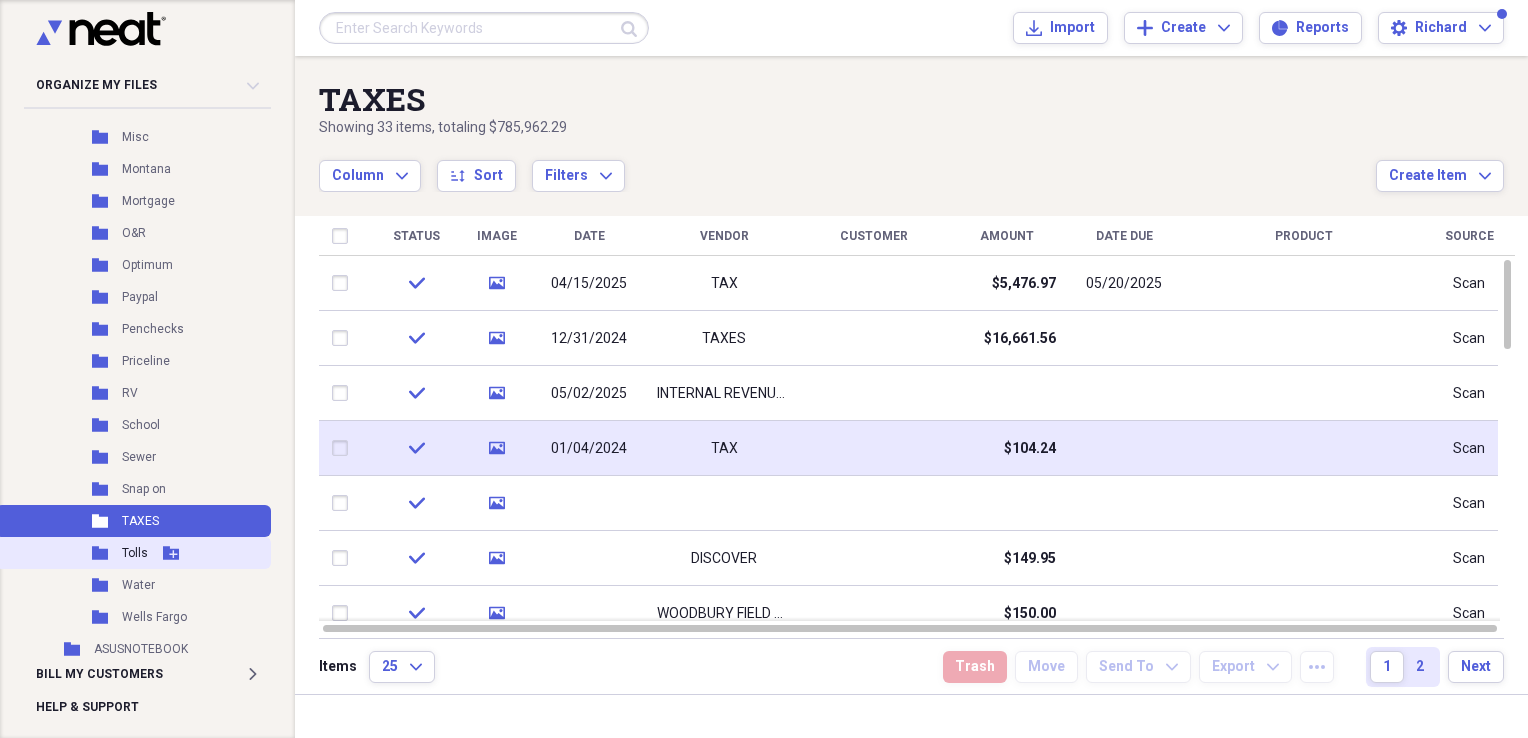 click on "Folder" at bounding box center (101, 553) 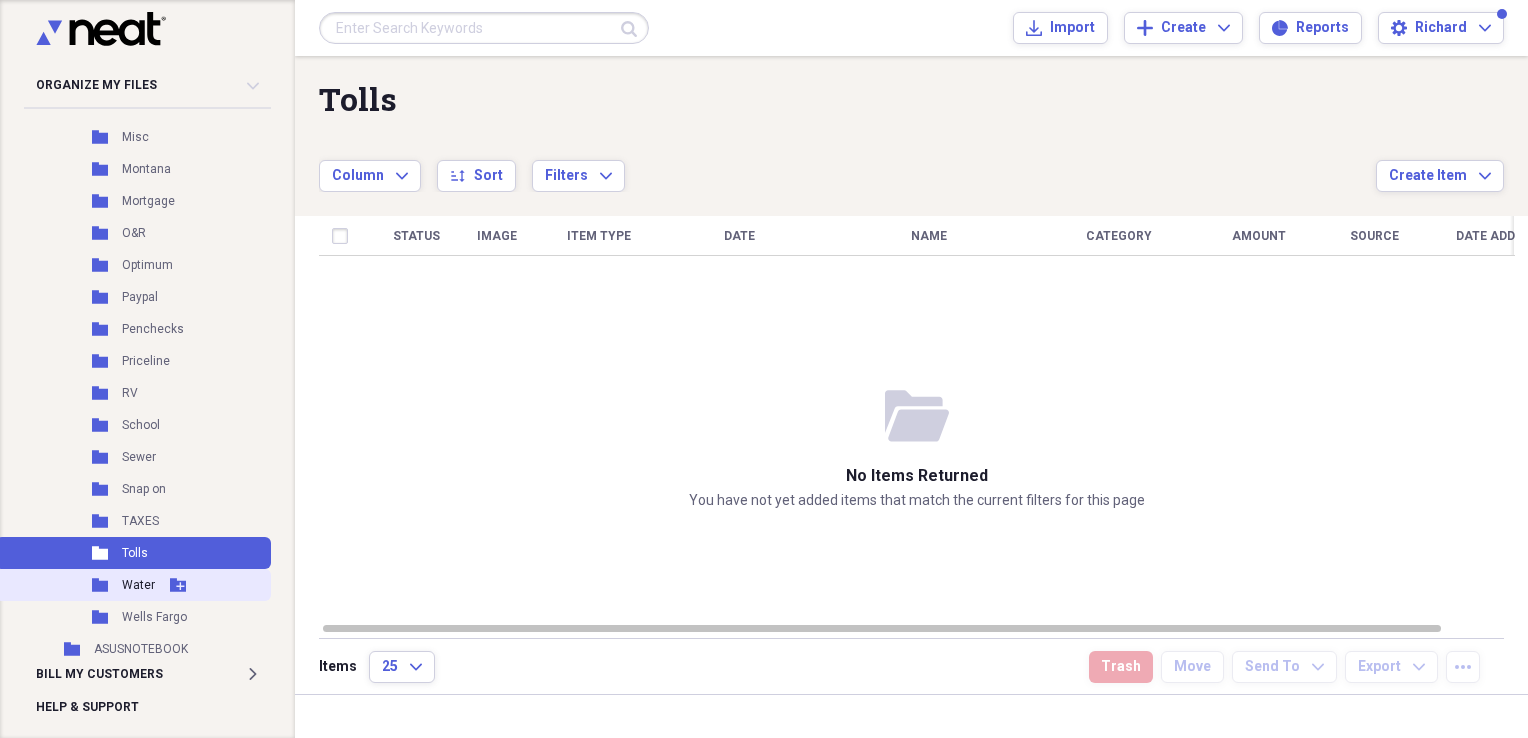 click on "Water" at bounding box center [138, 585] 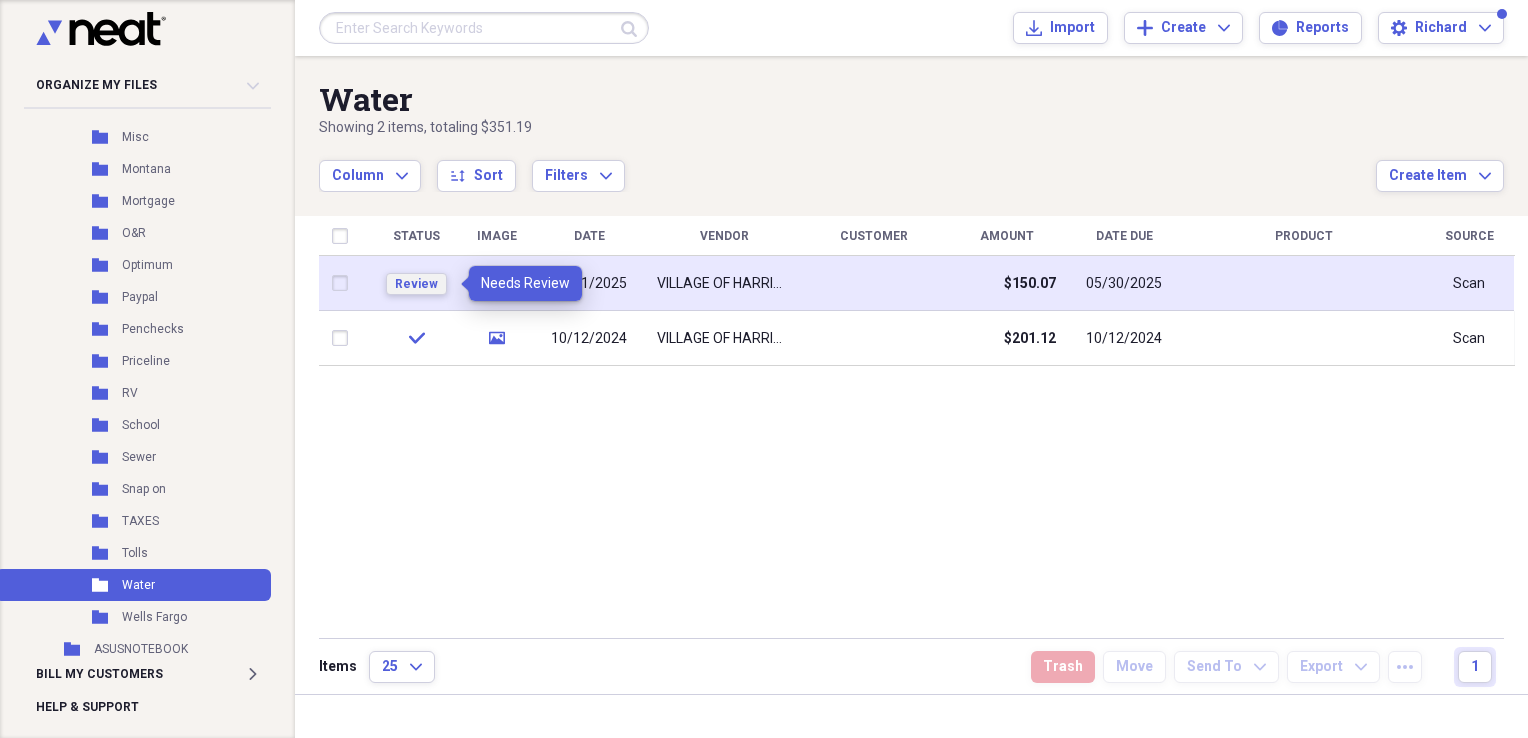 click on "Review" at bounding box center [416, 284] 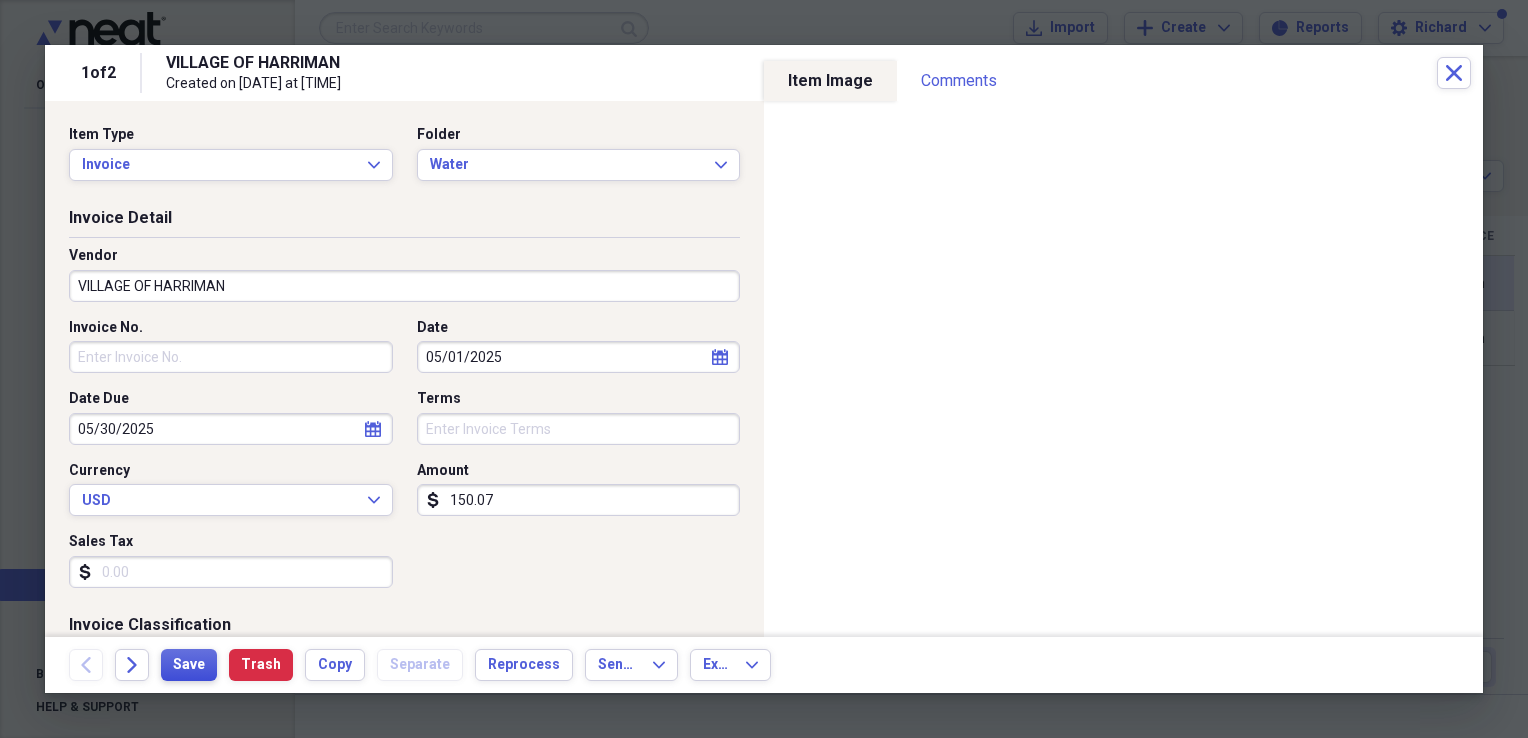 click on "Save" at bounding box center [189, 665] 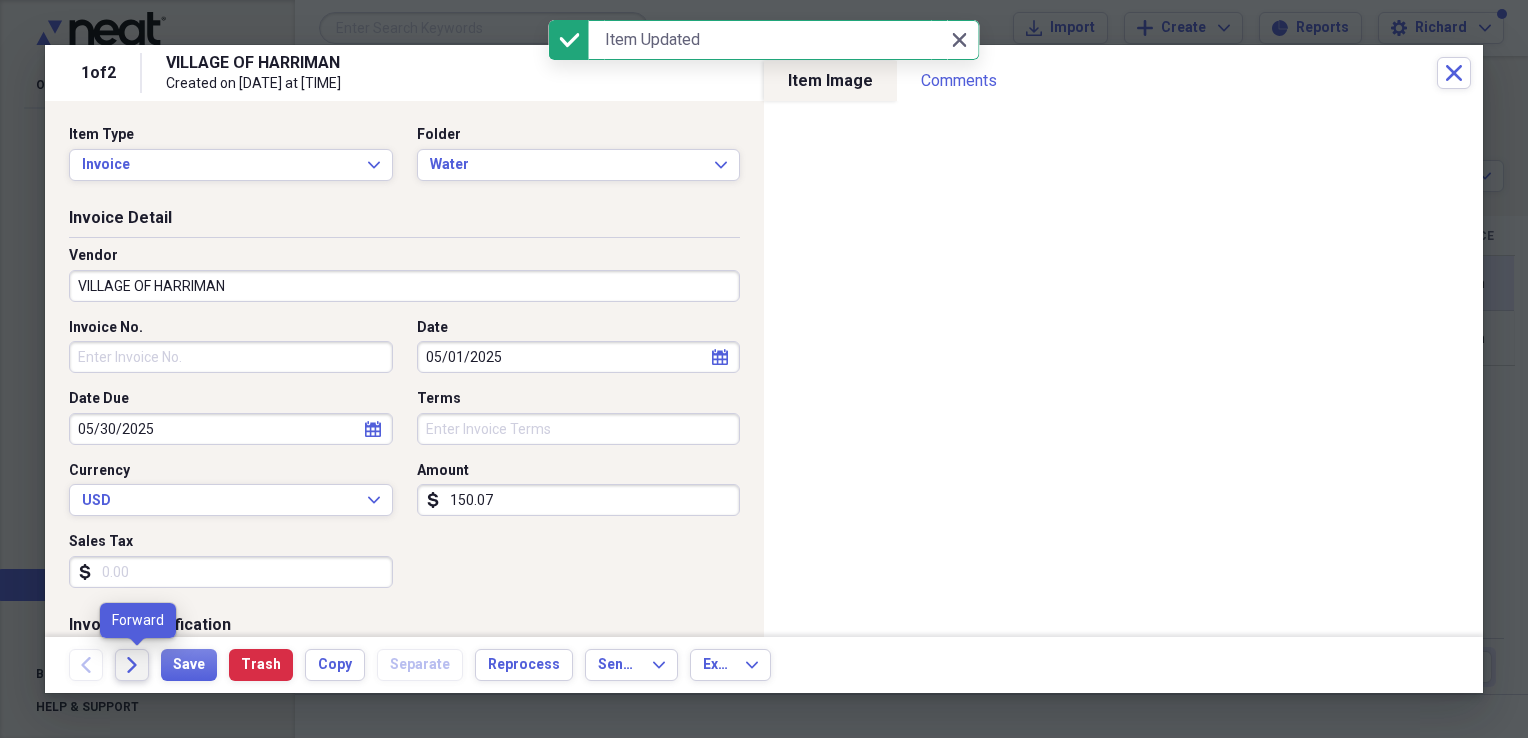 click on "Forward" 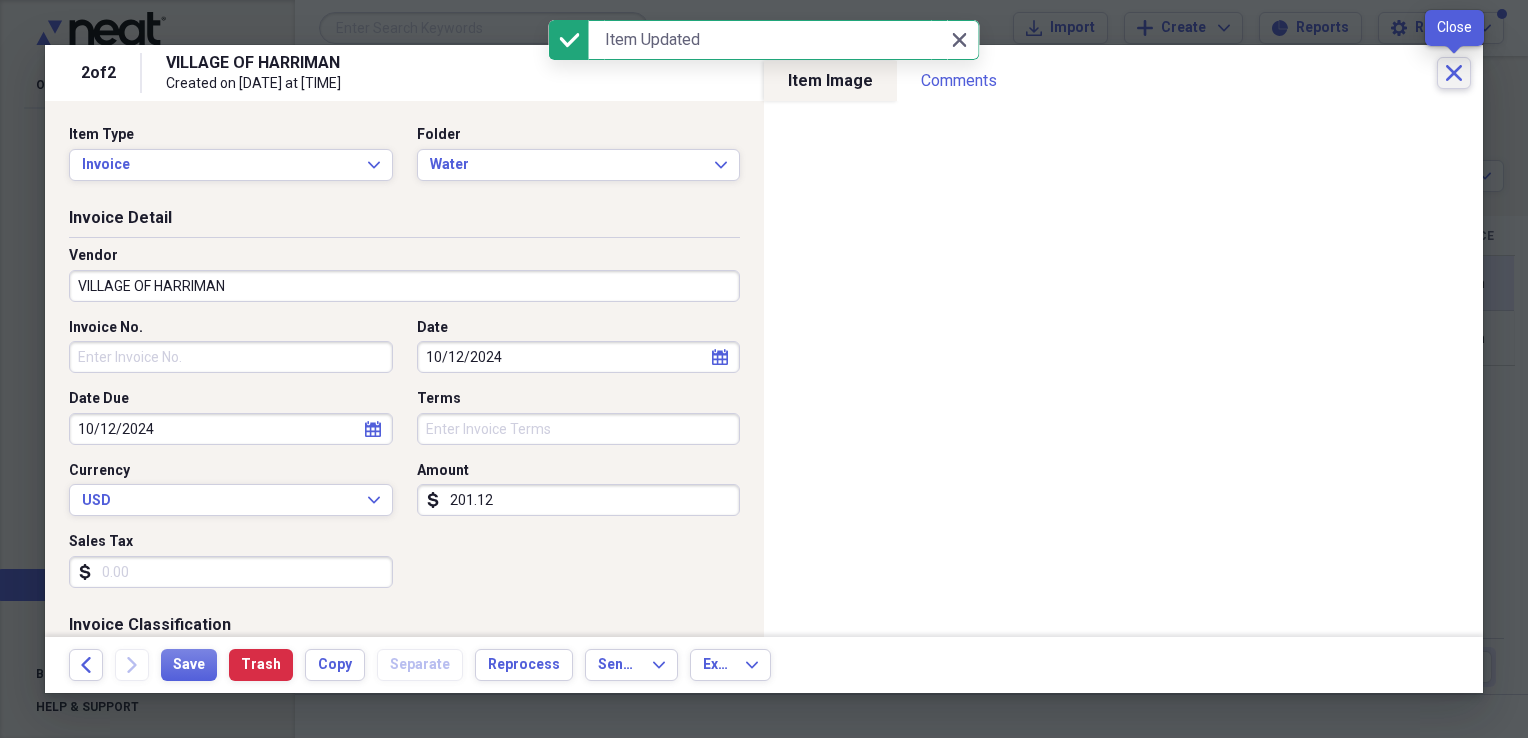 click 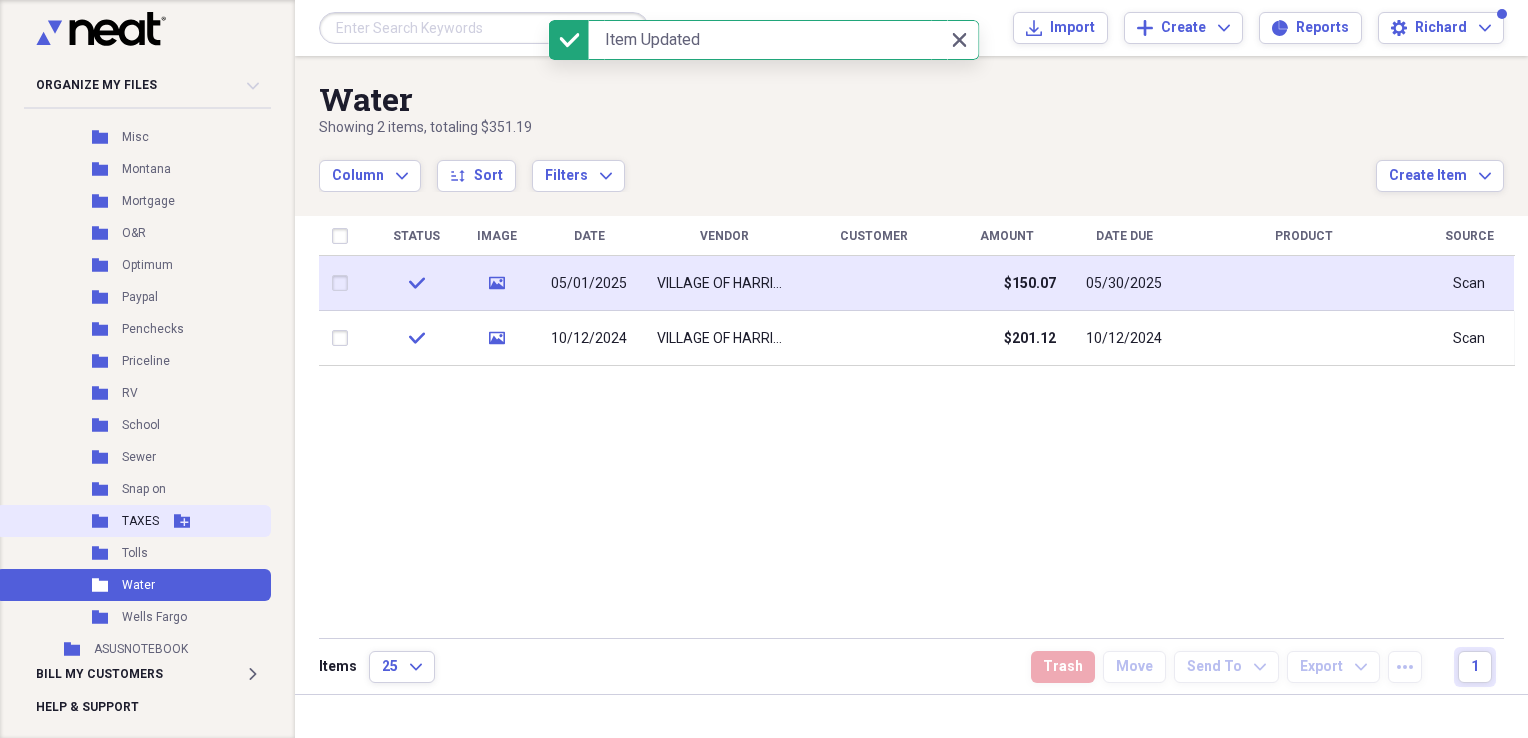 scroll, scrollTop: 1024, scrollLeft: 0, axis: vertical 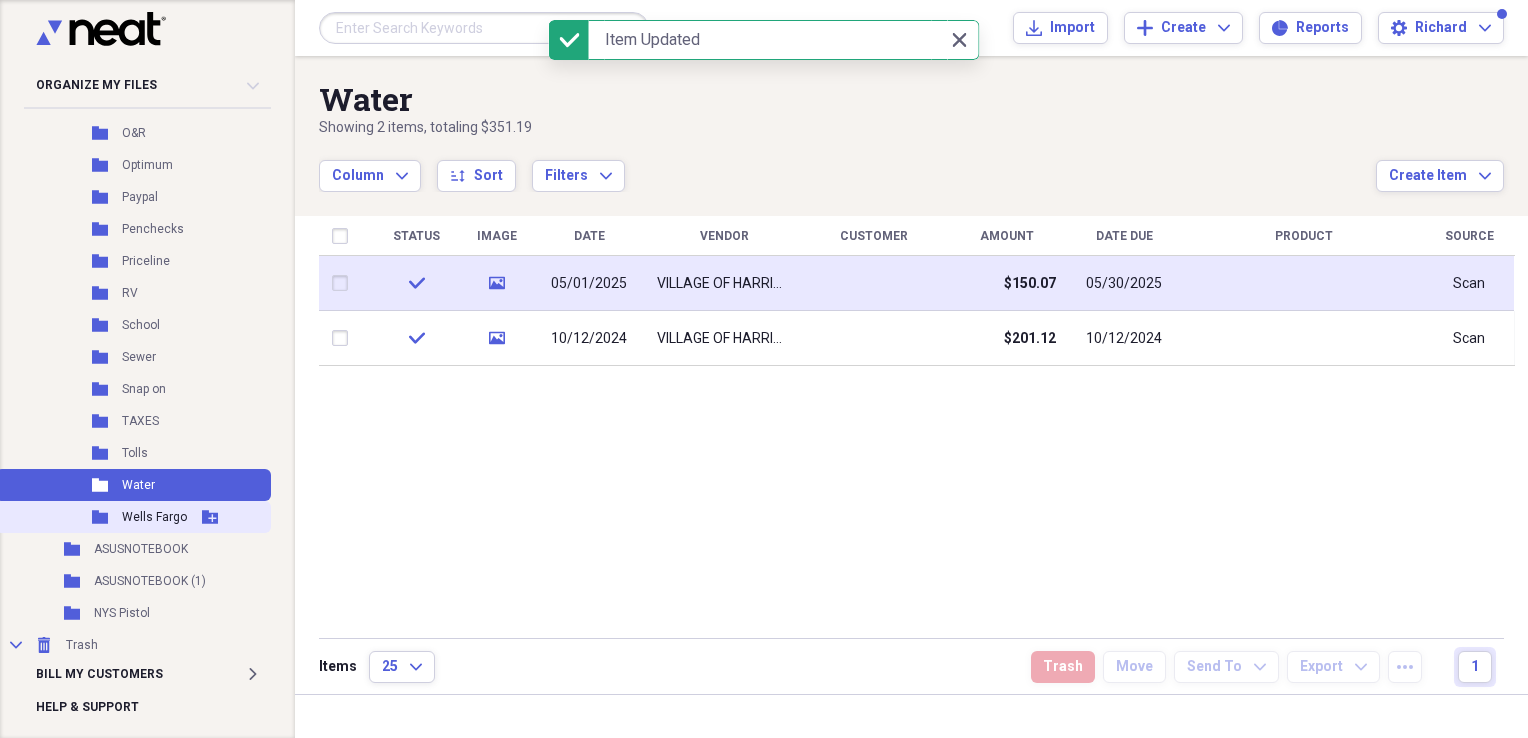 click on "Folder" at bounding box center (101, 517) 